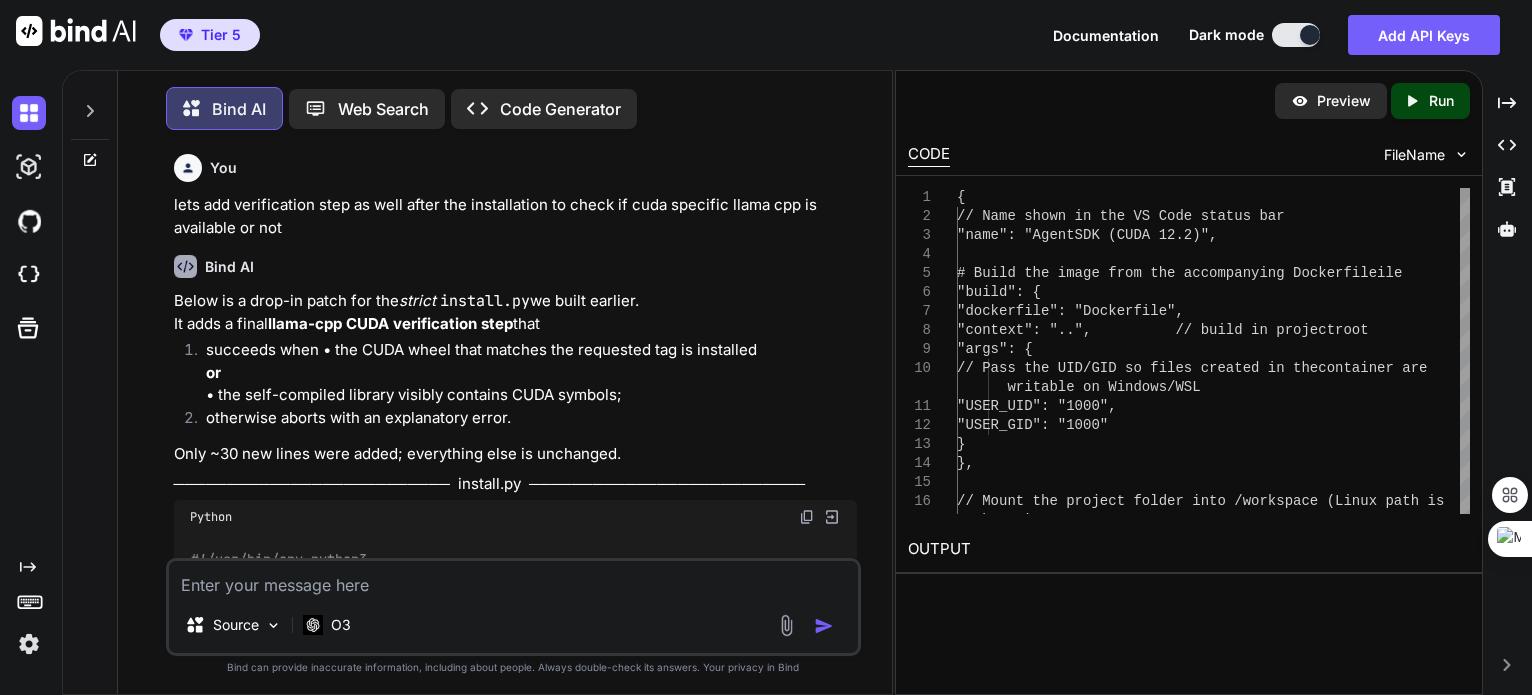 scroll, scrollTop: 0, scrollLeft: 0, axis: both 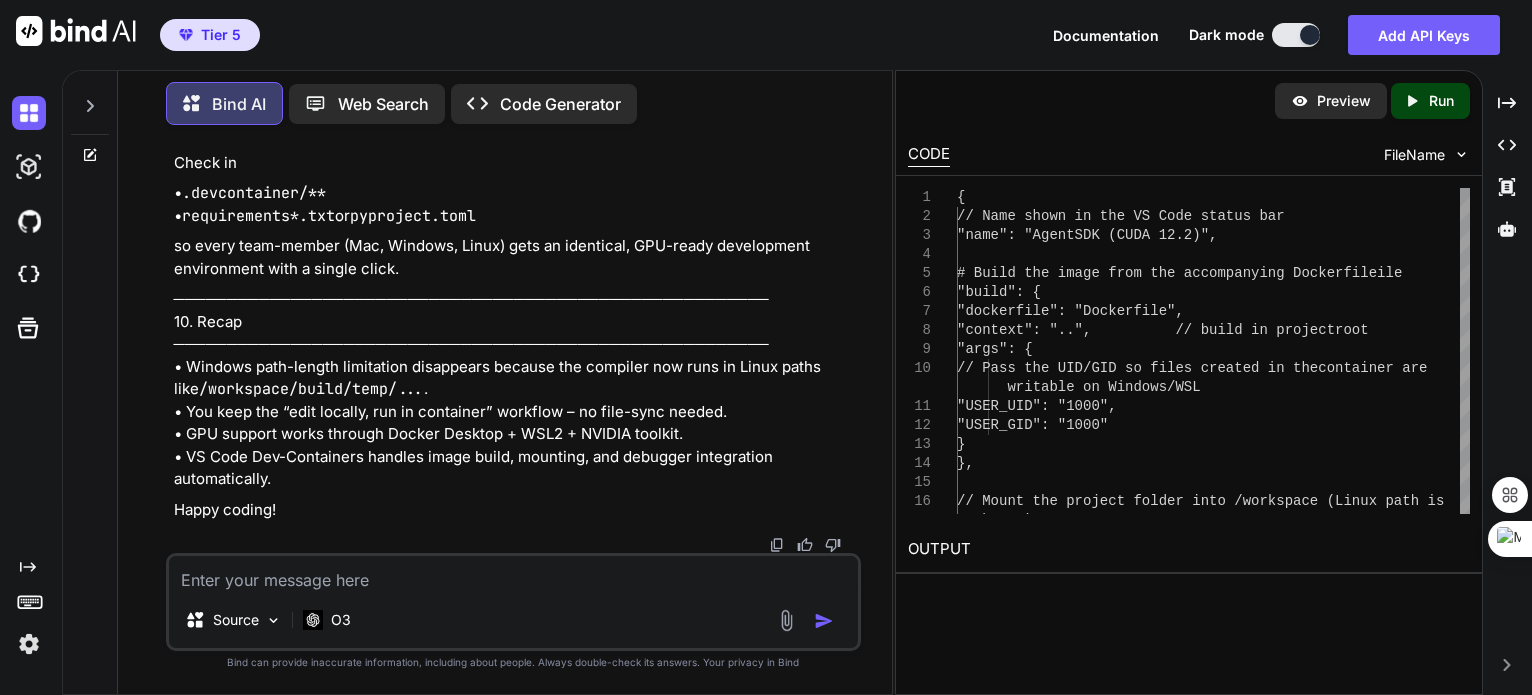 click at bounding box center (513, 574) 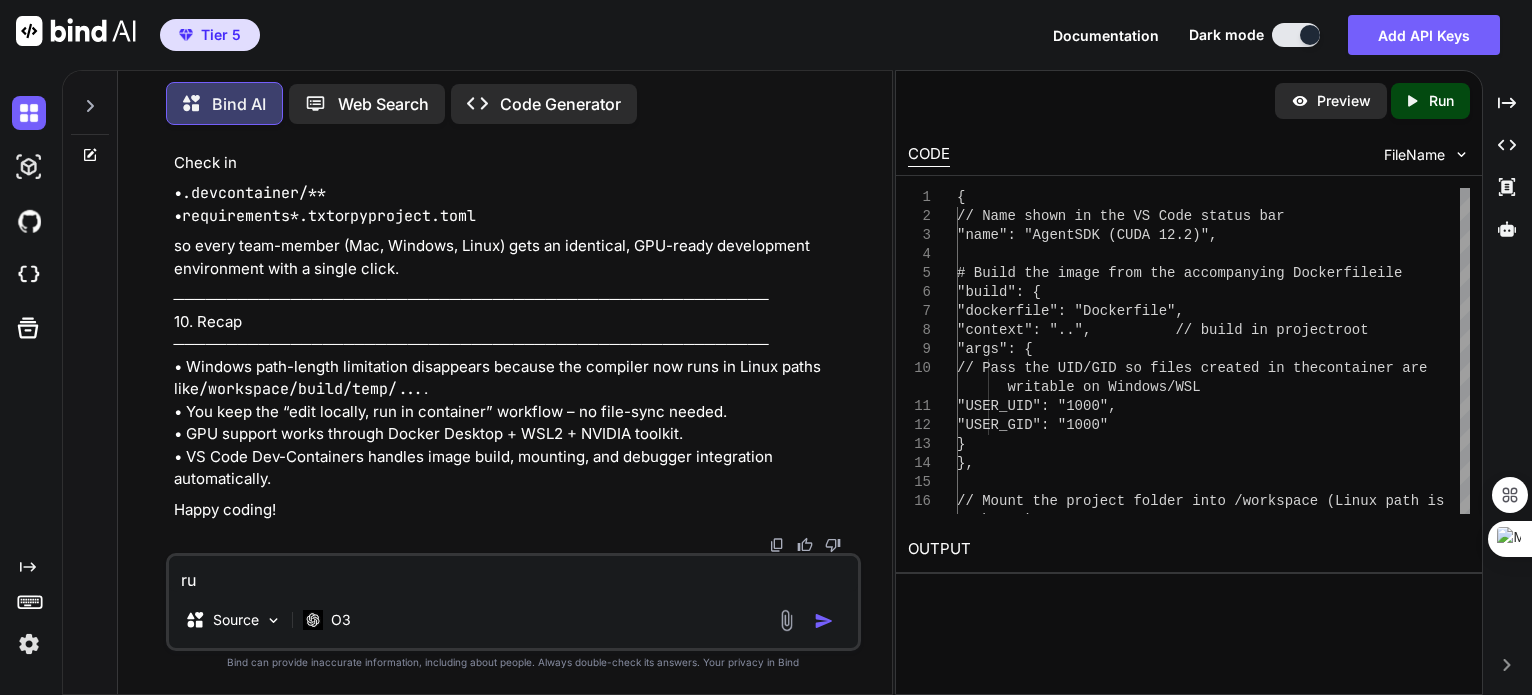 type on "r" 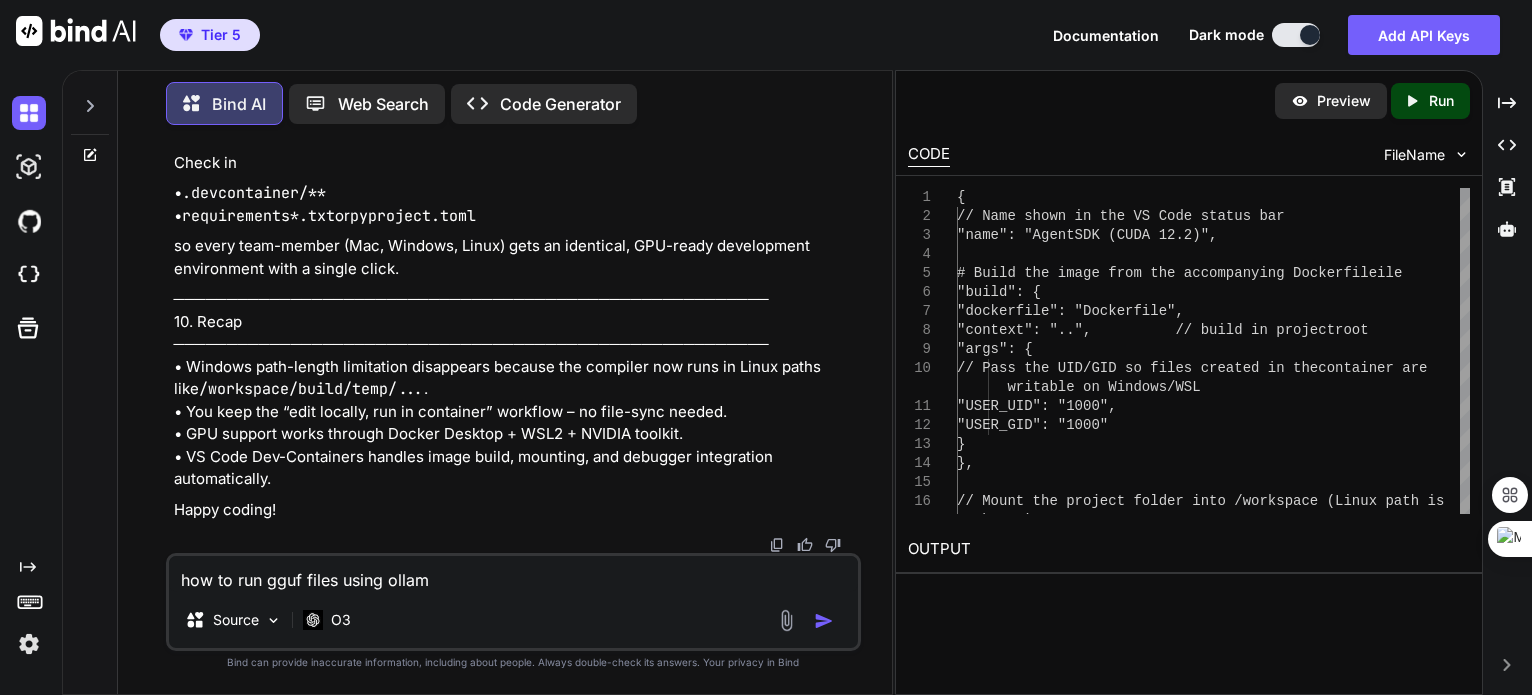 type on "how to run gguf files using ollama" 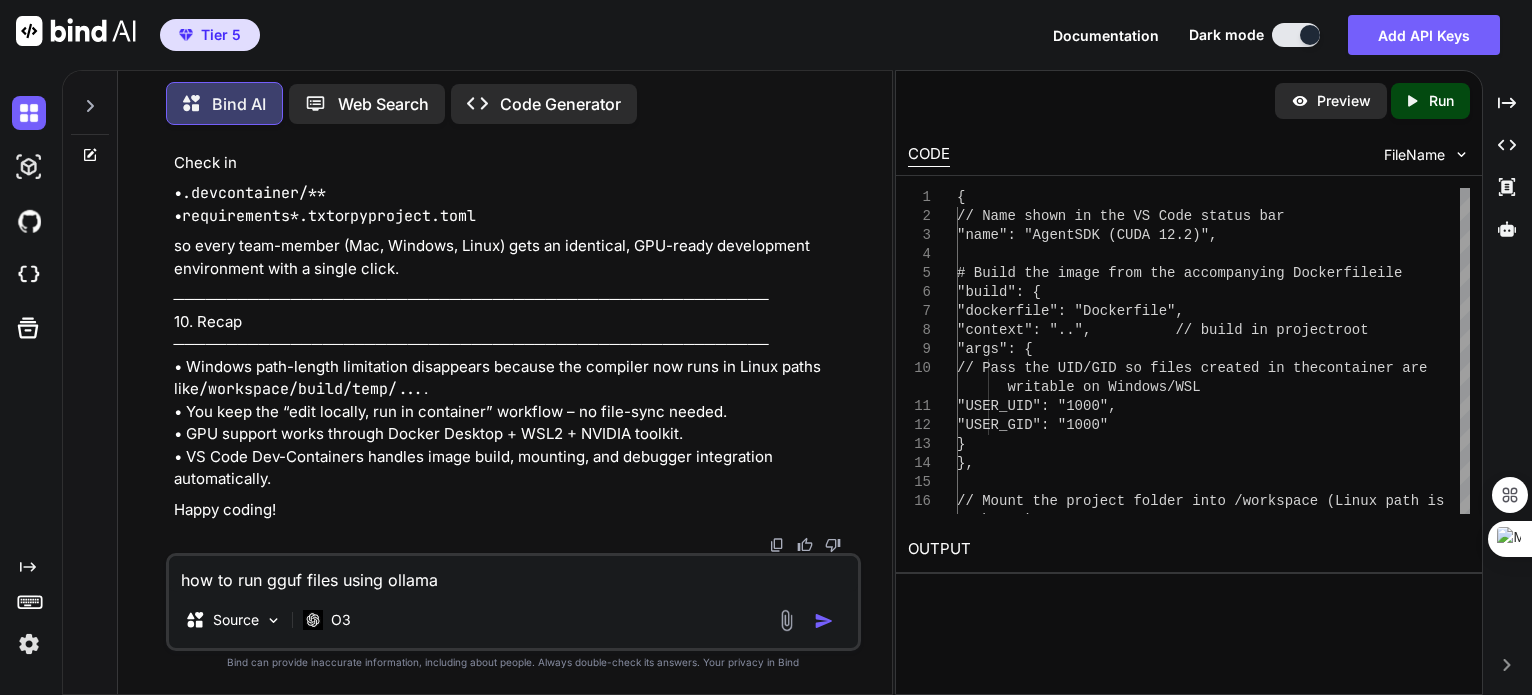 type 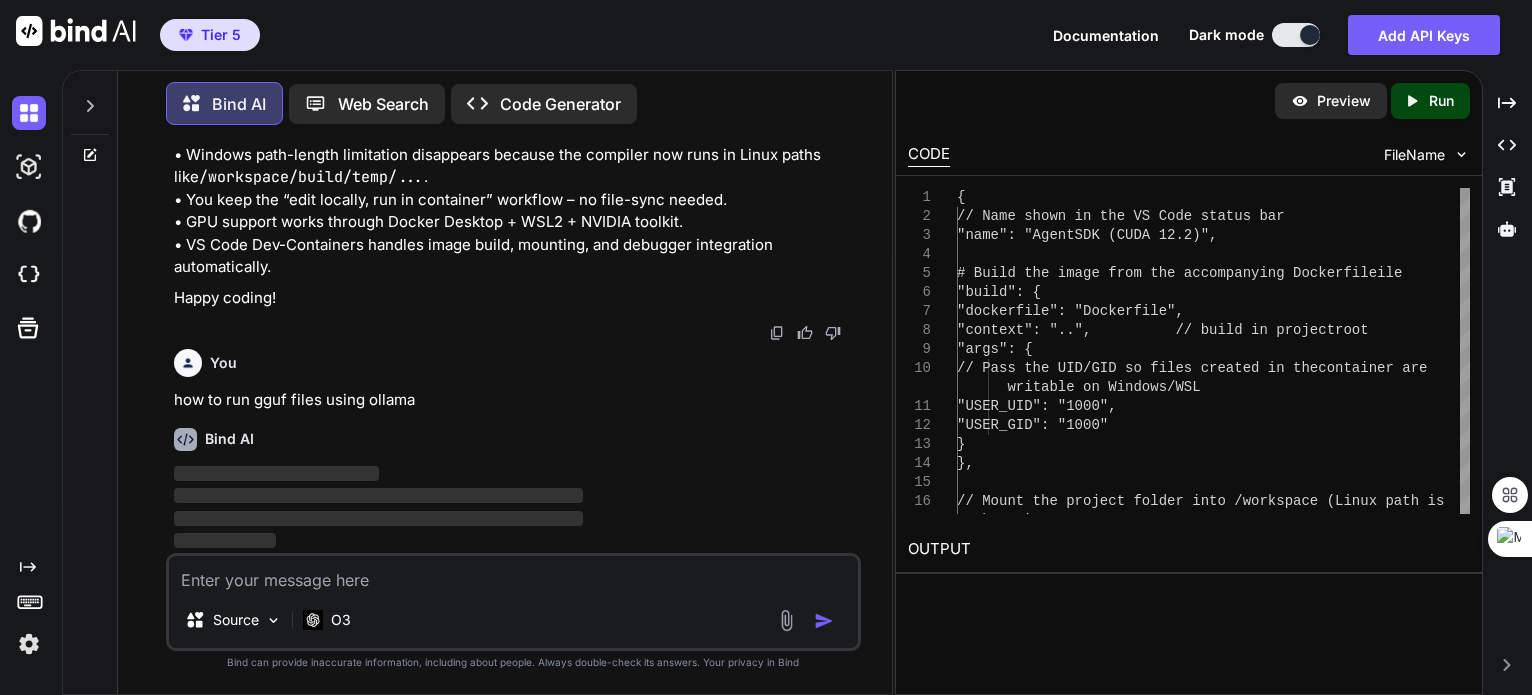 scroll, scrollTop: 83, scrollLeft: 0, axis: vertical 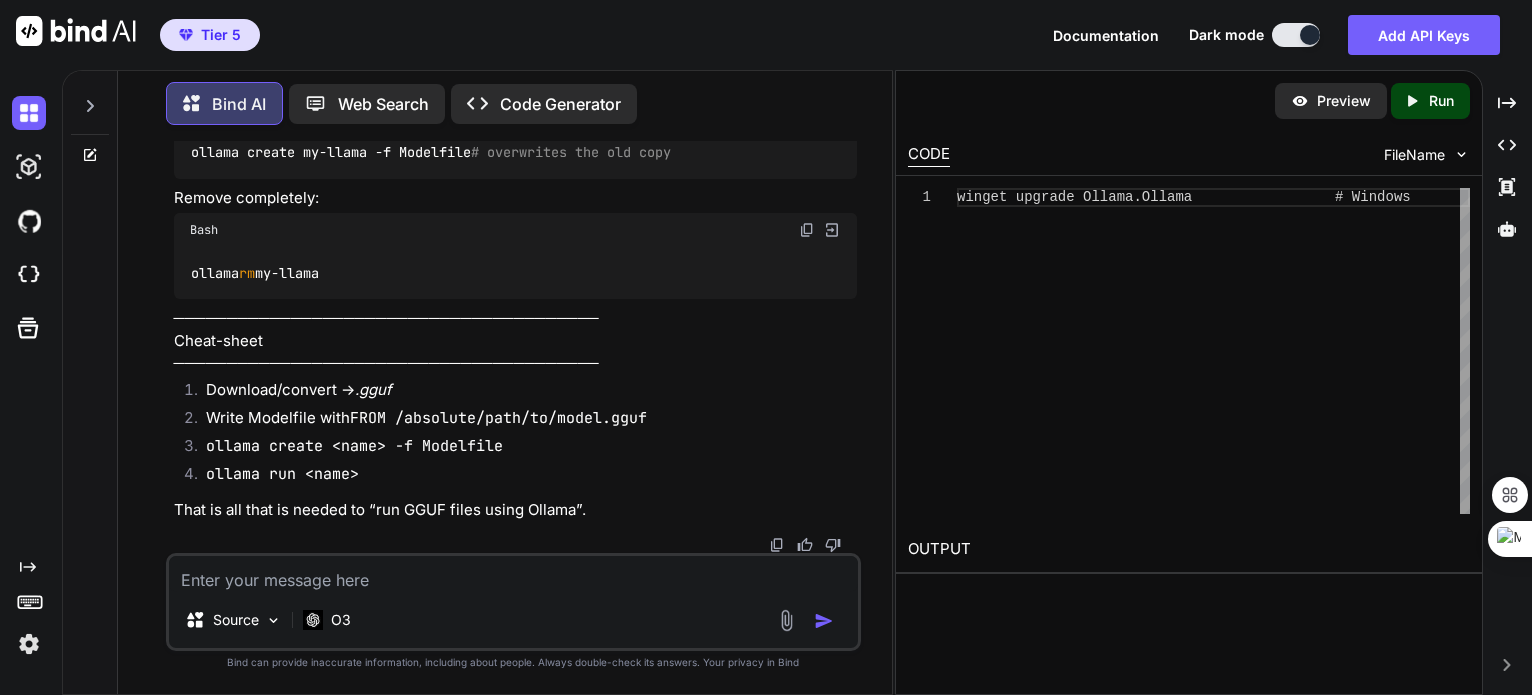 click at bounding box center (807, -1202) 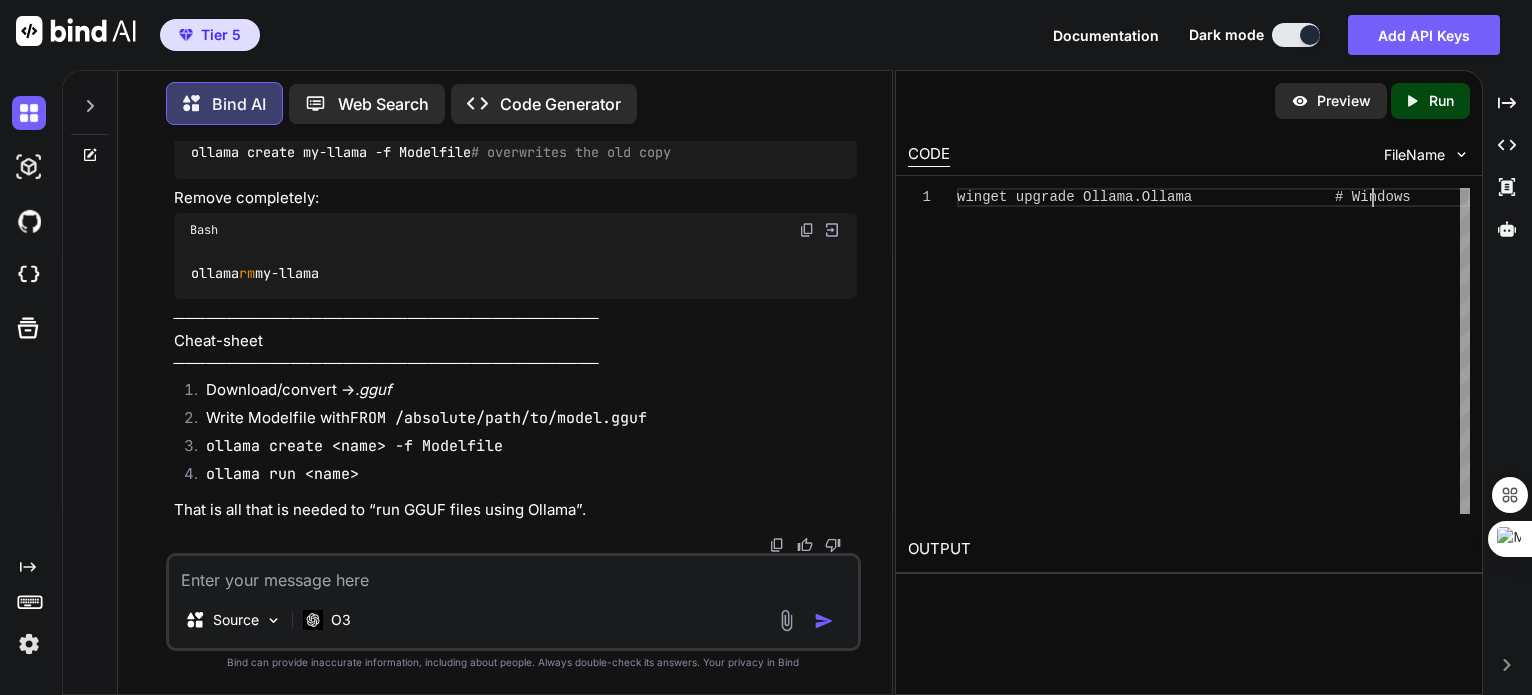 scroll, scrollTop: 0, scrollLeft: 0, axis: both 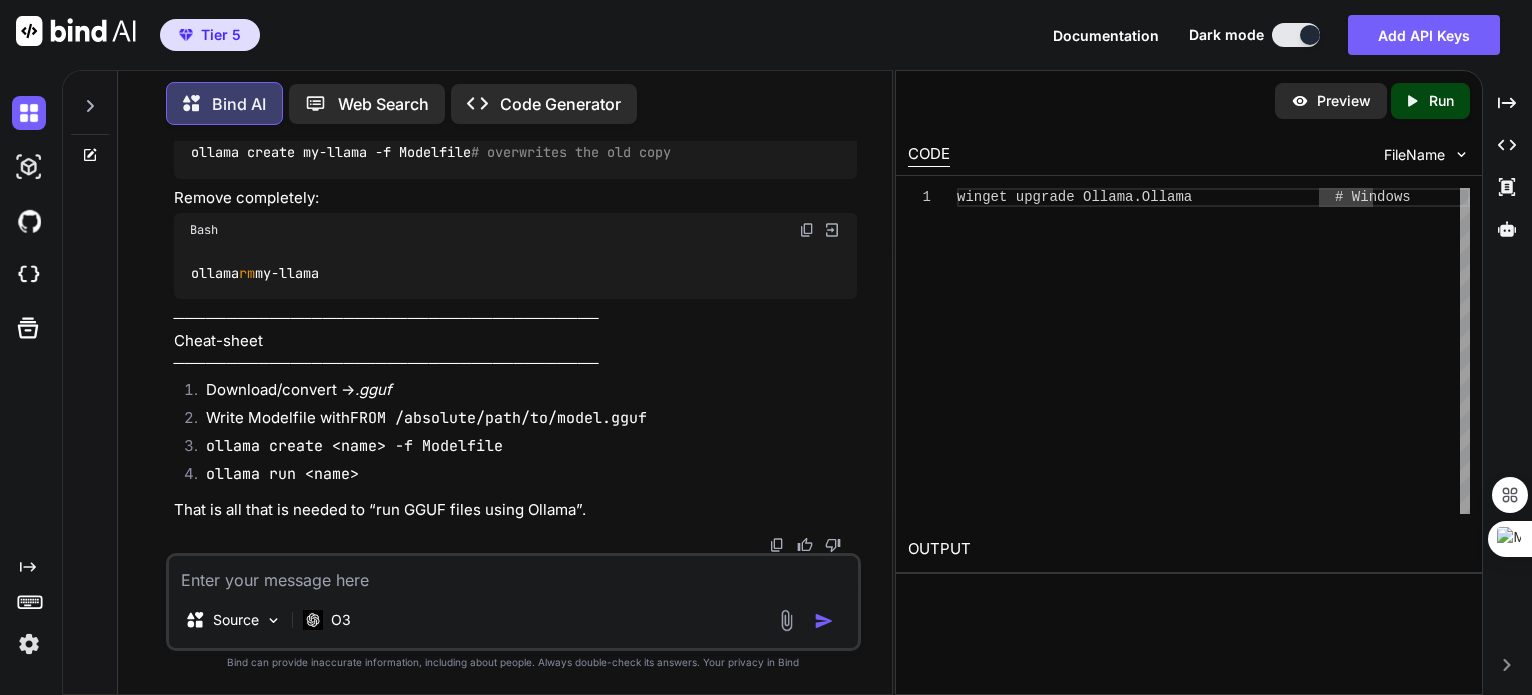 type on "winget upgrade Ollama.Ollama                 # Windows" 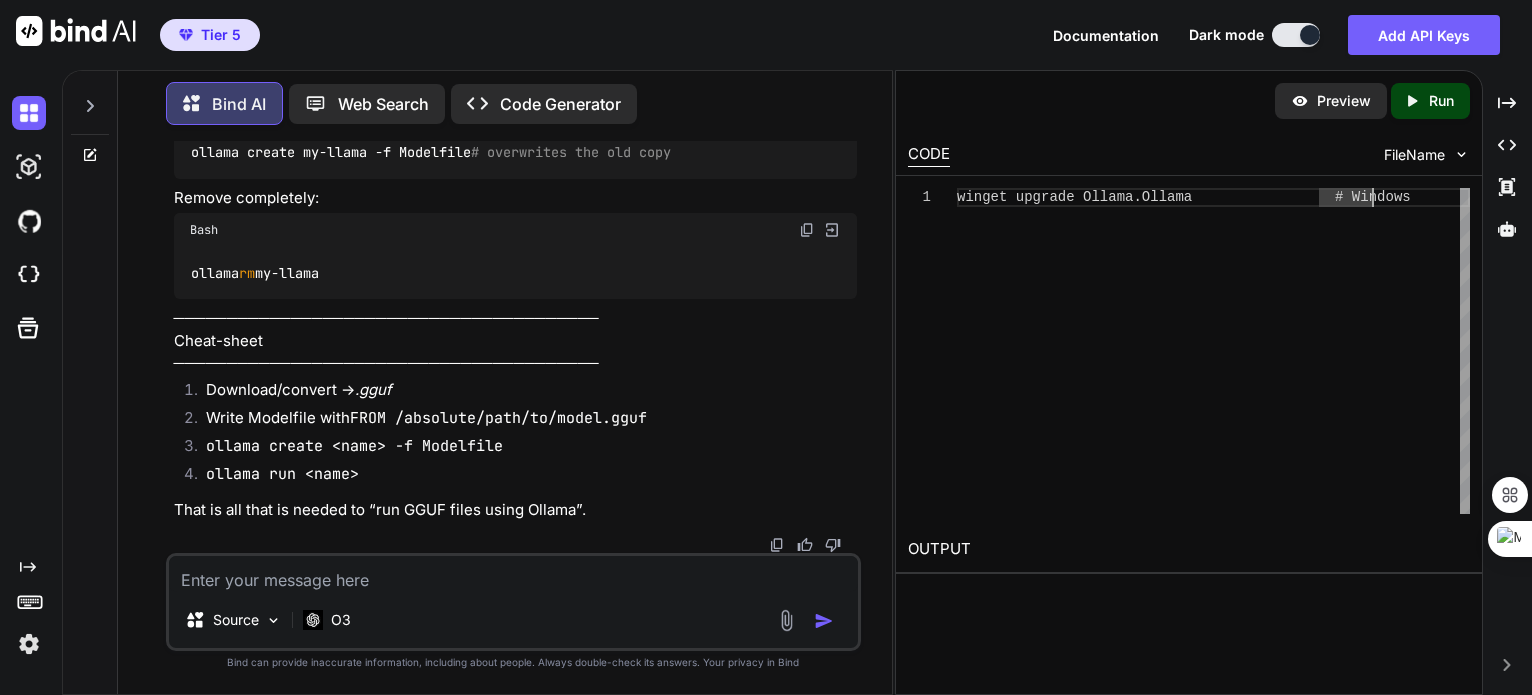 scroll, scrollTop: 48905, scrollLeft: 0, axis: vertical 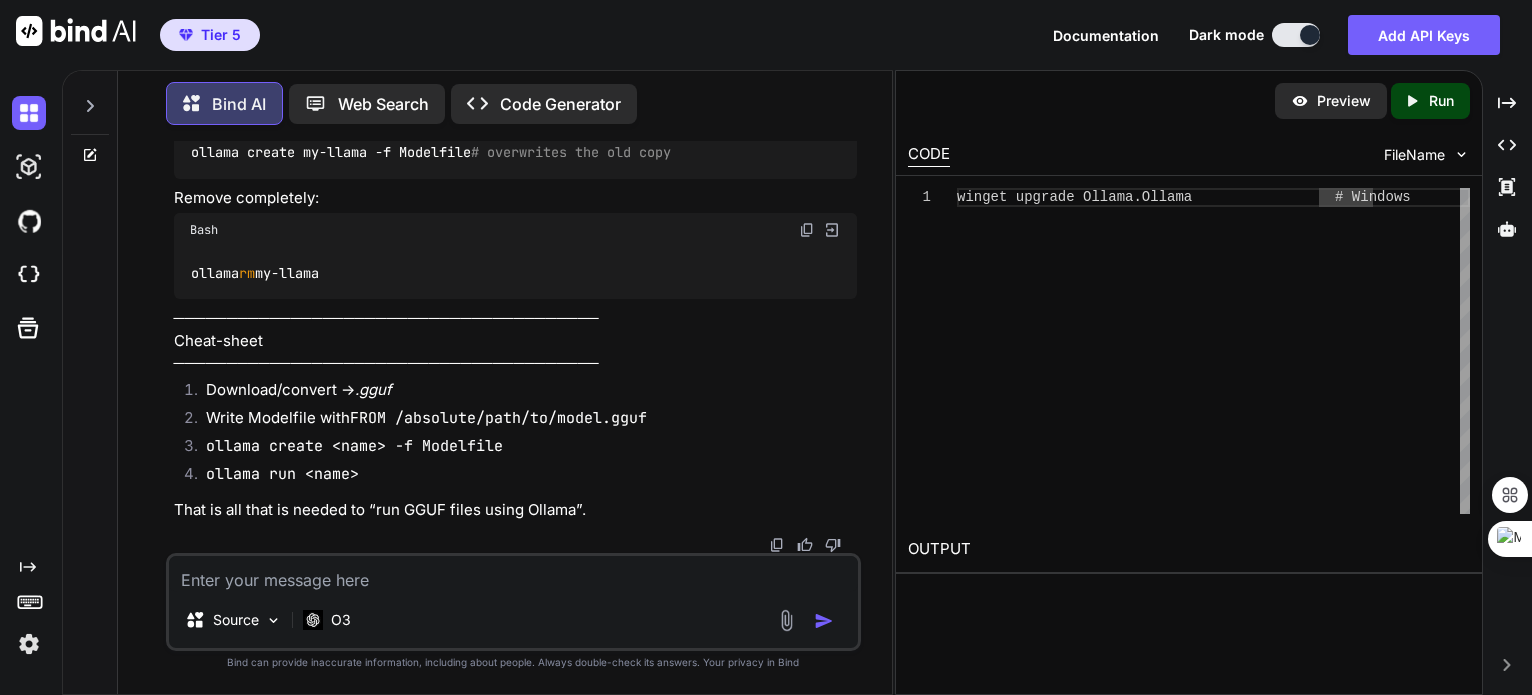 click at bounding box center (513, 574) 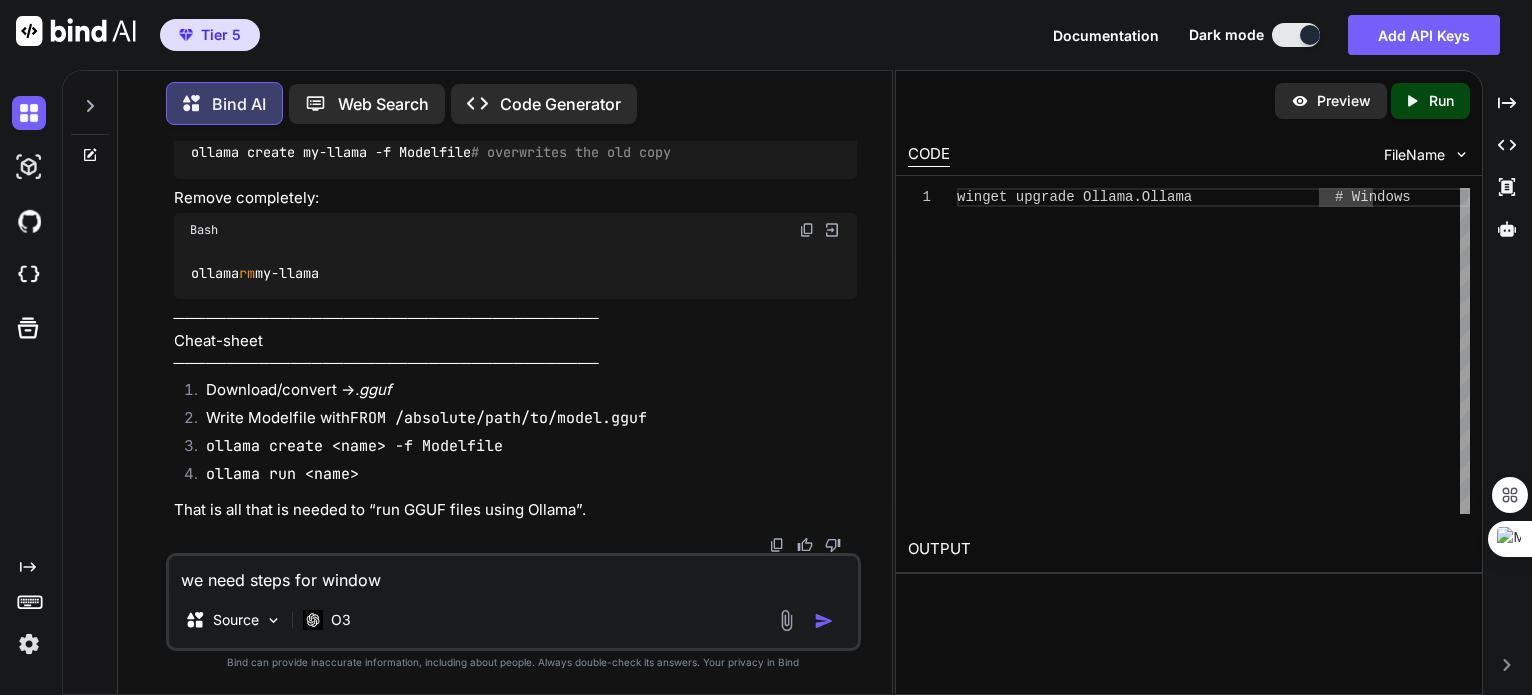 type on "we need steps for windows" 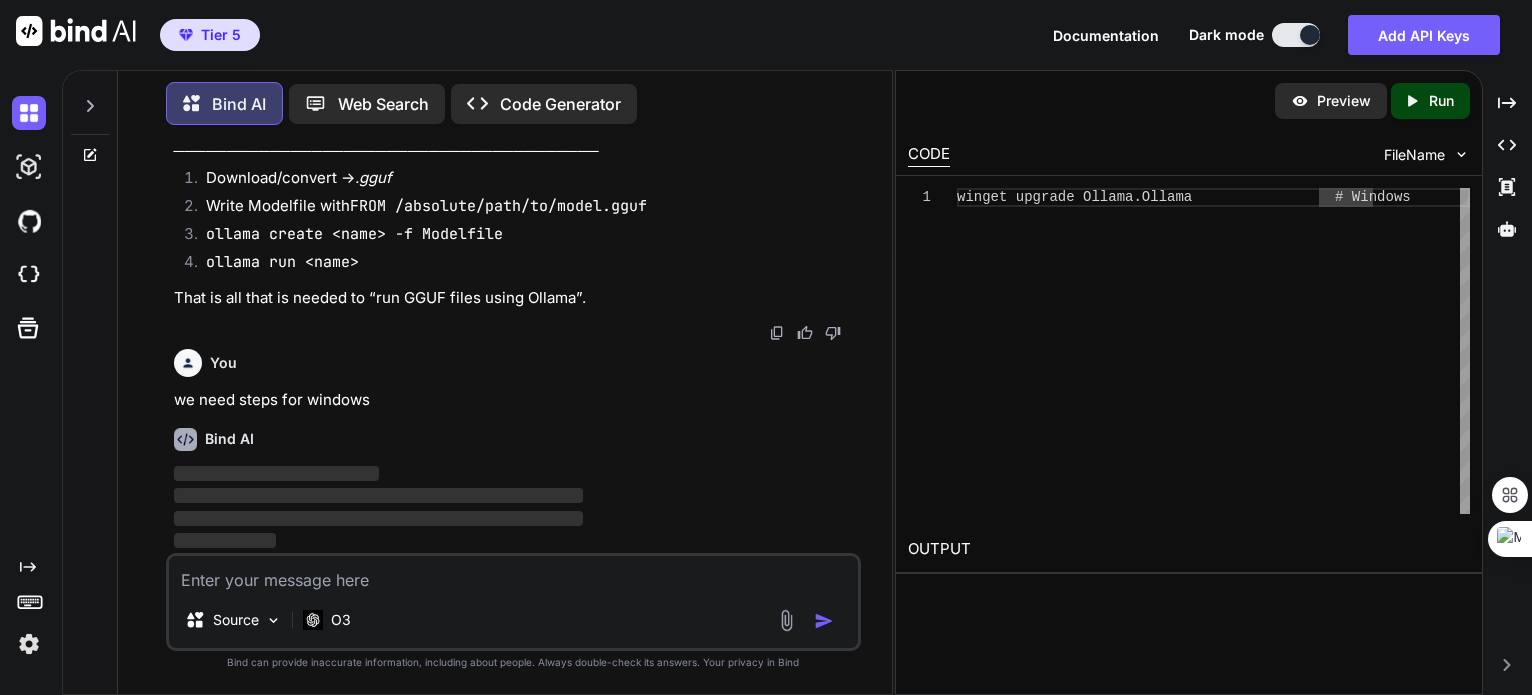 scroll, scrollTop: 24, scrollLeft: 0, axis: vertical 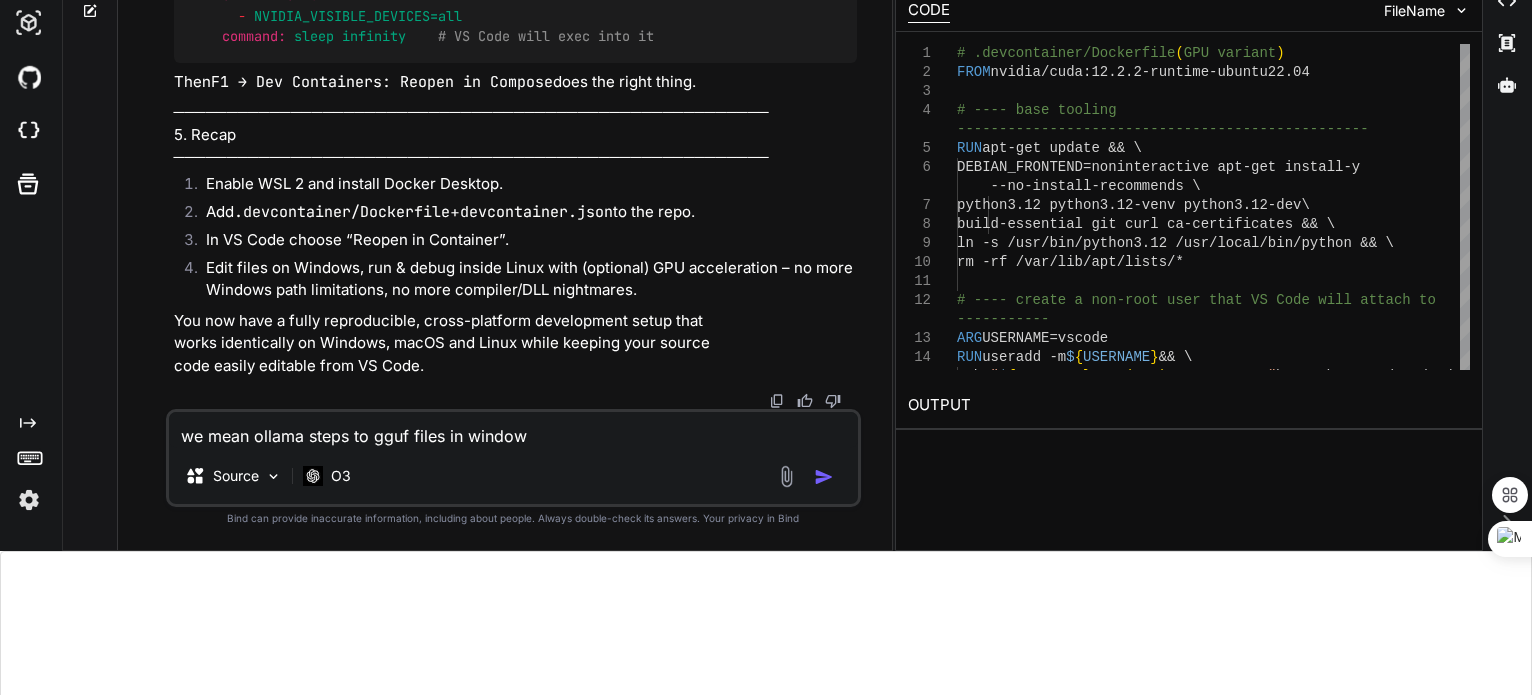 type on "we mean ollama steps to gguf files in windows" 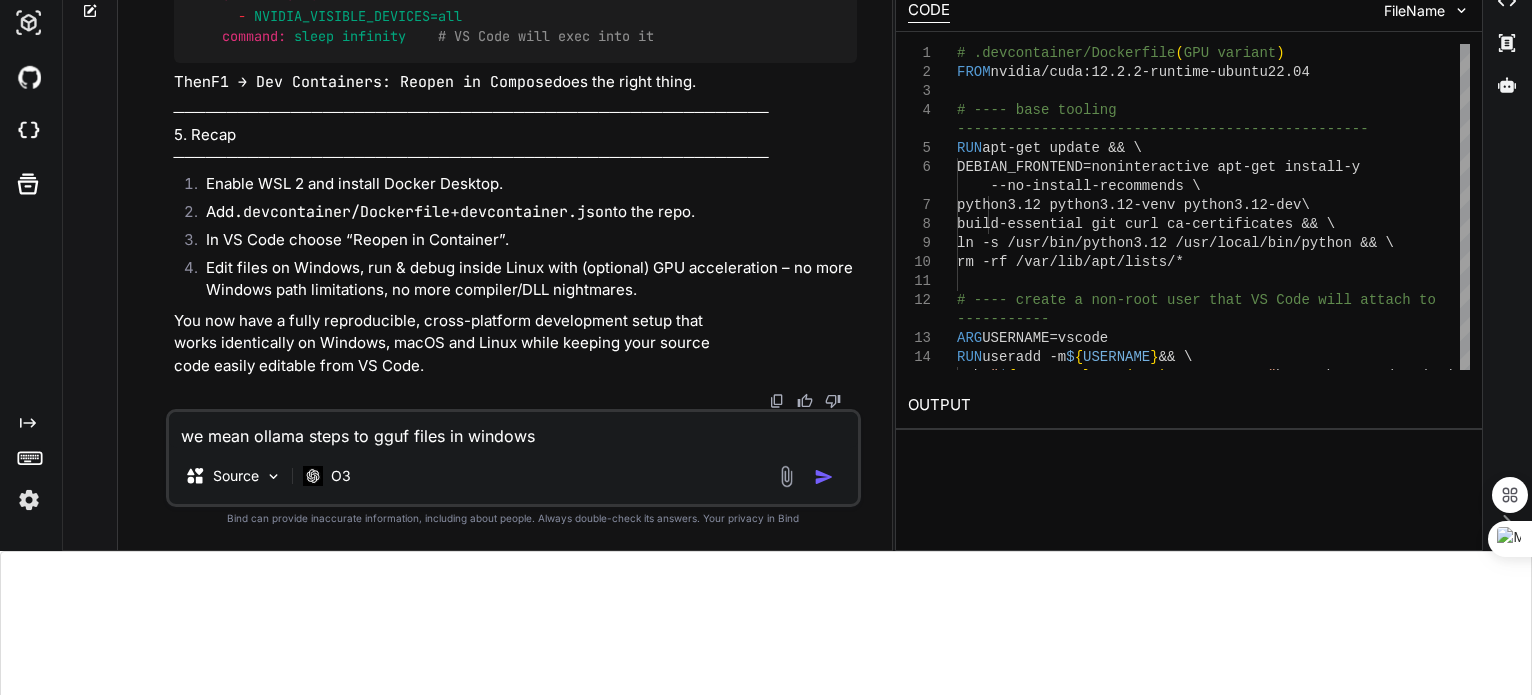 type 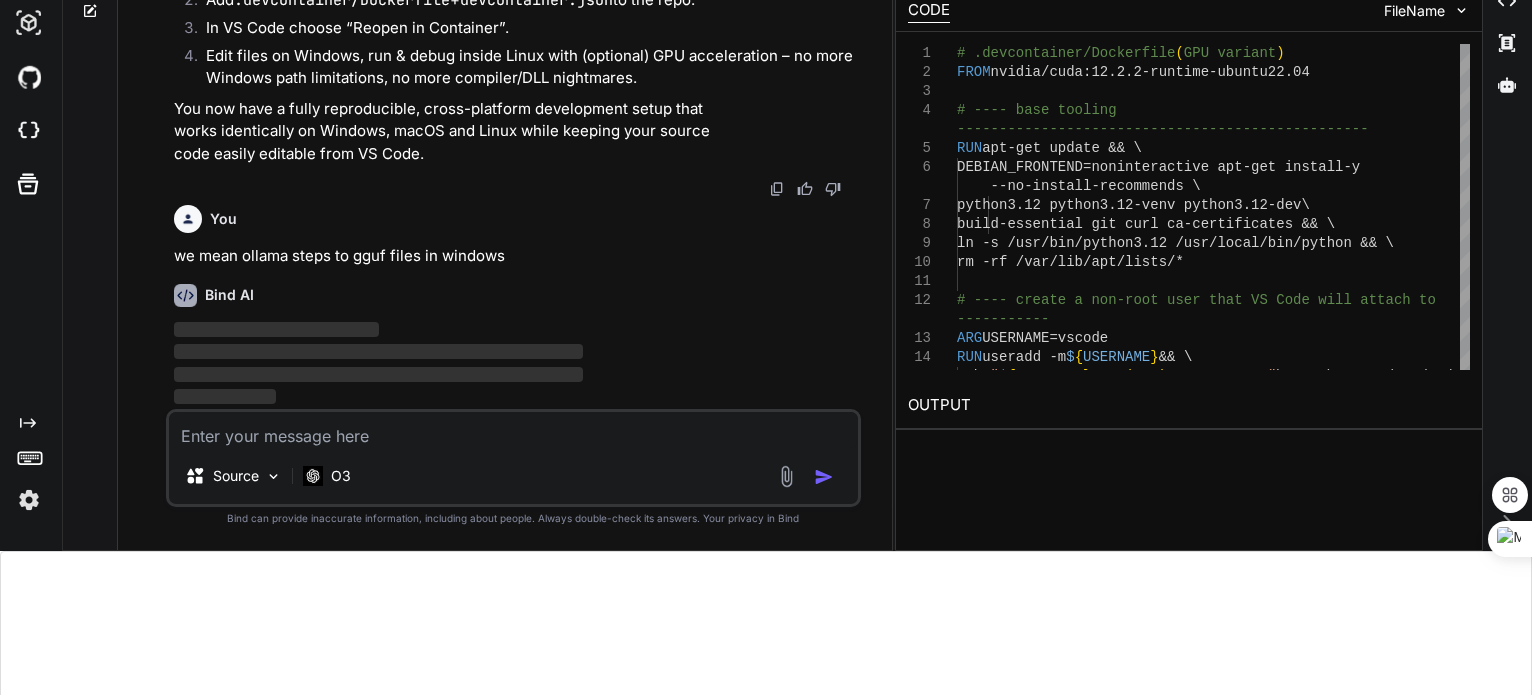 scroll, scrollTop: 230, scrollLeft: 0, axis: vertical 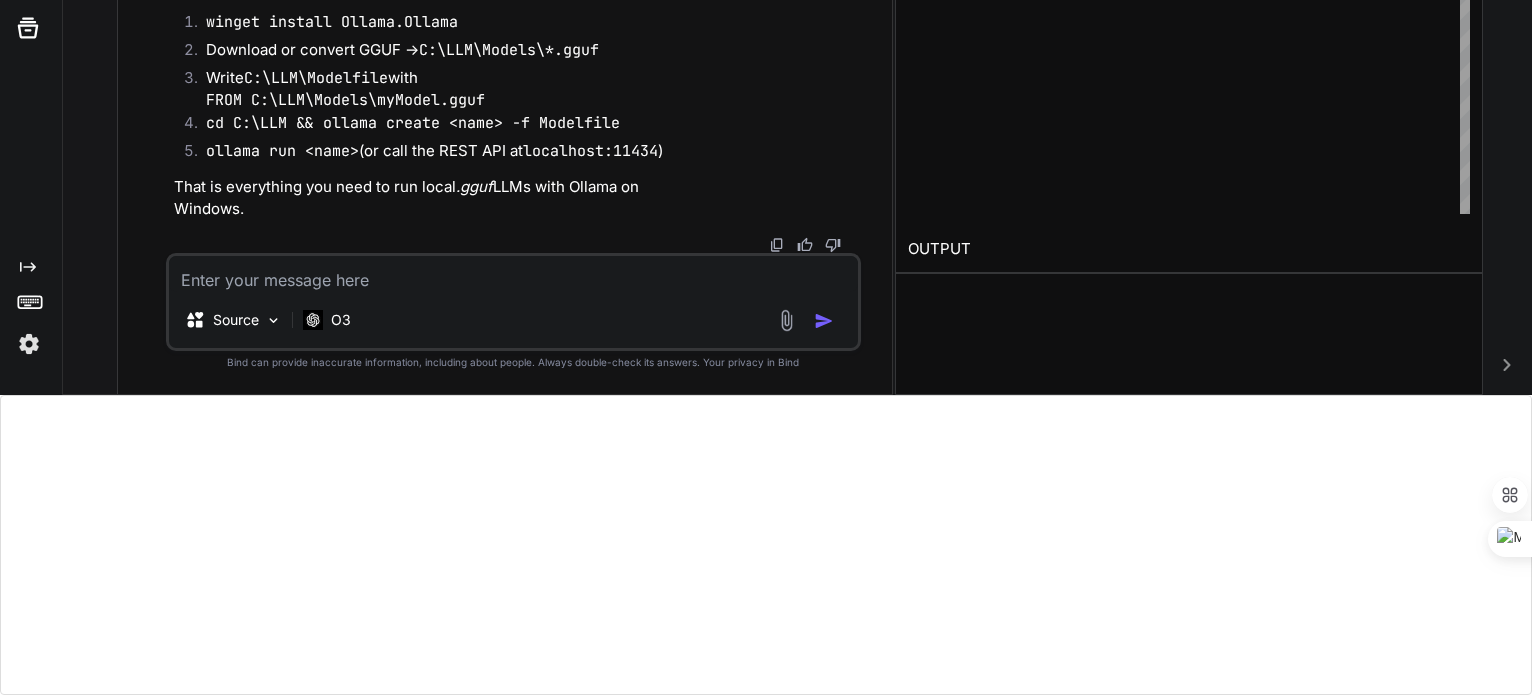 click at bounding box center (807, -1975) 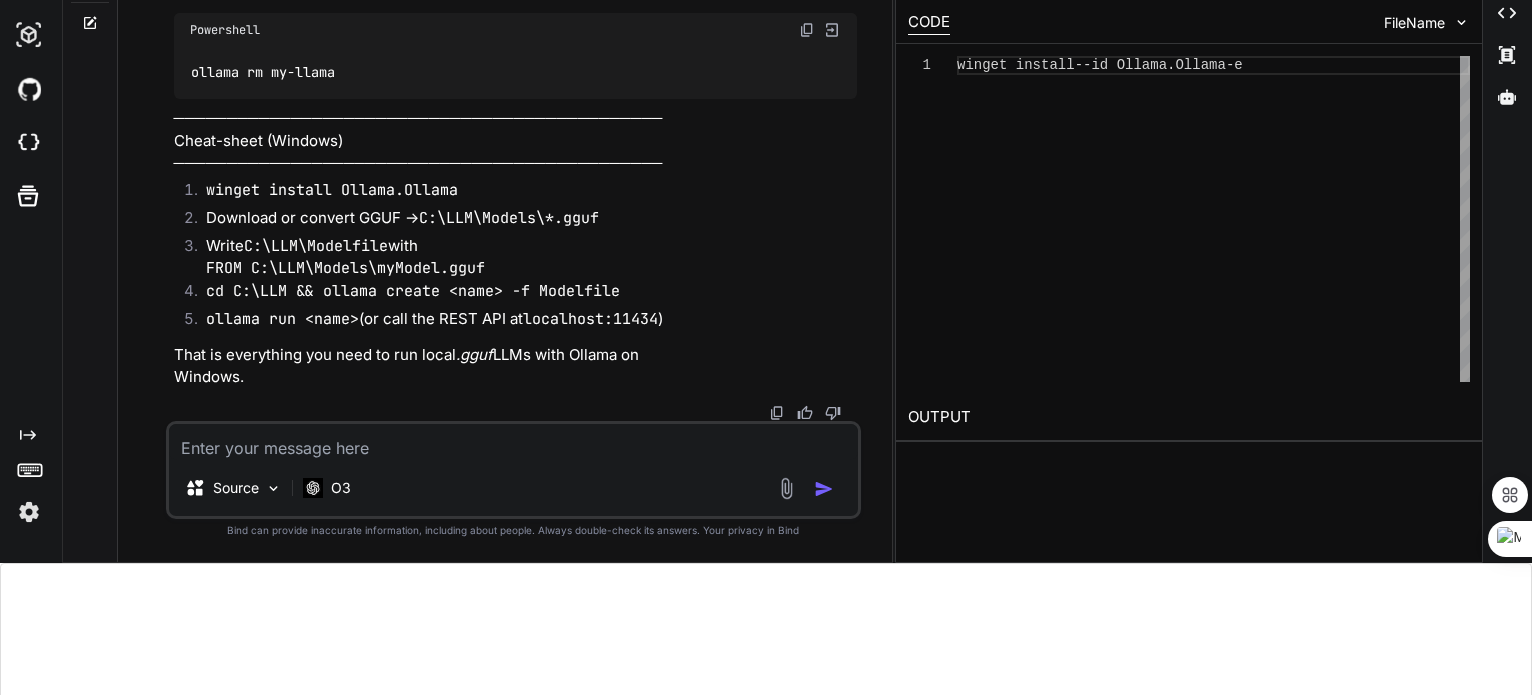 scroll, scrollTop: 133, scrollLeft: 0, axis: vertical 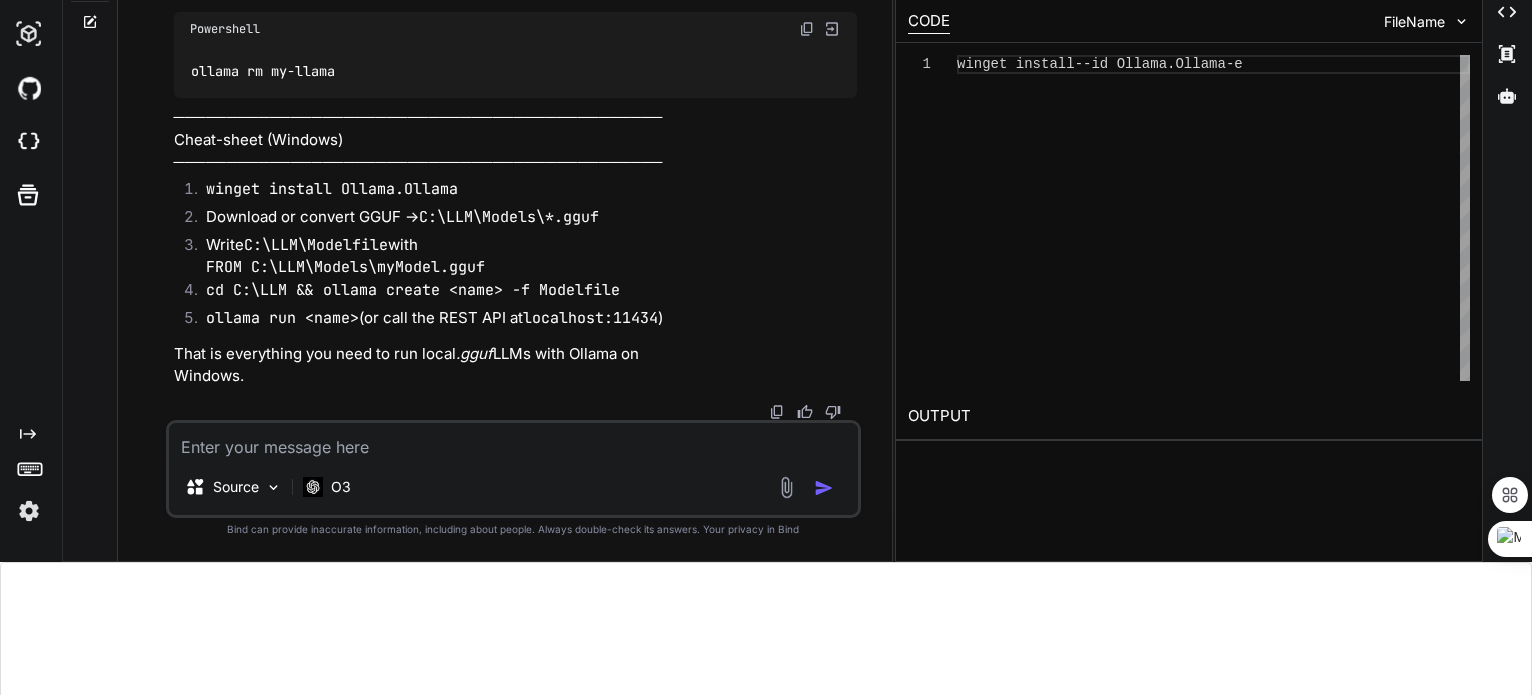 click on "Hints
• If your path contains spaces, wrap it in double quotes:" at bounding box center [515, -1627] 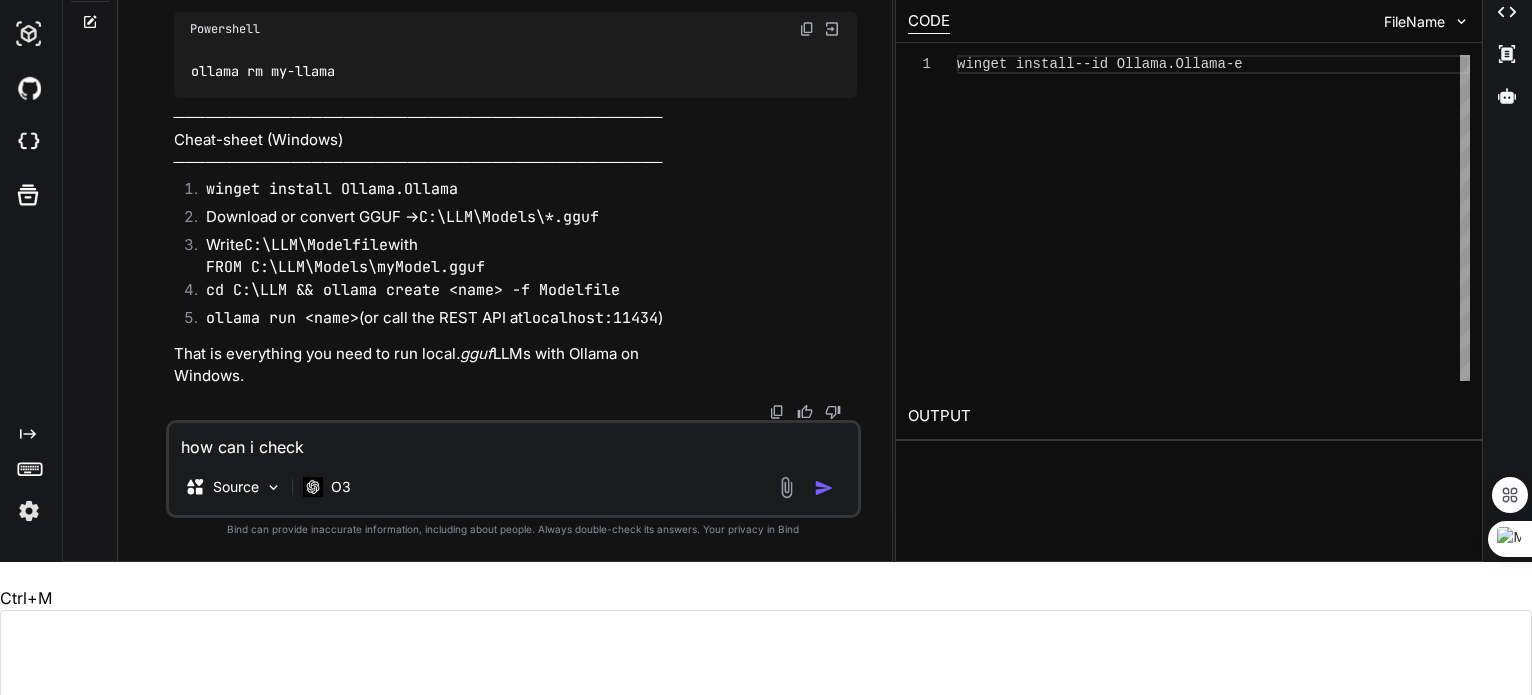 type on "c" 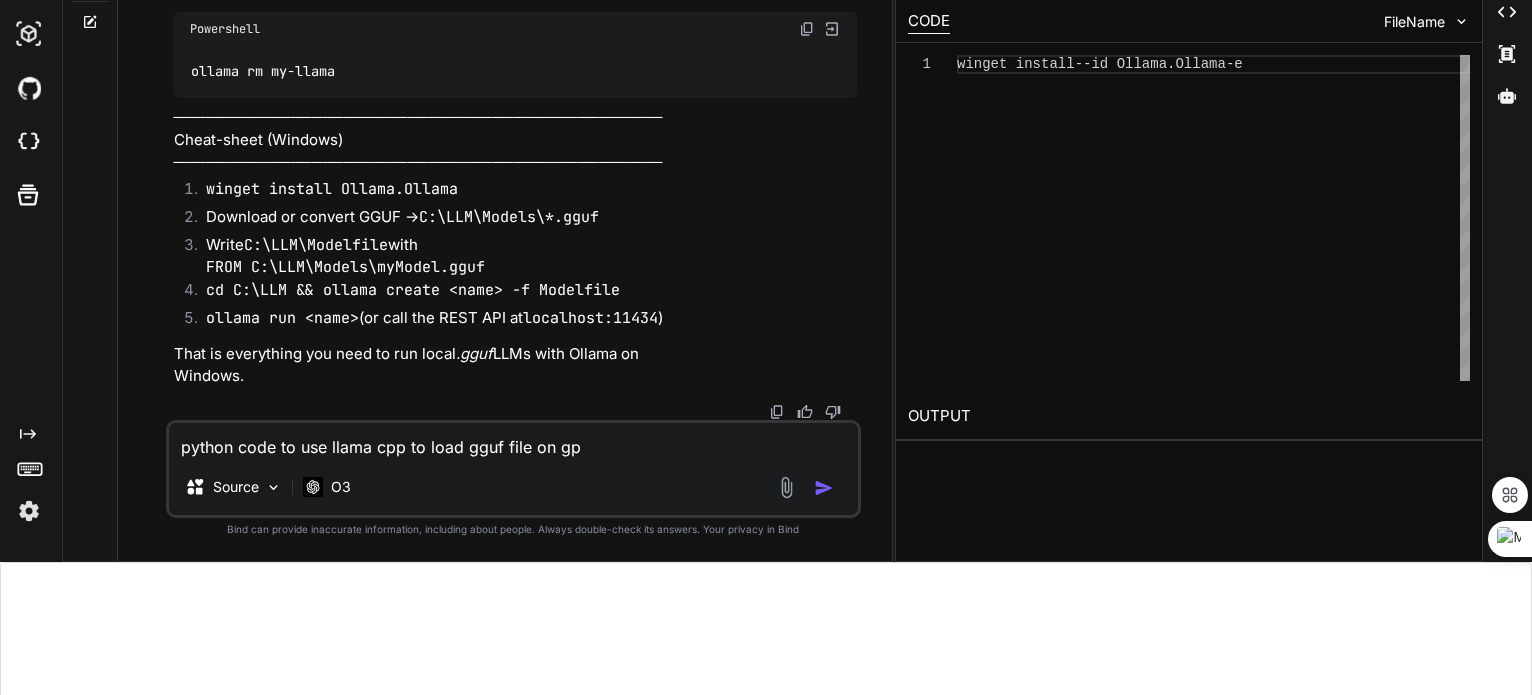 type on "python code to use llama cpp to load gguf file on gpu" 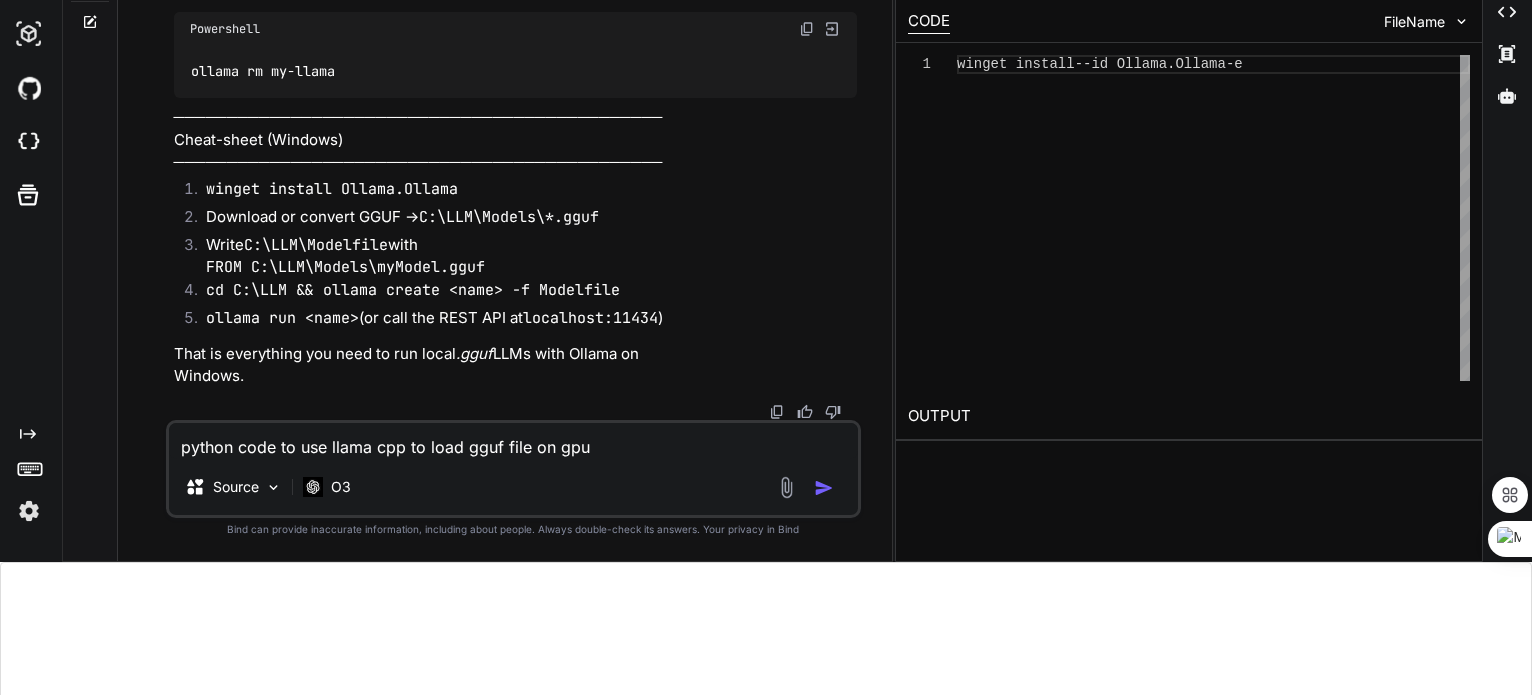 type 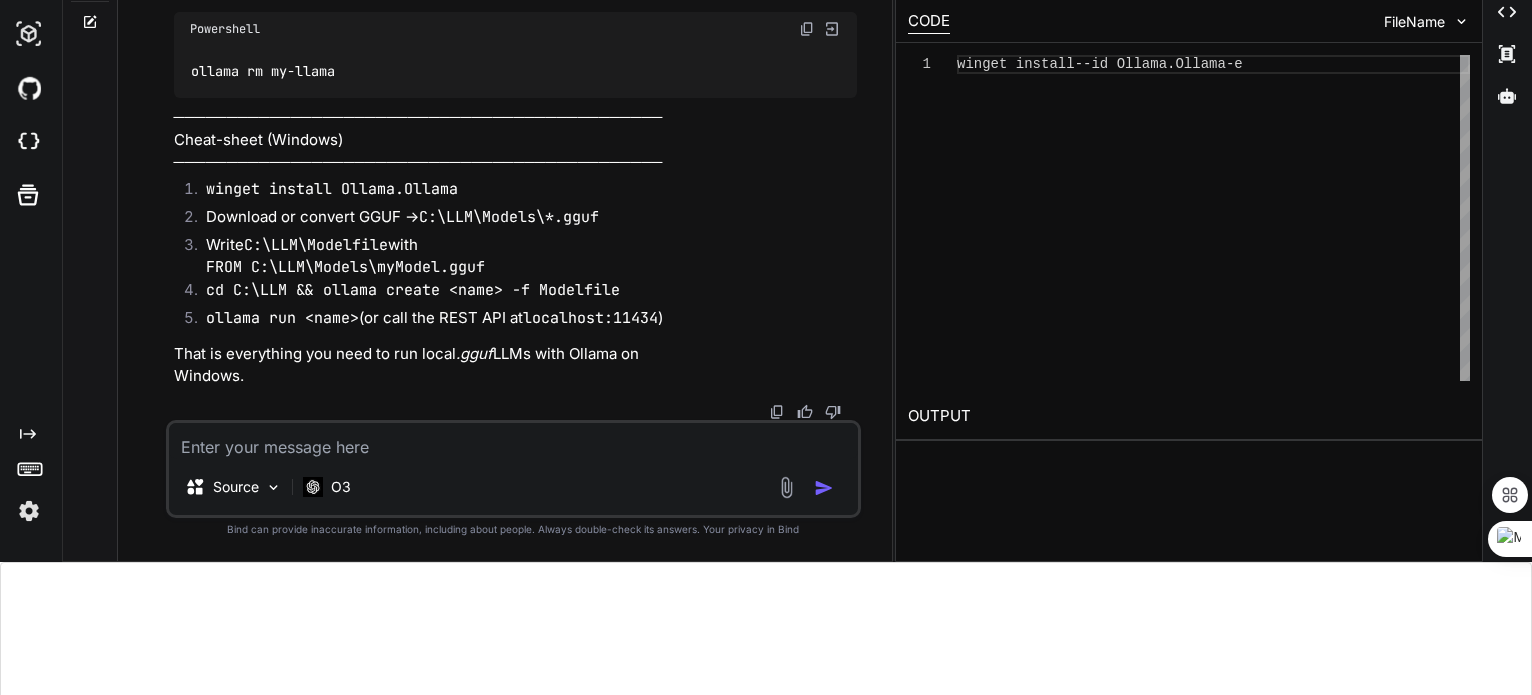 scroll, scrollTop: 58562, scrollLeft: 0, axis: vertical 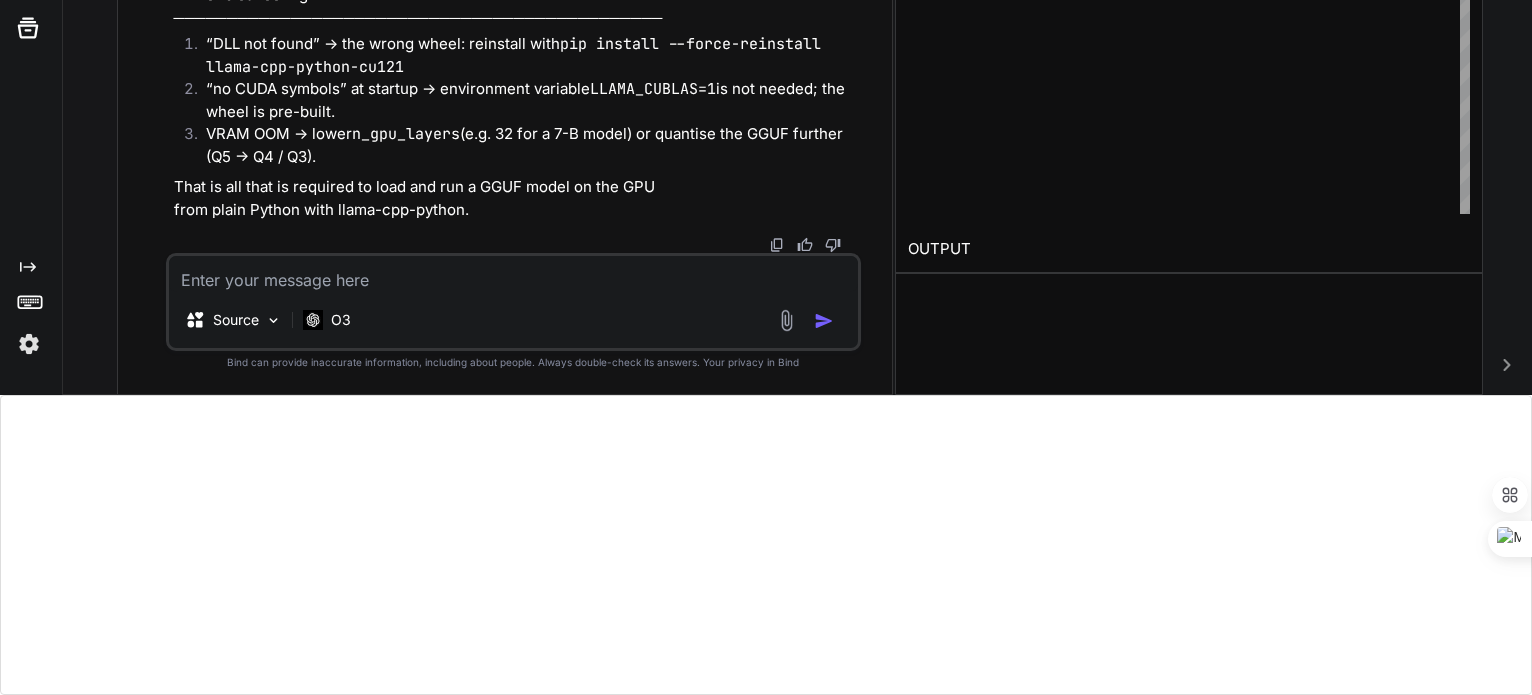click at bounding box center (807, -971) 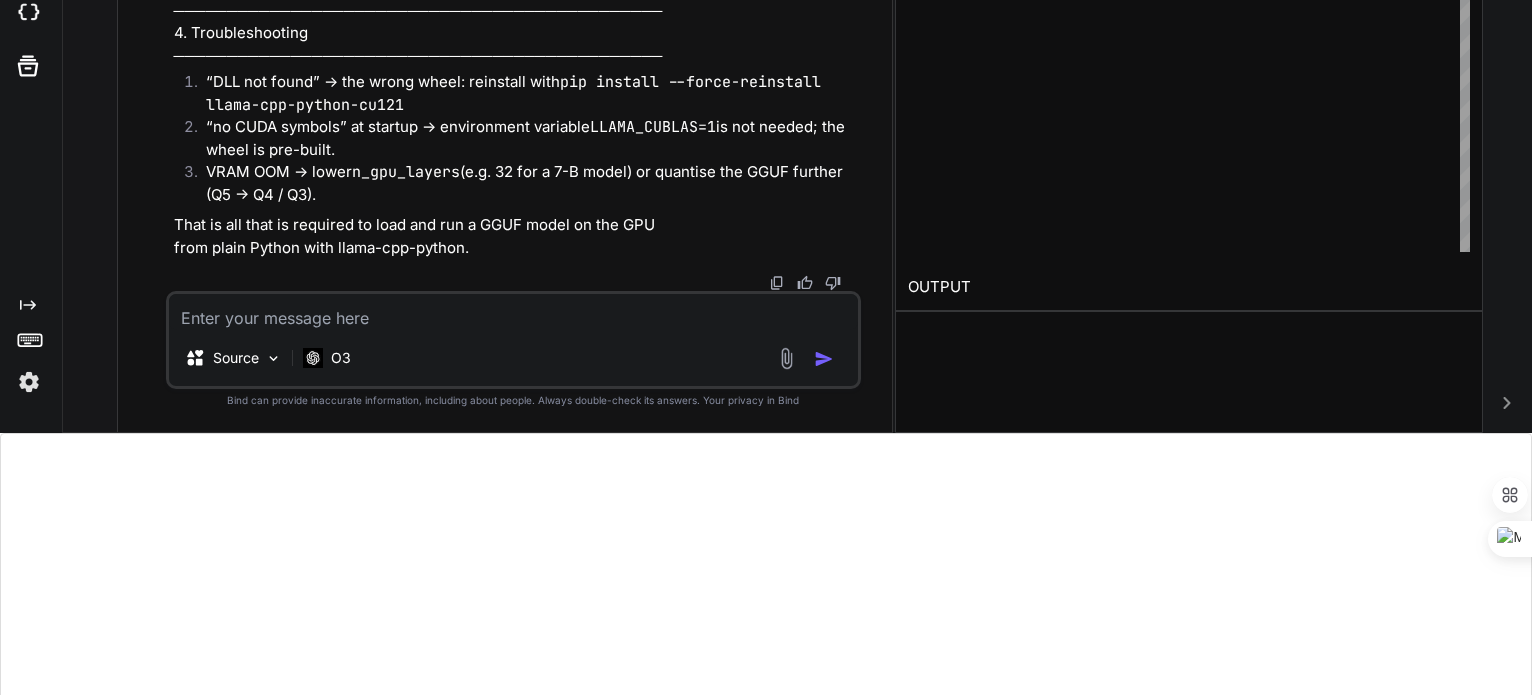 scroll, scrollTop: 274, scrollLeft: 0, axis: vertical 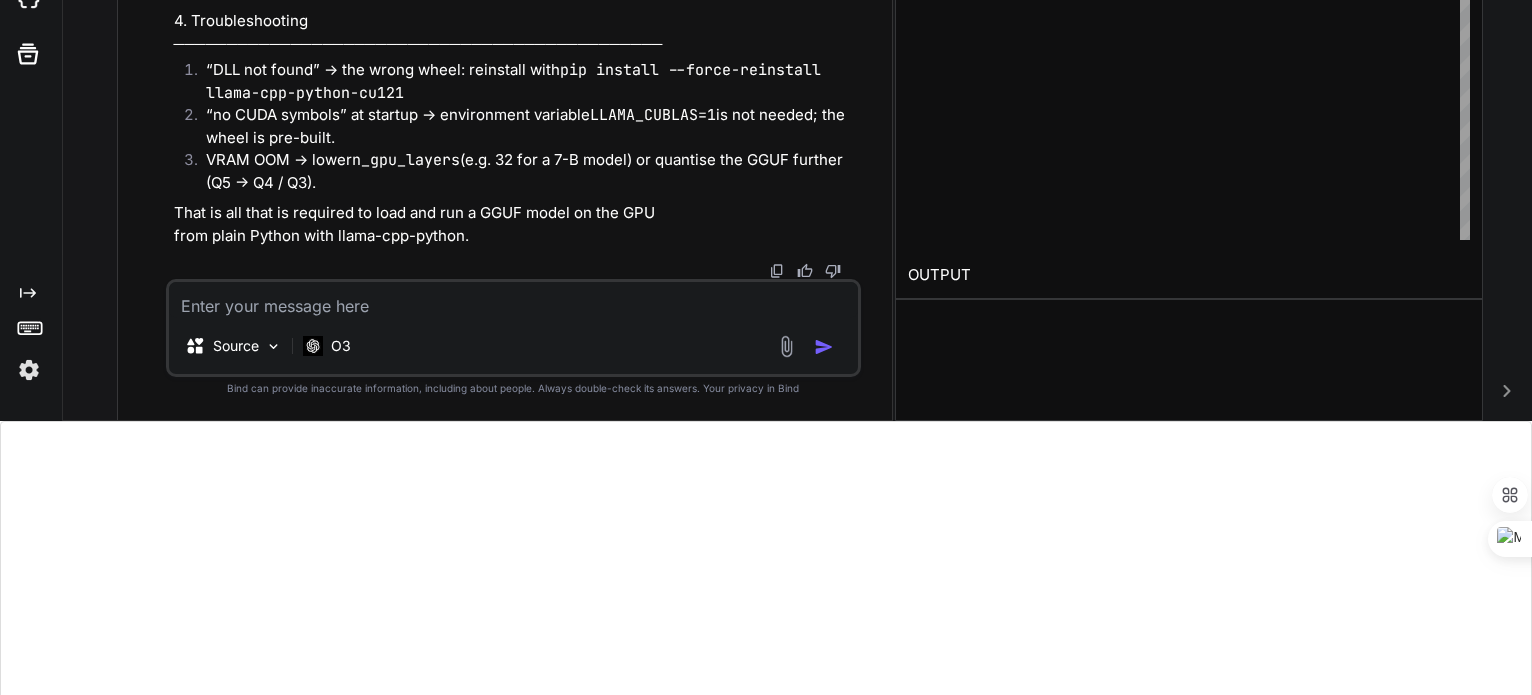 type 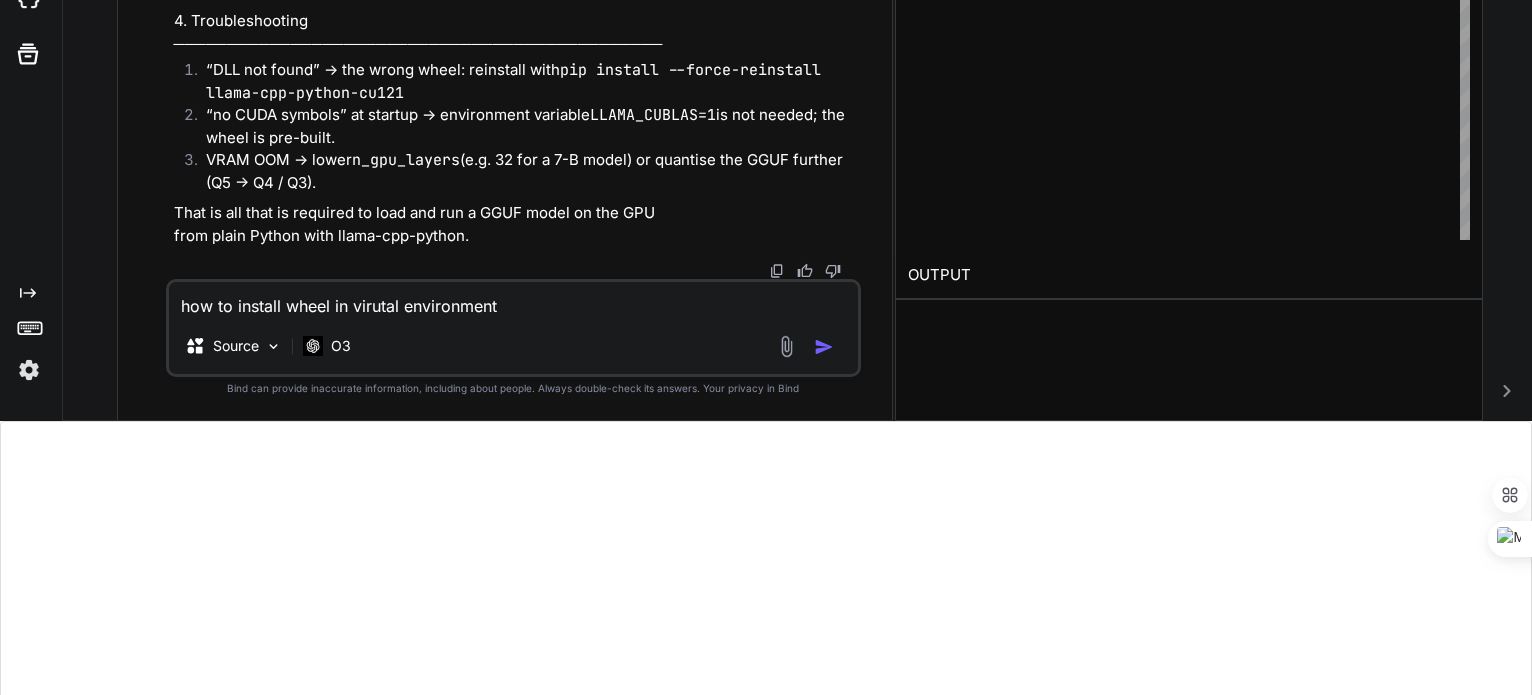 type on "how to install wheel in virutal environment?" 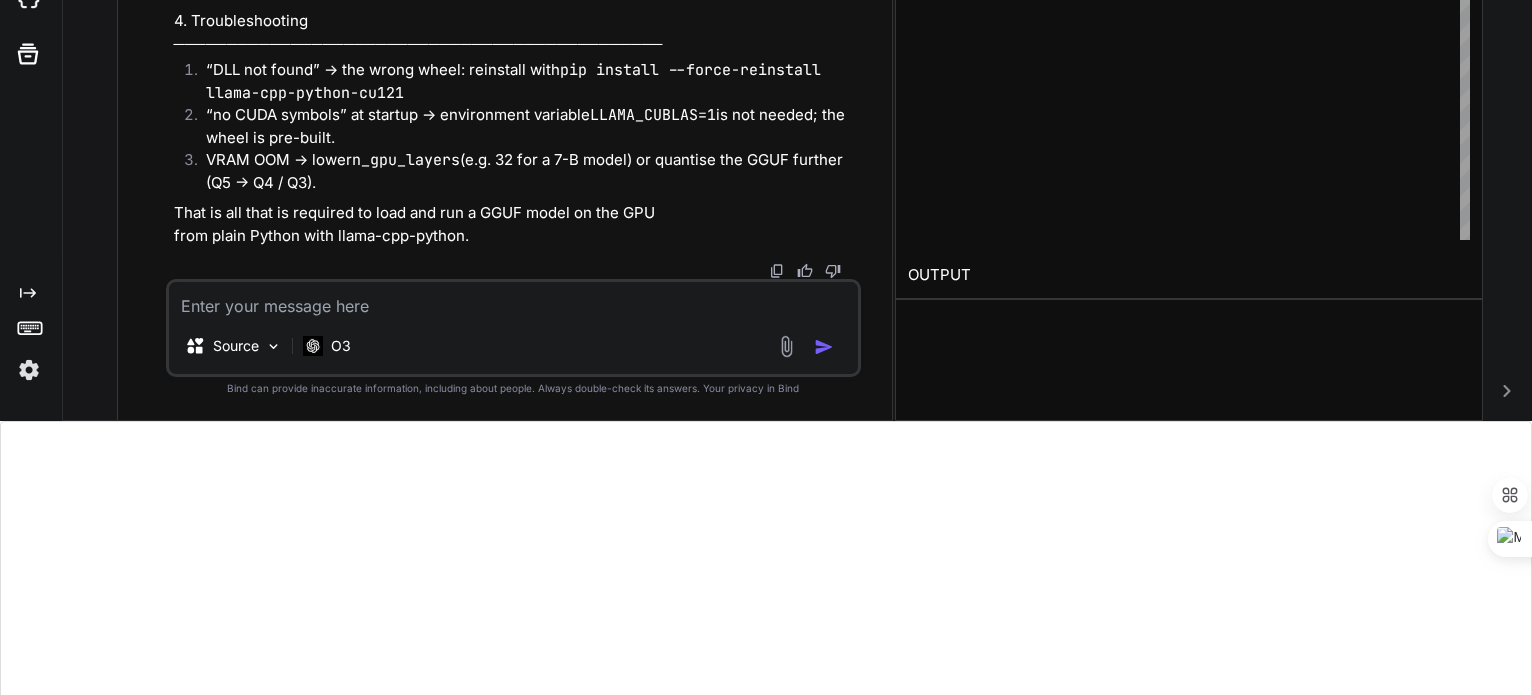 scroll, scrollTop: 60322, scrollLeft: 0, axis: vertical 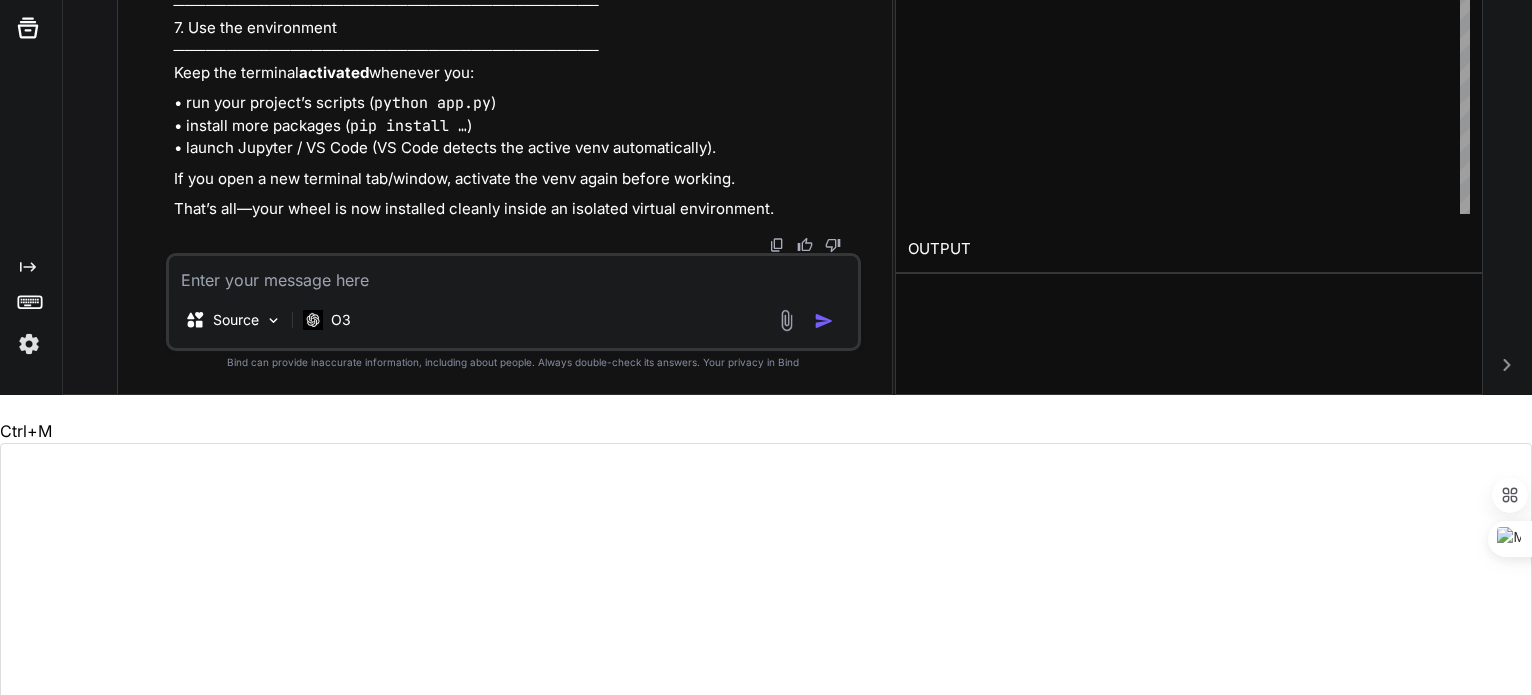 drag, startPoint x: 459, startPoint y: 154, endPoint x: 218, endPoint y: 145, distance: 241.16798 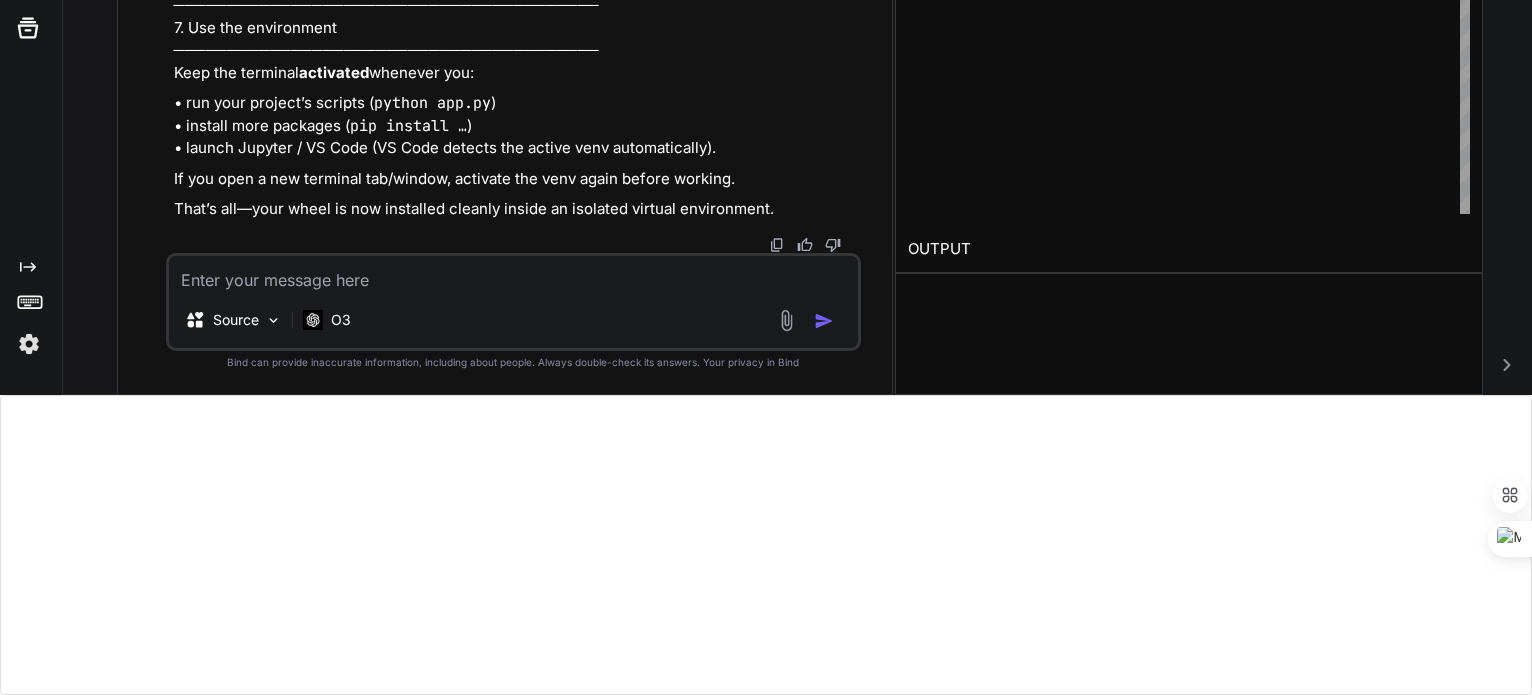 scroll, scrollTop: 62476, scrollLeft: 0, axis: vertical 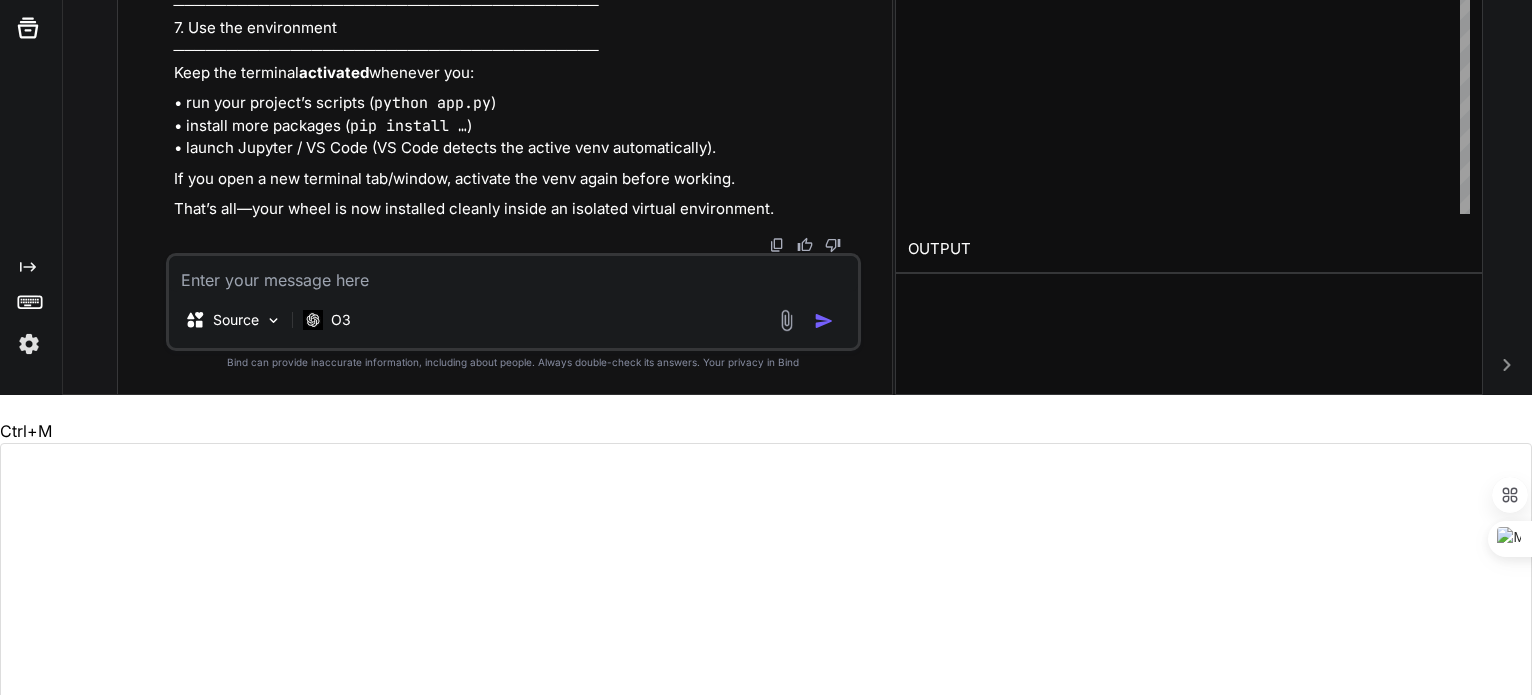 drag, startPoint x: 630, startPoint y: 166, endPoint x: 208, endPoint y: 172, distance: 422.04266 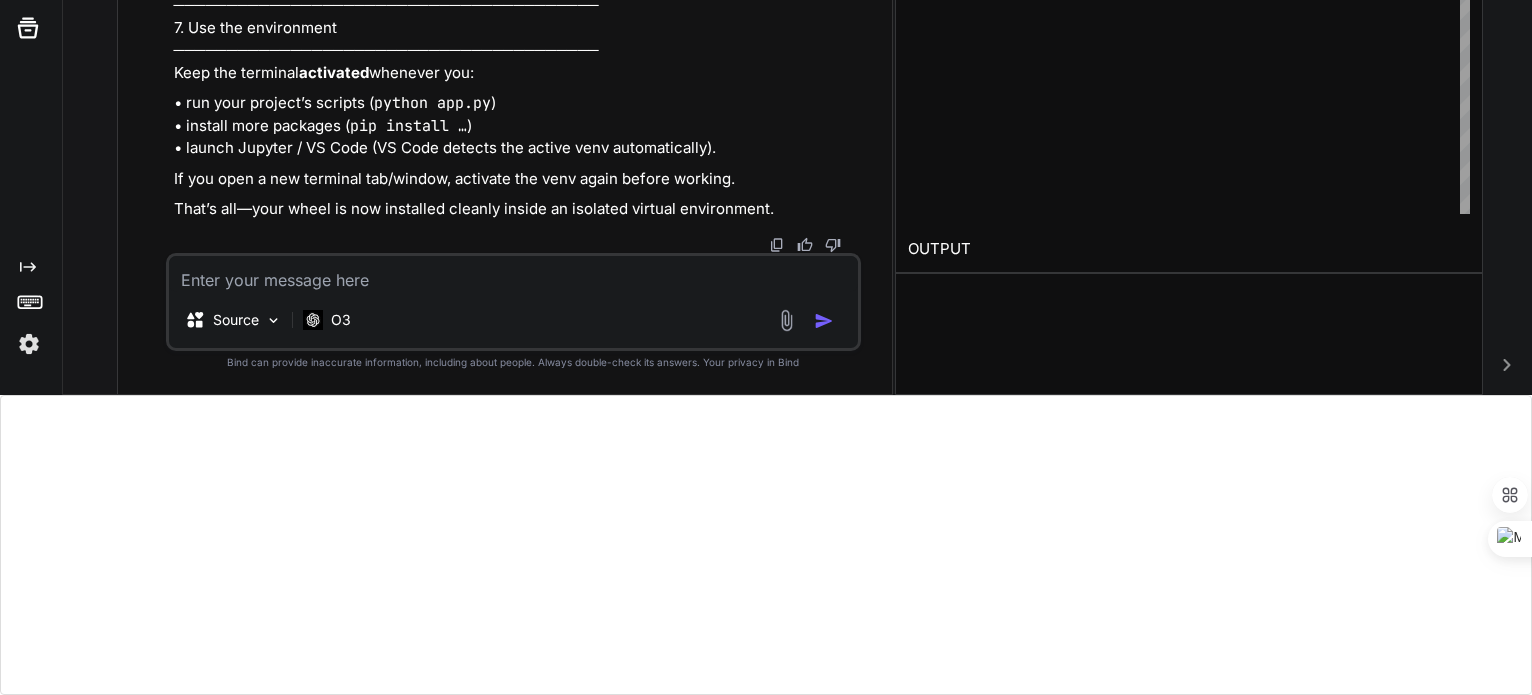 drag, startPoint x: 526, startPoint y: 649, endPoint x: 494, endPoint y: 691, distance: 52.801514 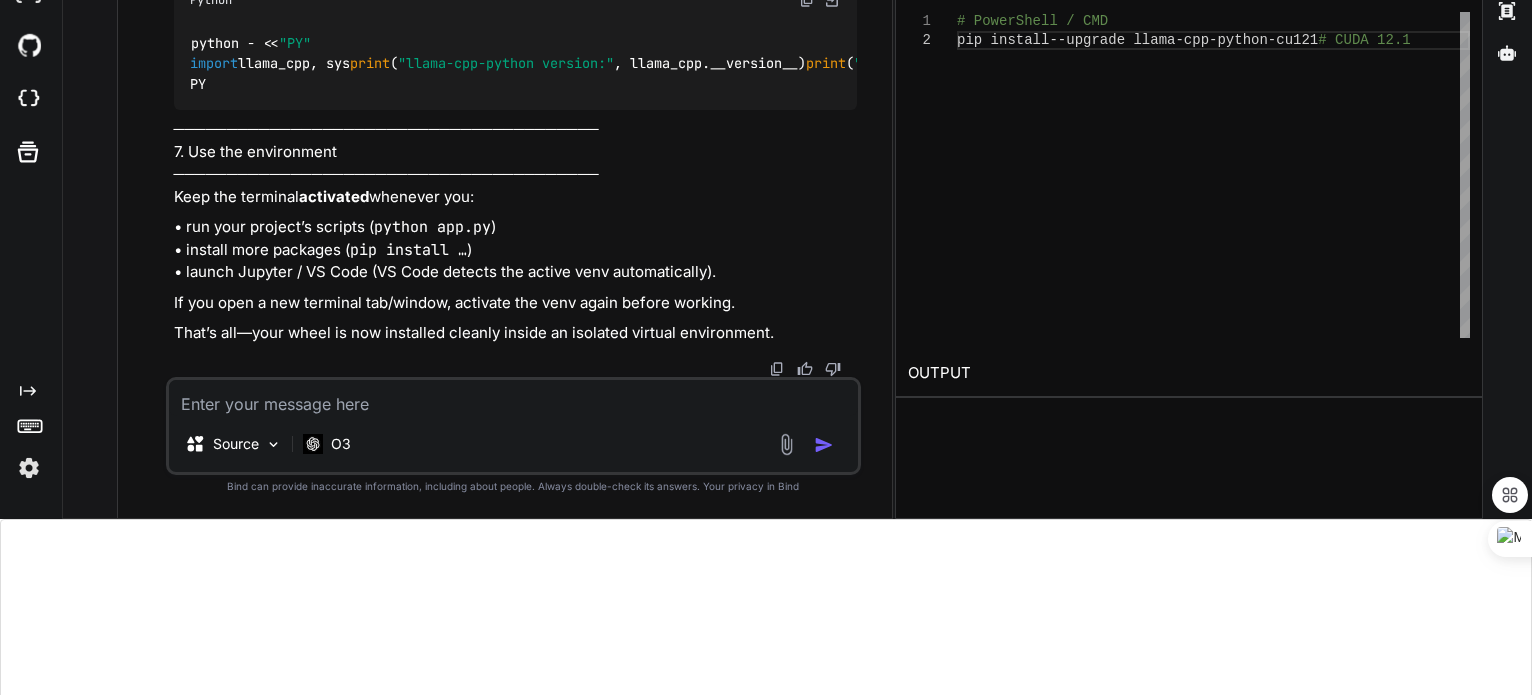 scroll, scrollTop: 175, scrollLeft: 0, axis: vertical 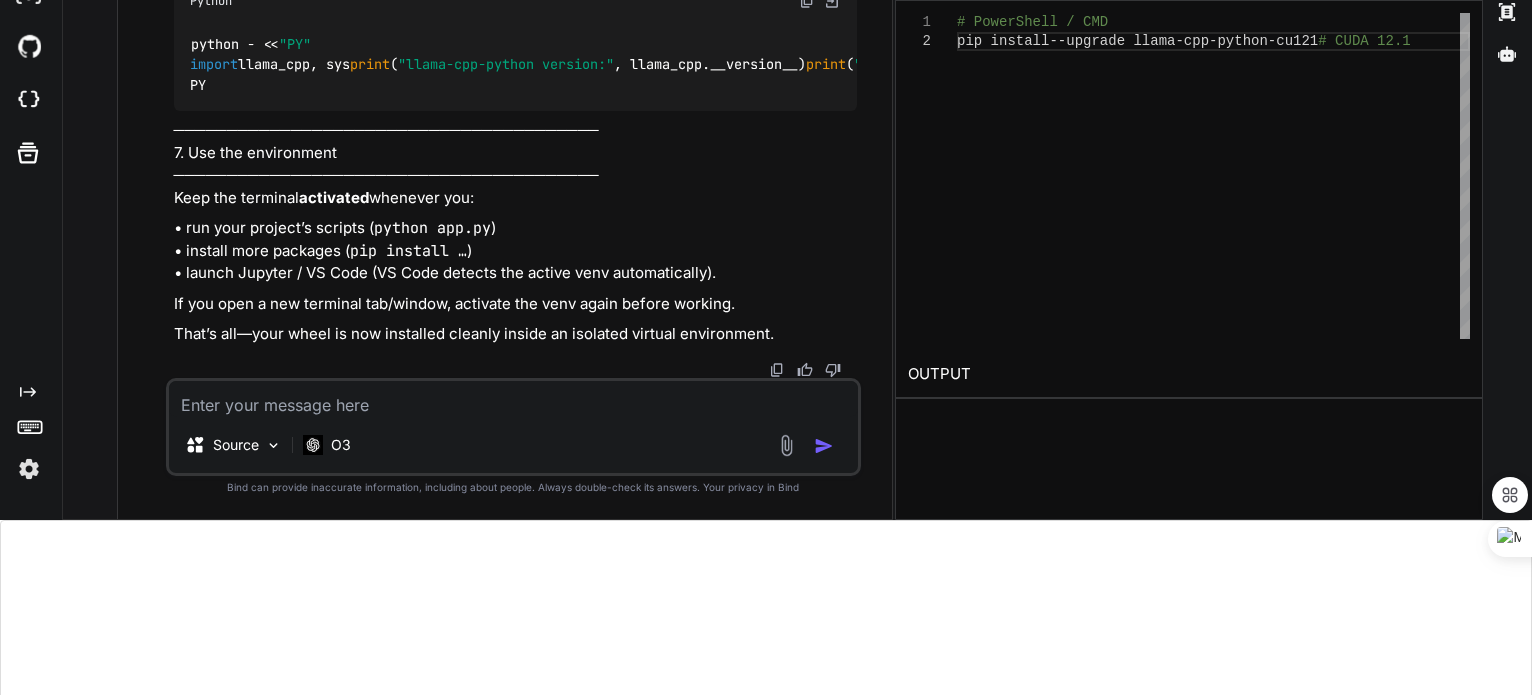 click at bounding box center [513, 399] 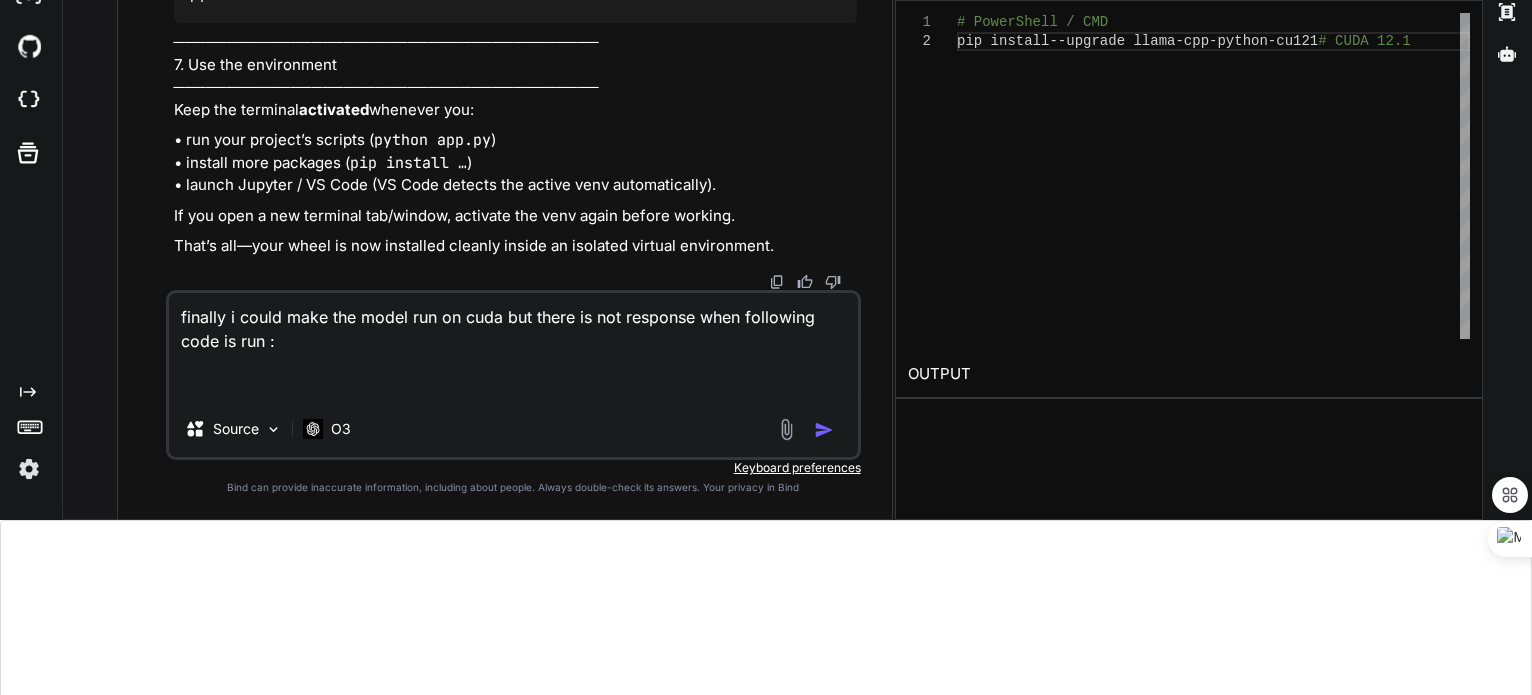 paste on """"
Loremip dolorsi ametco
• Adipisc-Elit Seddoeiusmod tempor (incid-UTL, 3-etd, …)
• MAGN aliqua enimadm venia.qui (NOST exe-ulla)
Lab nisi aliqui exea co CONS duisau ir inrep vol – ve essecil – fugi nul
PARi exce sin occaeca.  Cupid no Proiden / Suntc / quiOF.
"""
dese __mollit__ animid estlaborump
undeom iste
natuse volupt ac _d
laud totamremape eaquei quaeabill
invent verit
quas architectobe vitaed (
ExplIcaboNemOenimiPS,
QuiaVoluptasa,
AutoDitfug,
ConsequuntUrmagn,
)
dolo eosratione sequin neque_porr_quisqu_dol, adipisci_numqu
# ───────── Eiusmodi tempo.inc magnam ─────────
qua:
etia minus_sol nobise Optio
cumque NihiliMpedi:                        # quop facere poss assum repel
Tempo = Aute
# ───────────────────────────── quibusdamof ──────────────────────────────
@debitisre
neces SaepeeveniEtvolu:
rep_rec_itaque: ear = 932
hicteneturs: delec = 5.3
rei_v: maior = 4.4
al_perfer: dolo = Aspe
rep_minim_no: exe | Ulla = Corp
# ───────────────────────..." 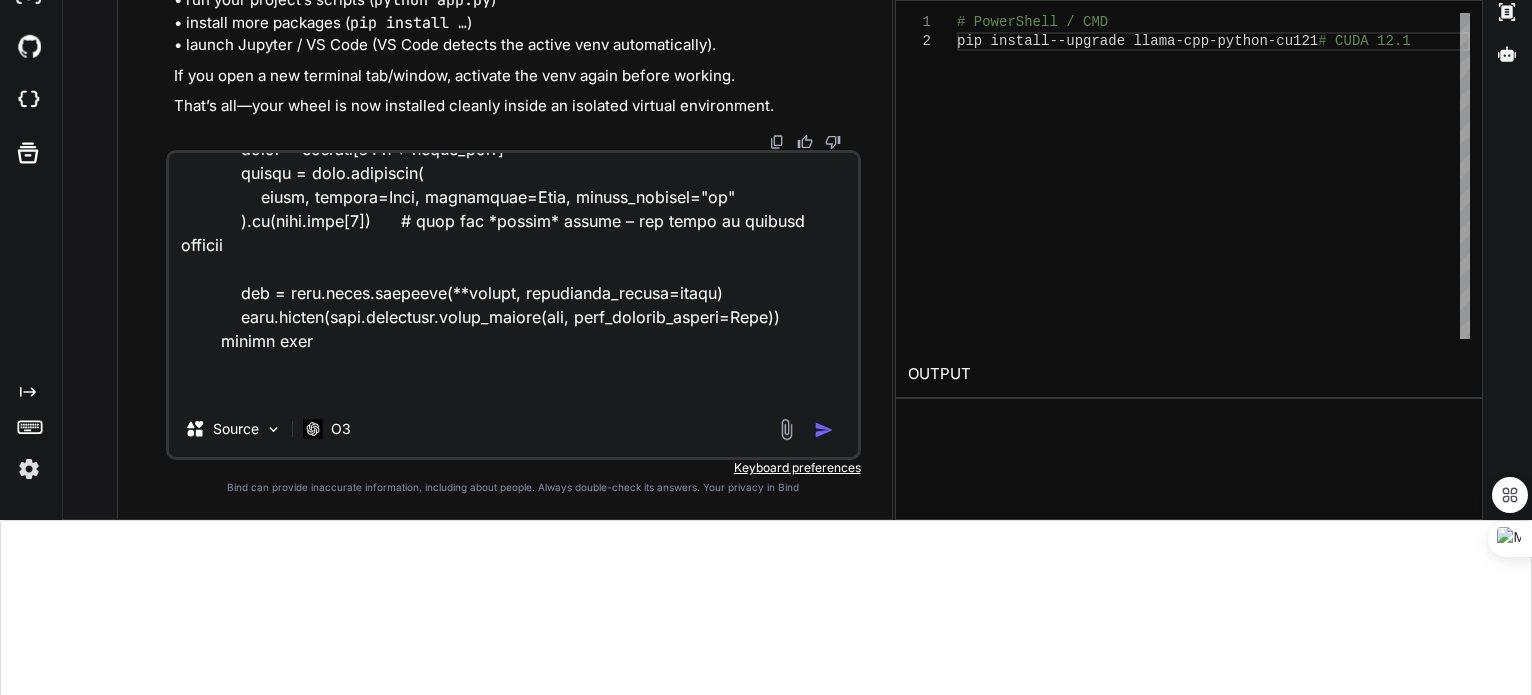 scroll, scrollTop: 5548, scrollLeft: 0, axis: vertical 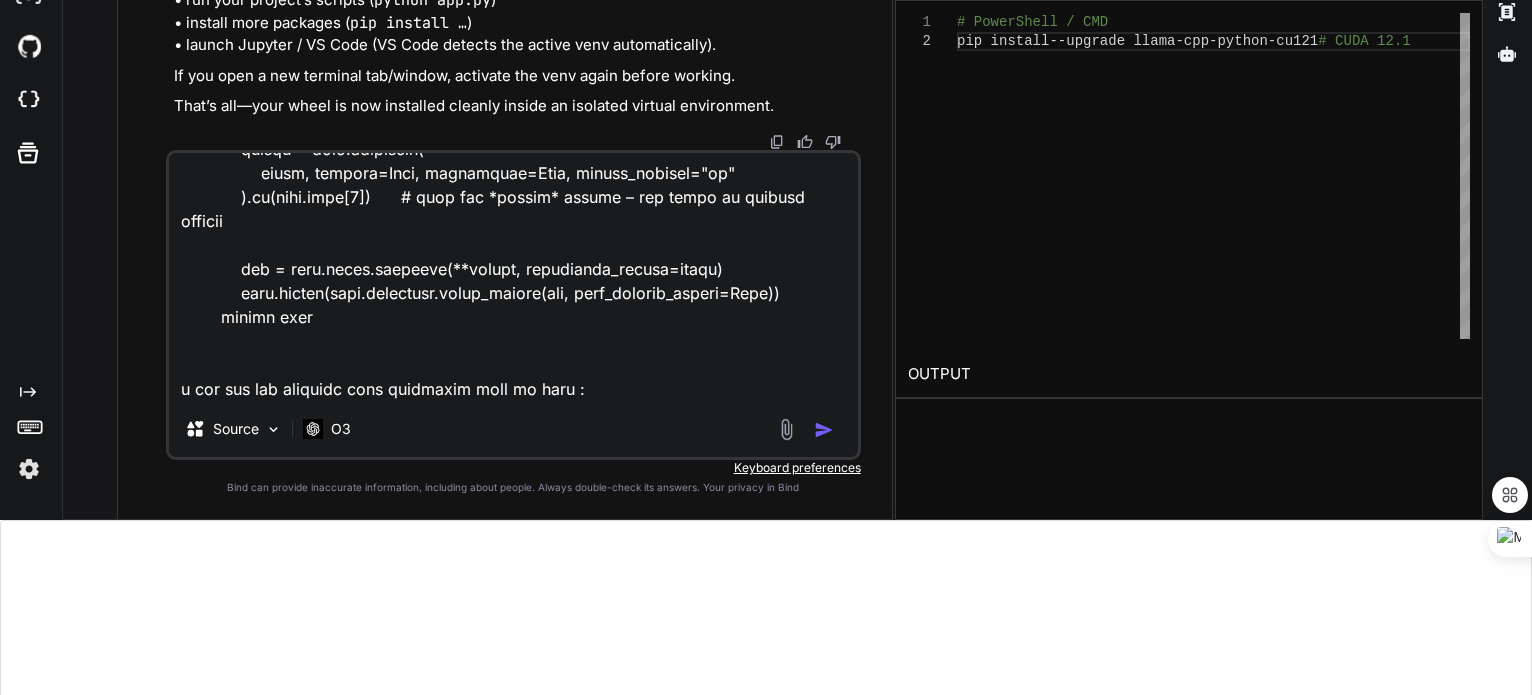 paste on "# run_llama_gguf_gpu.py
# ------------------------------------------------------
# 1. Imports
from pathlib import Path
from llama_cpp import Llama, LlamaGrammar
# 2. Path to your .gguf
model_path = Path(r"C:\Users\[USERNAME]\AppData\Roaming\Jan\data\llamacpp\models\claude-3.7-sonnet-reasoning-gemma3-12B.Q8_0\model.gguf")  # Windows
# model_path = Path("/home/you/models/llama-2-7b.Q4_K_M.gguf")  # Linux/macOS
# 3. Instantiate the model
llm = Llama(
model_path=str(model_path),
n_gpu_layers=-1,      # -1  : place ALL layers on GPU
#  32 : place first 32 layers on GPU, rest CPU
n_ctx=4096,           # context length (can be lower)
n_batch=512,          # batch size for inference
n_threads=8,          # CPU threads used for the residual CPU work
# Optional quality / speed knobs
#   f16_kv=True,      # KV cache in FP16 (default for GGUF Q4_*)
#   rope_scaling={"type": "dynamic", "factor": 2.0},
#   verbose=False
)
# 4. Chat / completion
prompt = "Explai..." 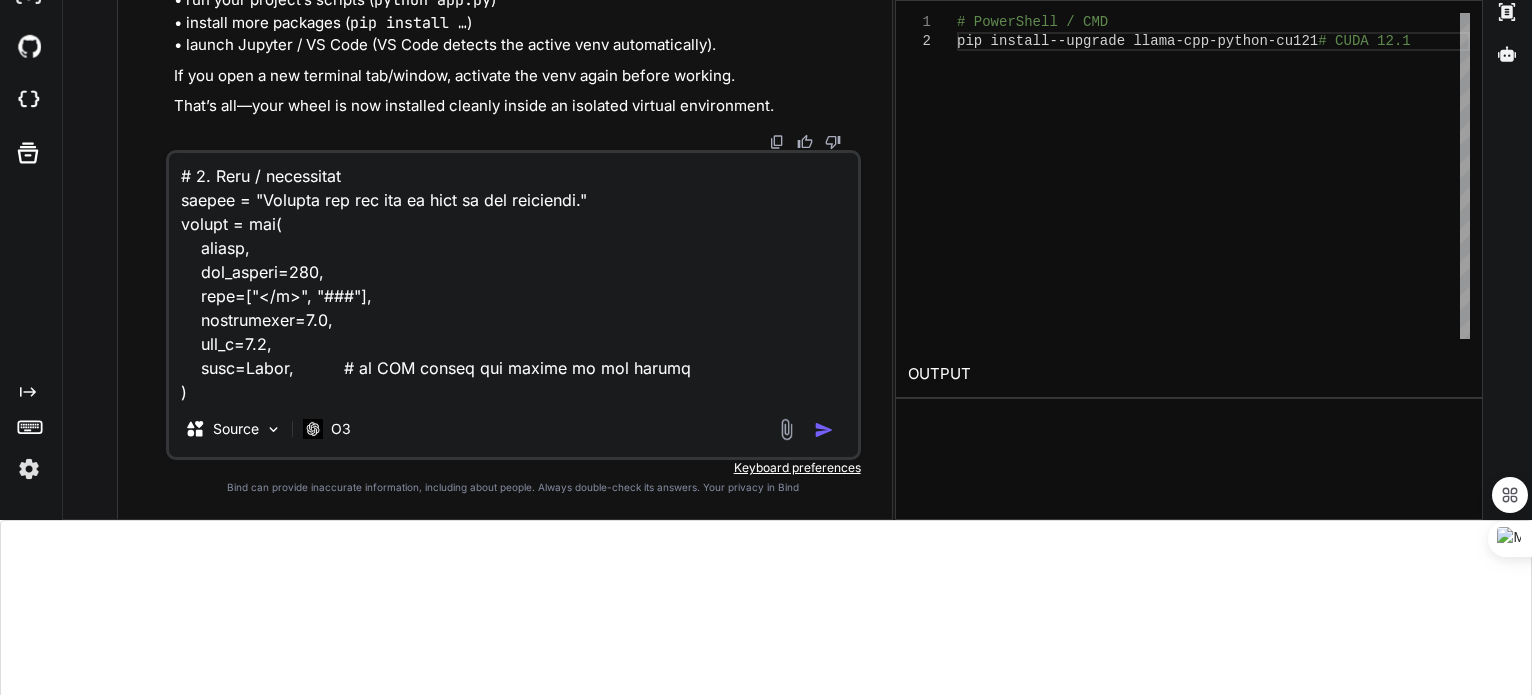 scroll, scrollTop: 6481, scrollLeft: 0, axis: vertical 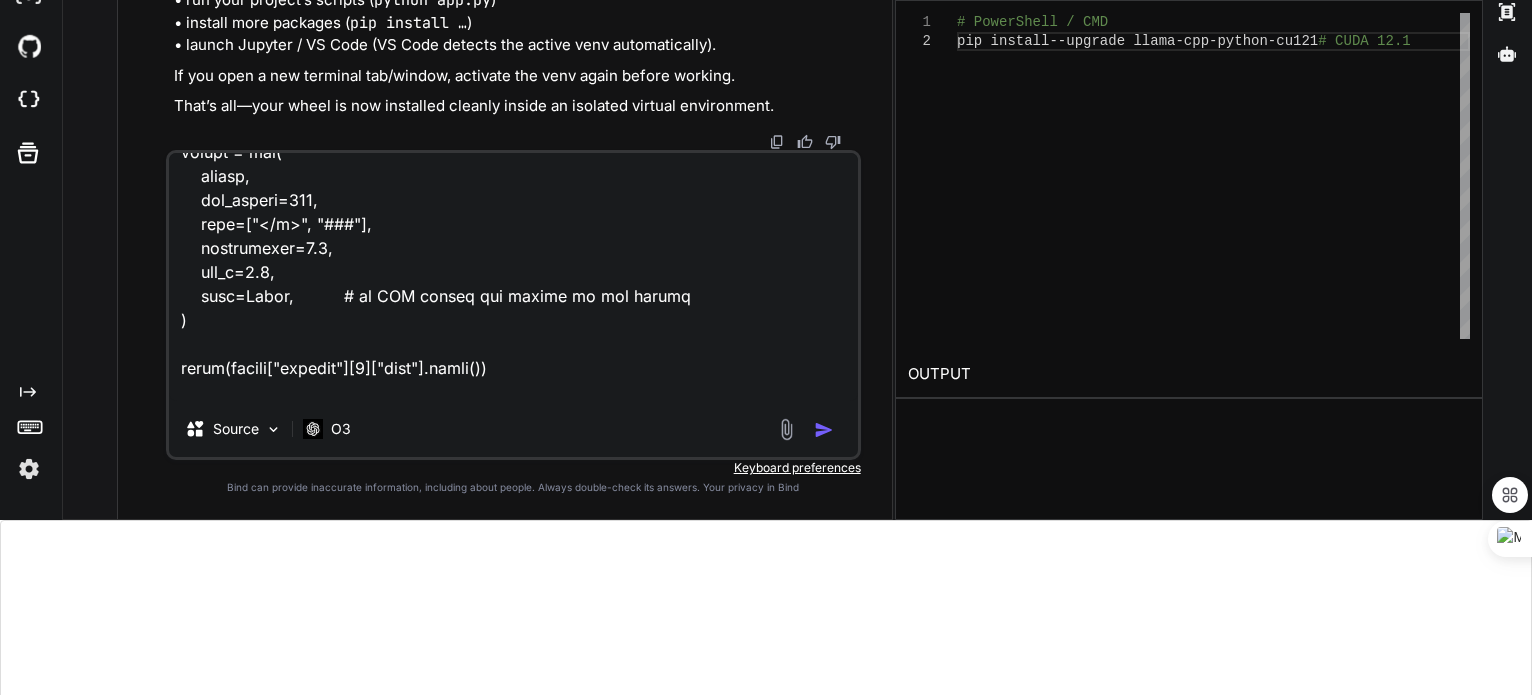 type on "loremip d sitam cons adi elits doe te inci utl etdol ma ali enimadmi veni quisnostr exer ul lab :
"""
Nisiali exeacom conseq
• Duisaut-Irur Inreprehende volupt (velit-ESS, 1-cil, …)
• FUGI nullap excepte sinto.cup (NONP sun-culp)
Qui offi deseru moll an IDES laboru pe undeo ist – na errorvo – accu dol
LAUd tota rem aperiam.  Eaque ip Quaeabi / Inven / verIT.
"""
quas __archit__ beatae vitaedictae
nemoen ipsa
quiavo aspern au _o
fugi consequuntu magnid eosration
sequin neque
porr quisquamdolo adipis (
NumqUameiUsmOditemPO,
InciDuntmagna,
QuaeRateti,
MinussolutAnobis,
)
elig optiocumqu nihili quopl_face_possim_ass, repellen_tempo
# ───────── Autemqui offic.deb rerumn ─────────
sae:
even volup_rep recusa Itaqu
earumh TenetuRsapi:                        # dele reicie volu maior alias
Perfe = Dolo
# ───────────────────────────── asperioresr ──────────────────────────────
@minimnost
exerc UllamcorpoRissus:
lab_ali_commod: con = 761
quidmaximem: moles = 6.2
har_q: rer..." 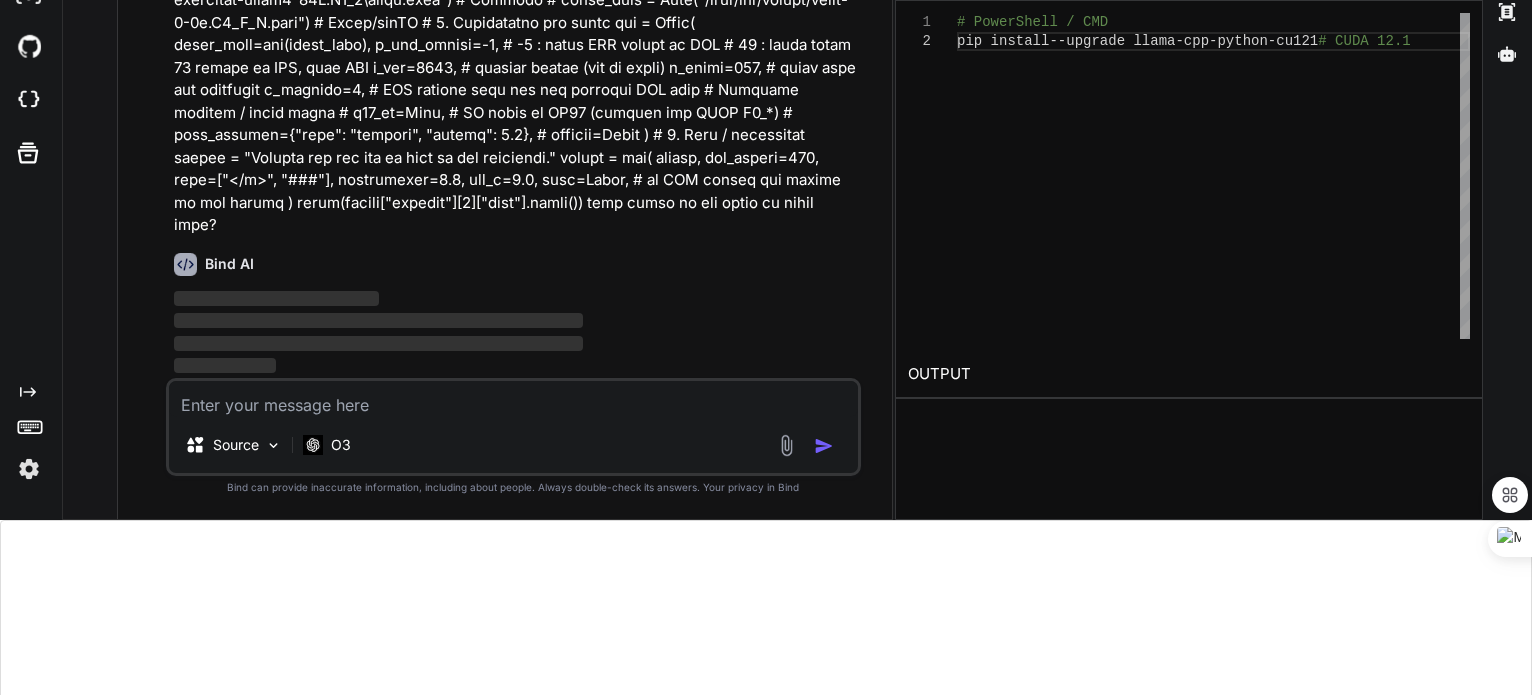 scroll, scrollTop: 0, scrollLeft: 0, axis: both 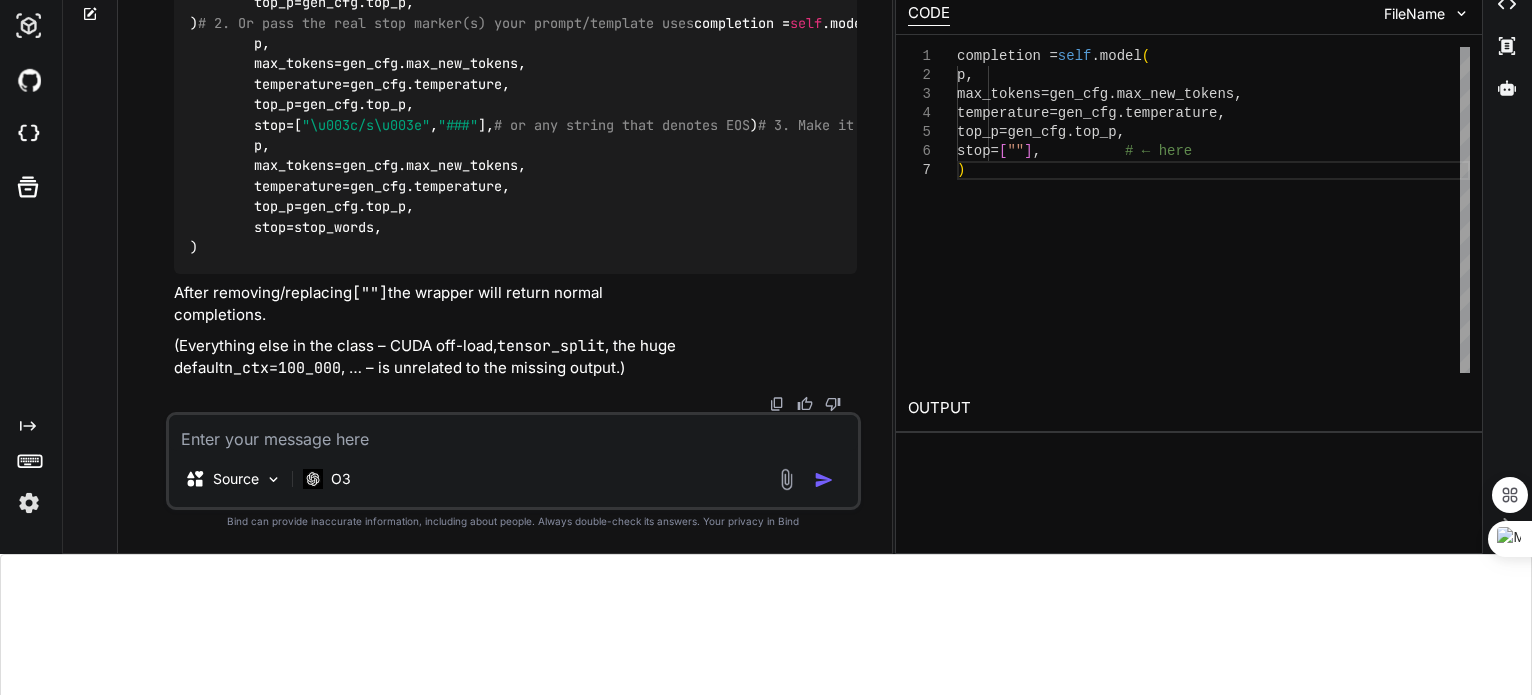 click on ""\u003c/s\u003e"" at bounding box center (366, 125) 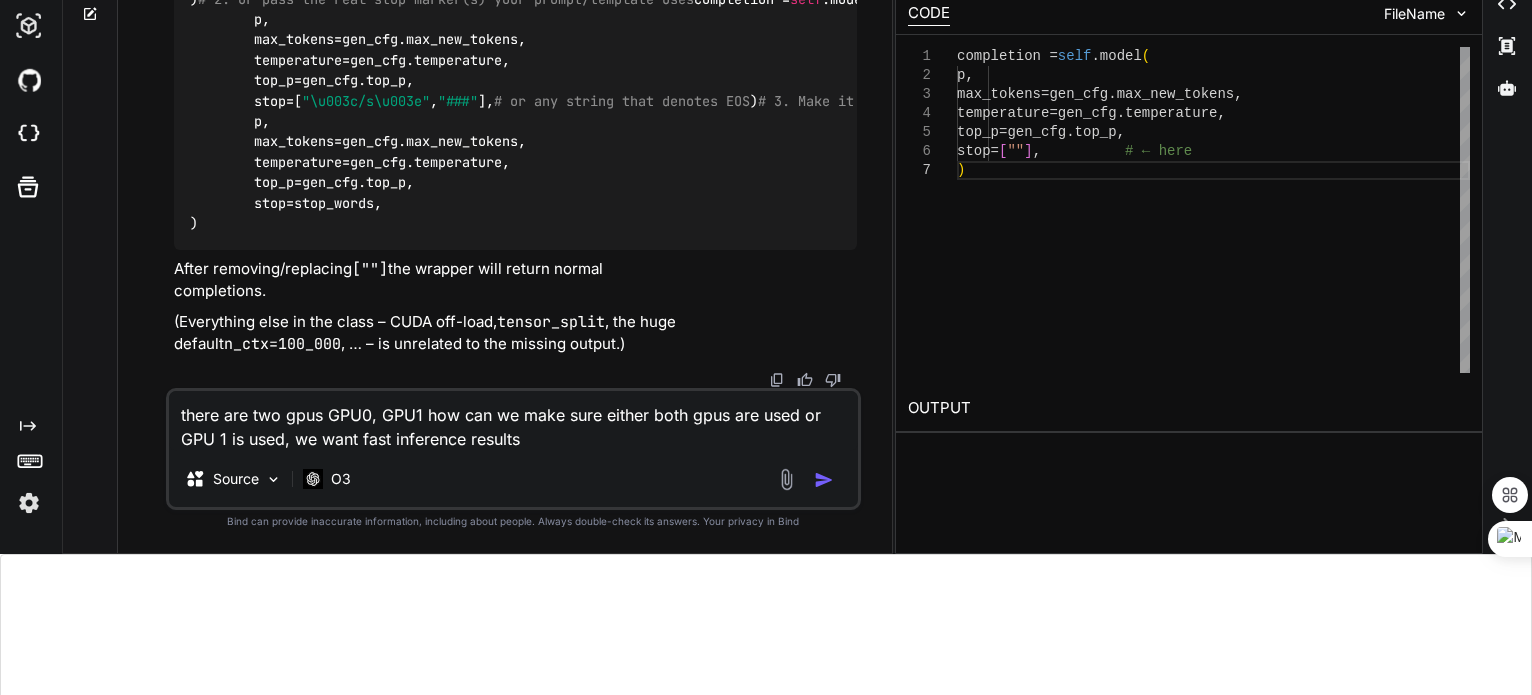 type on "there are two gpus GPU0, GPU1 how can we make sure either both gpus are used or GPU 1 is used, we want fast inference results" 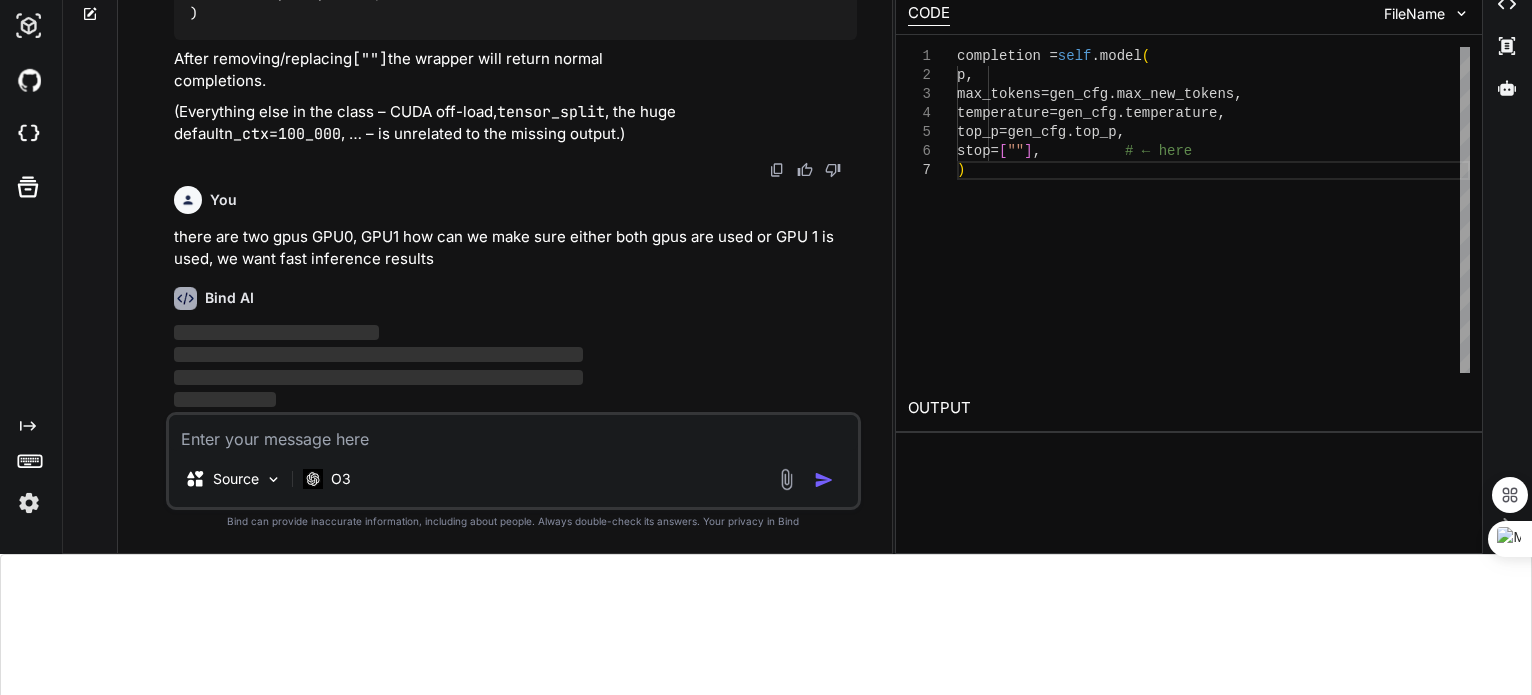scroll, scrollTop: 228, scrollLeft: 0, axis: vertical 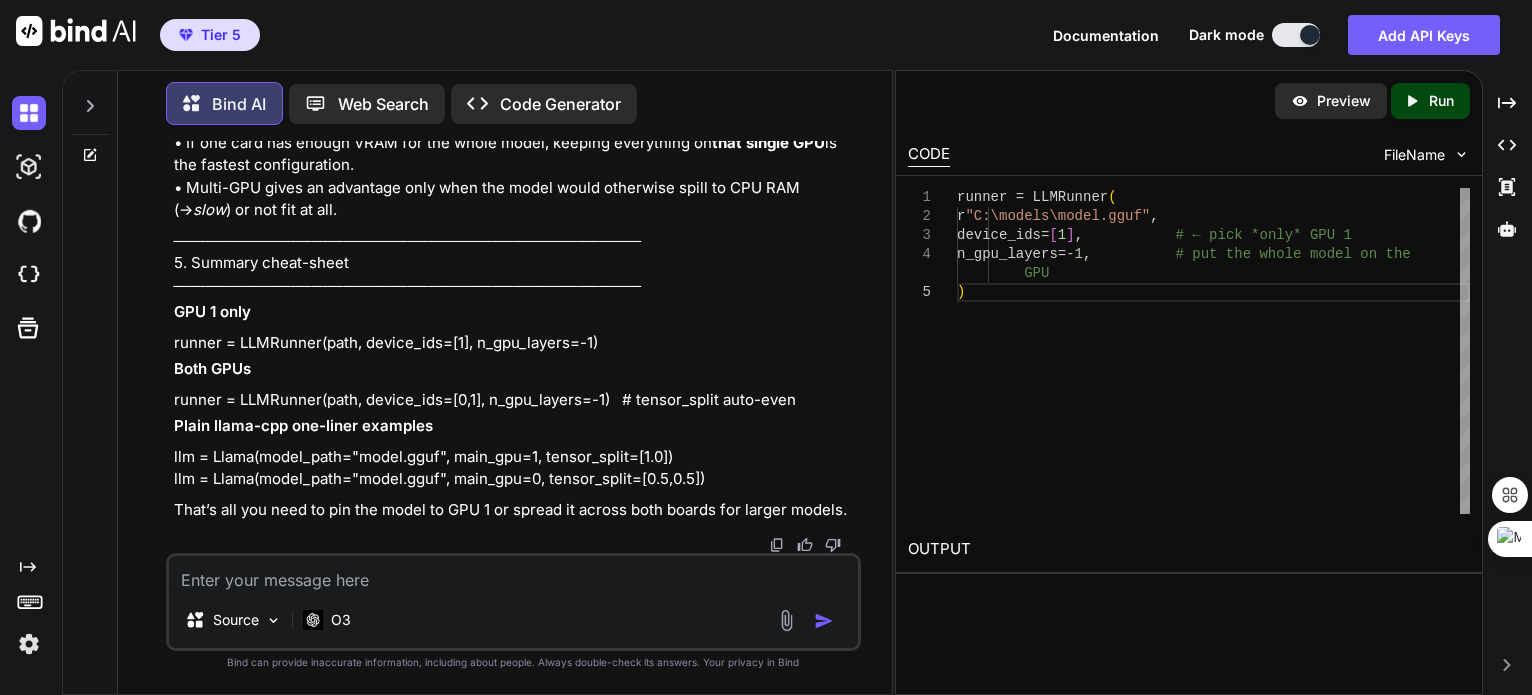 drag, startPoint x: 224, startPoint y: 300, endPoint x: 423, endPoint y: 299, distance: 199.00252 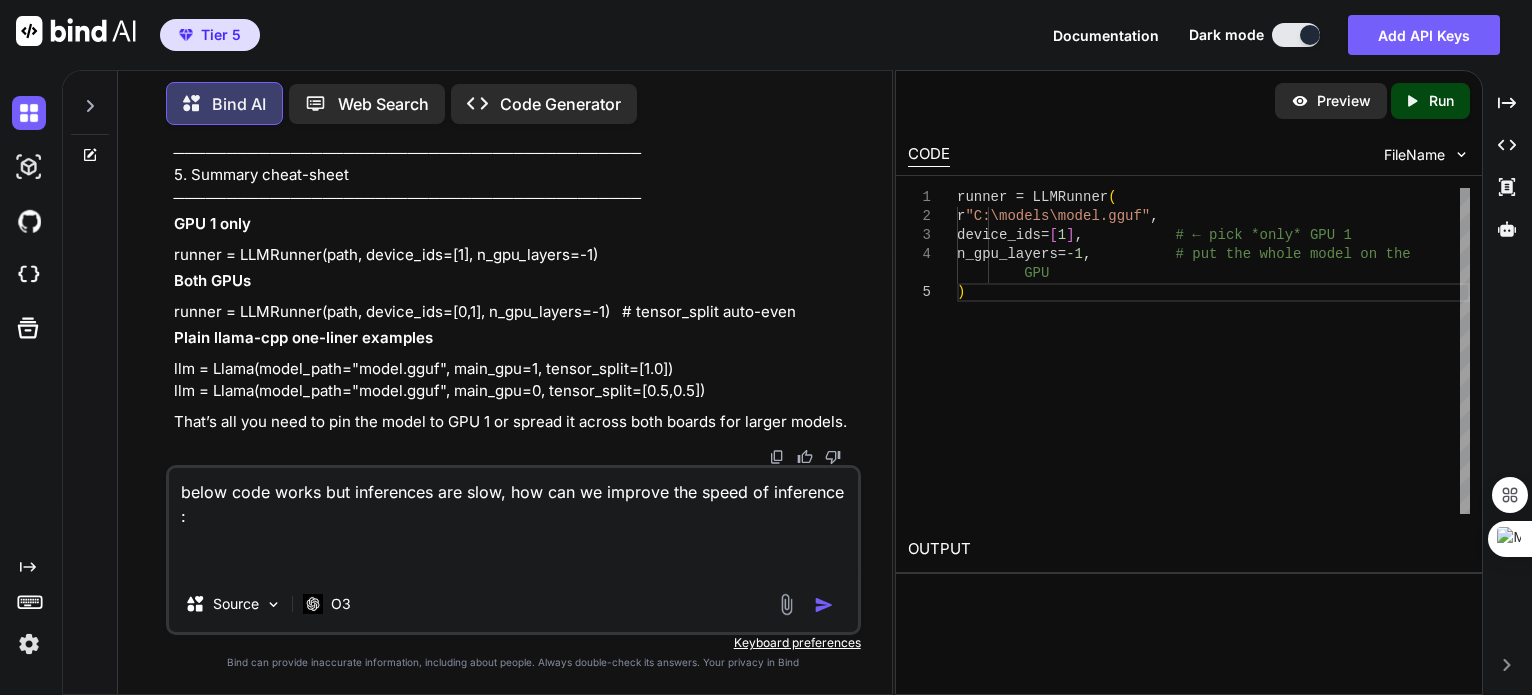 paste on """"
Loremip dolorsi ametco
• Adipisc-Elit Seddoeiusmod tempor (incid-UTL, 3-etd, …)
• MAGN aliqua enimadm venia.qui (NOST exe-ulla)
Lab nisi aliqui exea co CONS duisau ir inrep vol – ve essecil – fugi nul
PARi exce sin occaeca.  Cupid no Proiden / Suntc / quiOF.
"""
dese __mollit__ animid estlaborump
undeom iste
natuse volupt ac _d
laud totamremape eaquei quaeabill
invent verit
quas architectobe vitaed (
ExplIcaboNemOenimiPS,
QuiaVoluptasa,
AutoDitfug,
ConsequuntUrmagn,
)
dolo eosratione sequin neque_porr_quisqu_dol, adipisci_numqu
# ───────── Eiusmodi tempo.inc magnam ─────────
qua:
etia minus_sol nobise Optio
cumque NihiliMpedi:                        # quop facere poss assum repel
Tempo = Aute
# ───────────────────────────── quibusdamof ──────────────────────────────
@debitisre
neces SaepeeveniEtvolu:
rep_rec_itaque: ear = 932
hicteneturs: delec = 5.3
rei_v: maior = 4.4
al_perfer: dolo = Aspe
rep_minim_no: exe | Ulla = Corp
# ───────────────────────..." 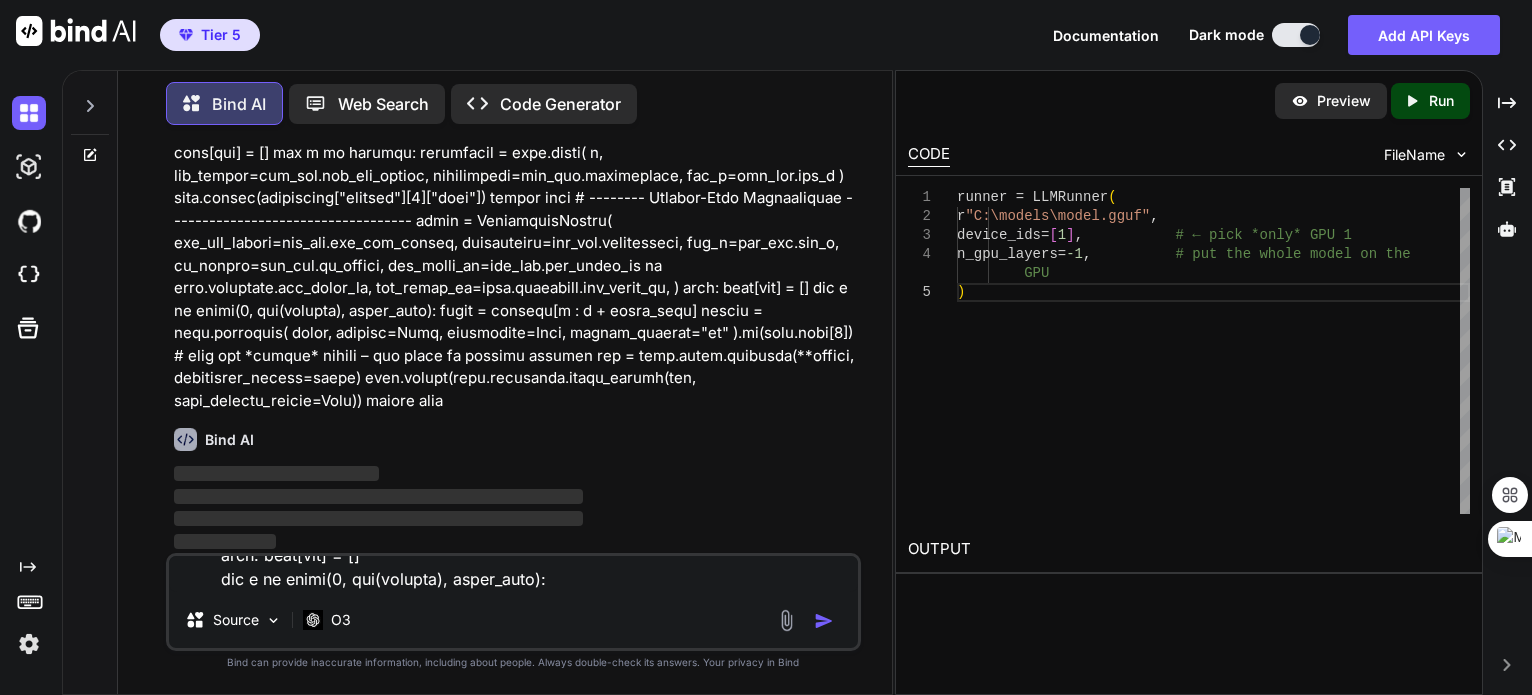 scroll, scrollTop: 0, scrollLeft: 0, axis: both 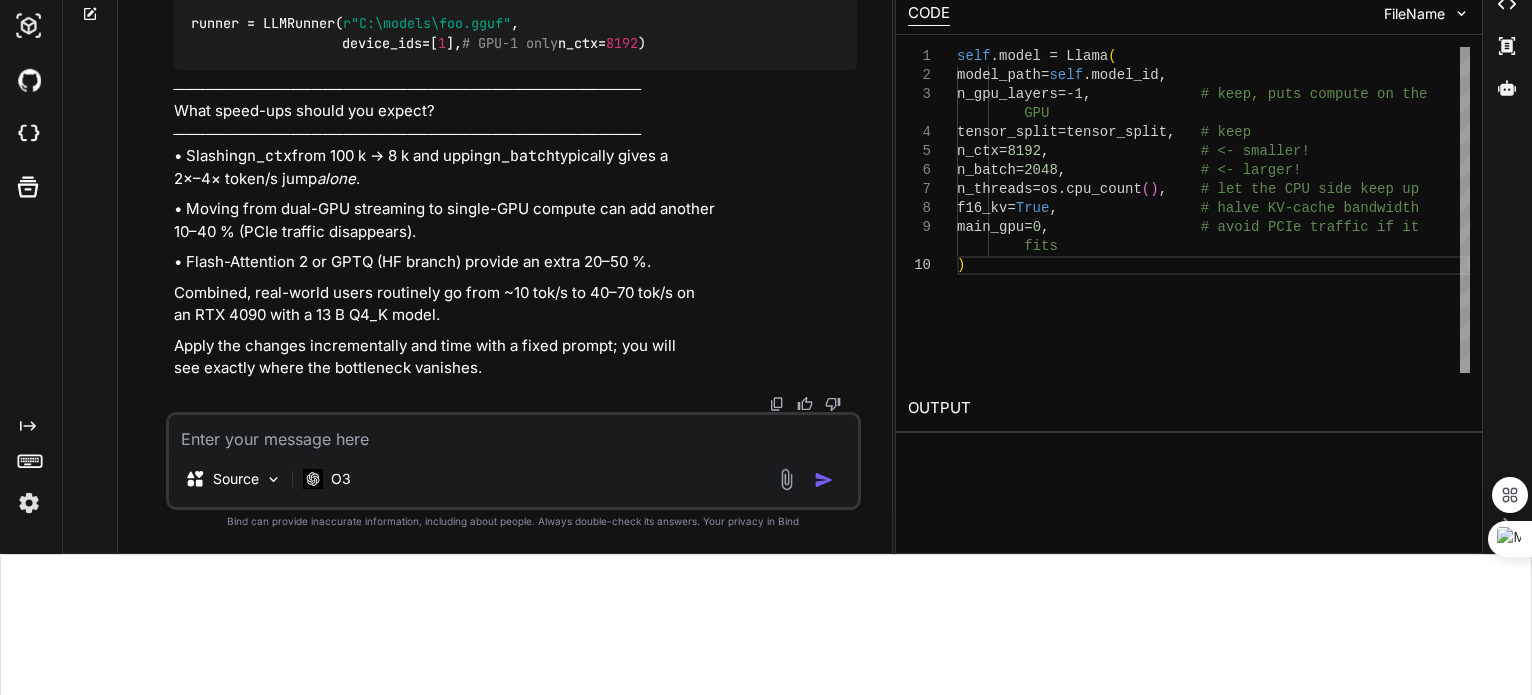 click at bounding box center (513, 433) 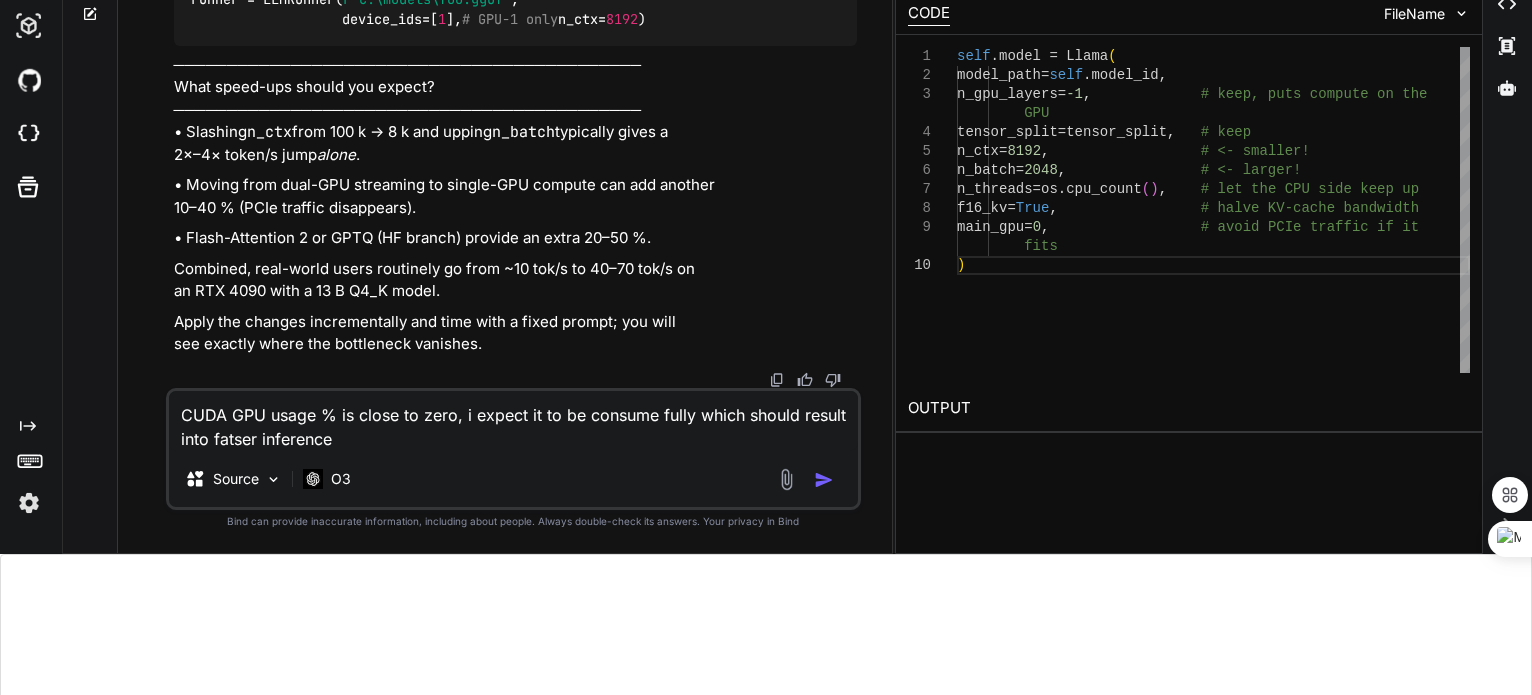 type on "CUDA GPU usage % is close to zero, i expect it to be consume fully which should result into fatser inferences" 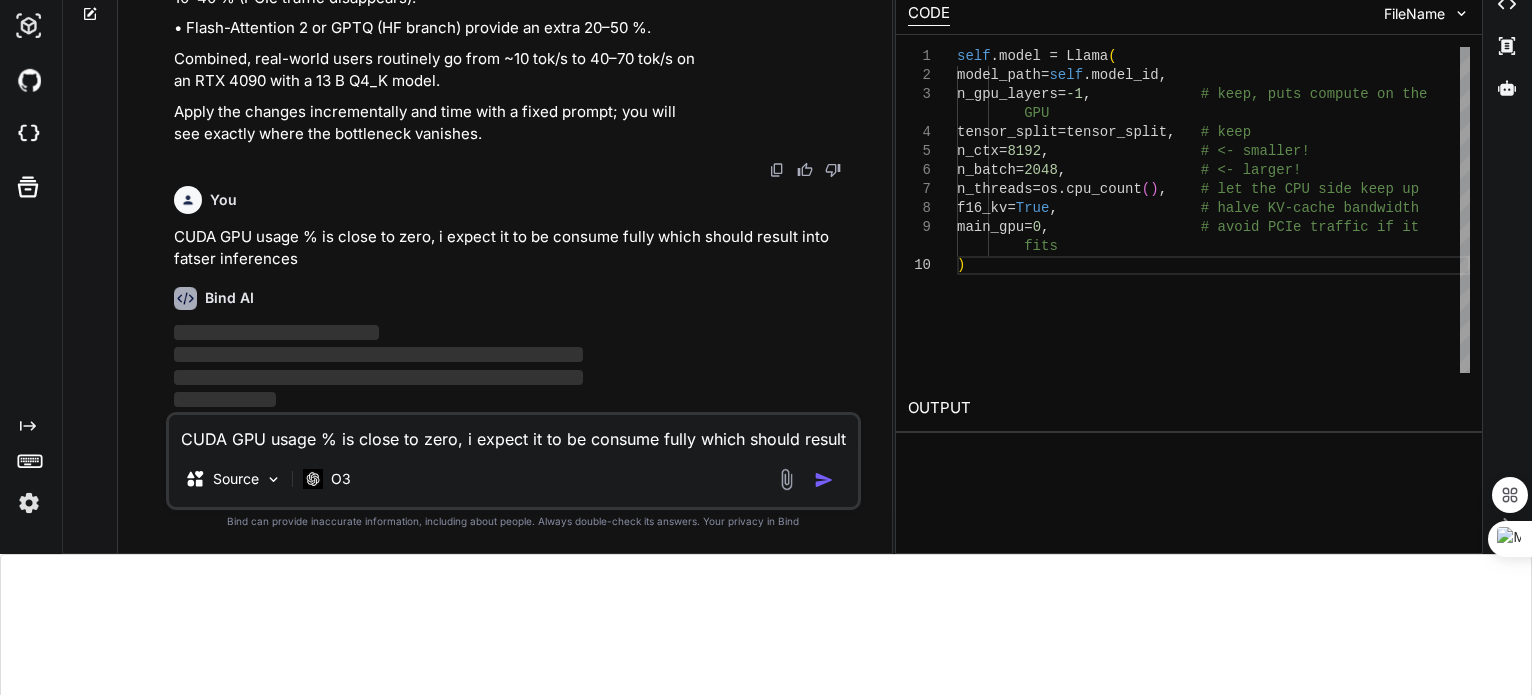 scroll, scrollTop: 221, scrollLeft: 0, axis: vertical 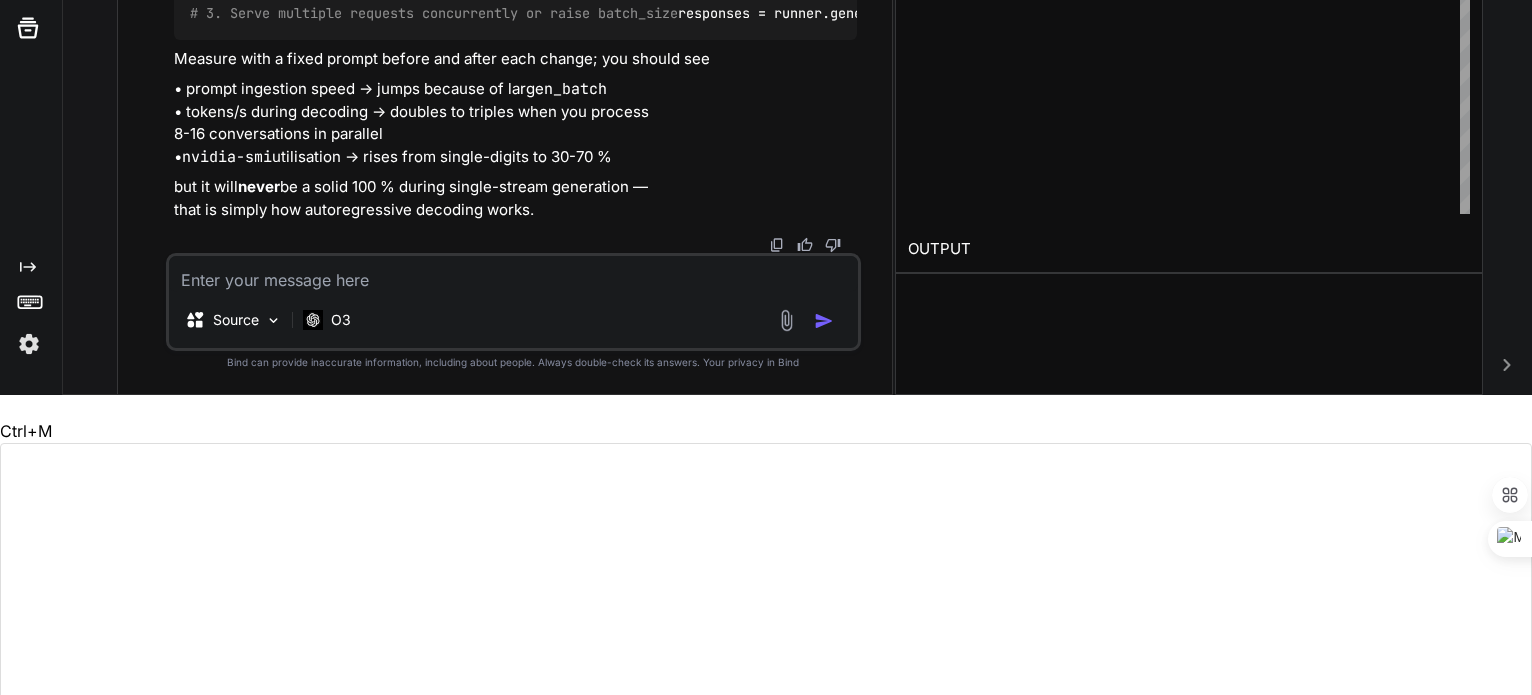 drag, startPoint x: 463, startPoint y: 123, endPoint x: 500, endPoint y: 122, distance: 37.01351 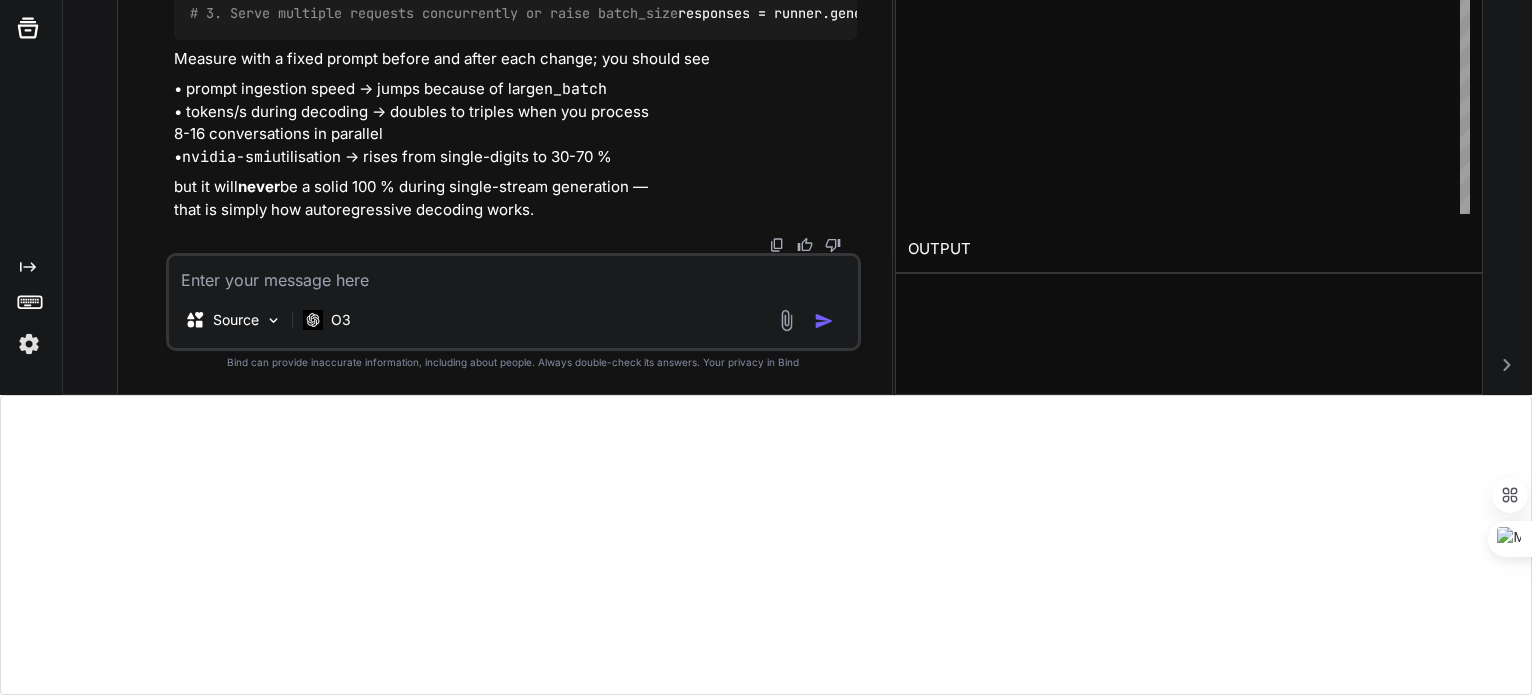 scroll, scrollTop: 77278, scrollLeft: 0, axis: vertical 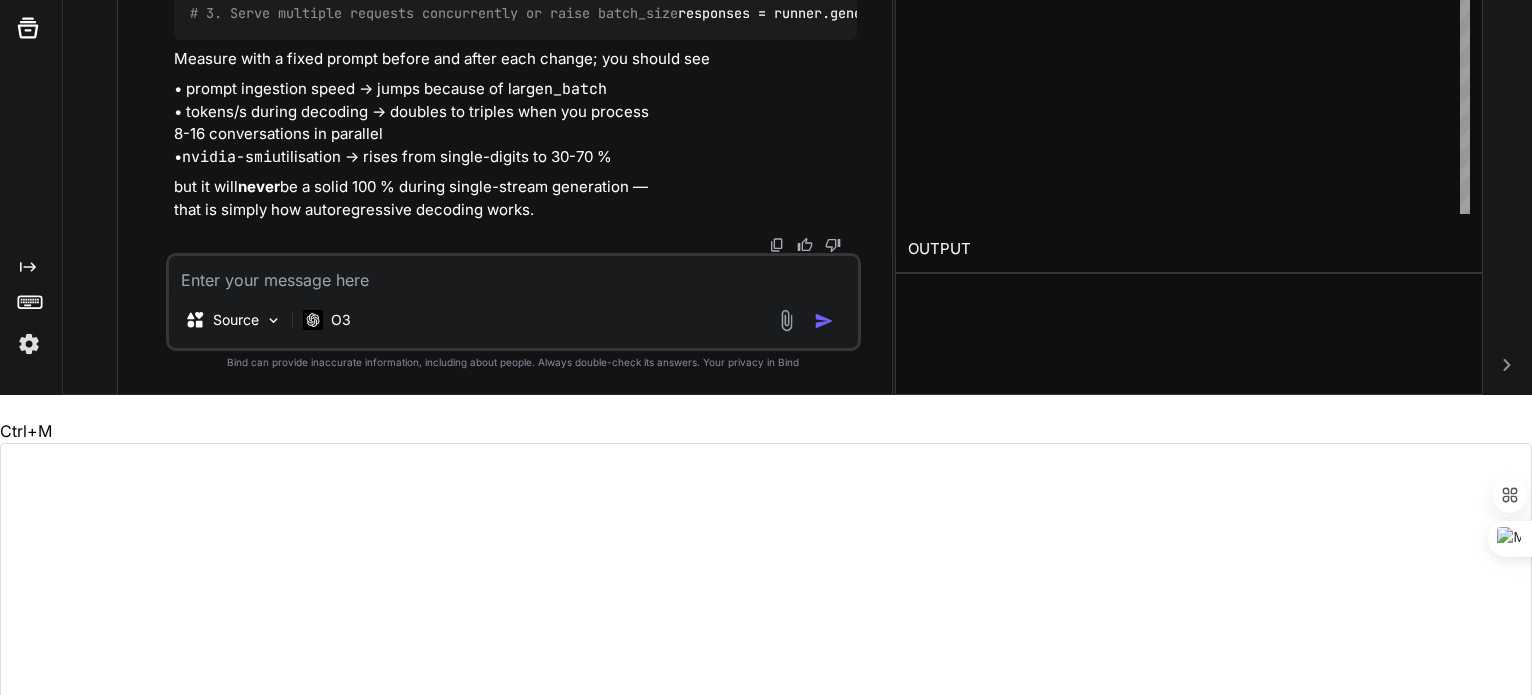 drag, startPoint x: 252, startPoint y: 129, endPoint x: 340, endPoint y: 132, distance: 88.051125 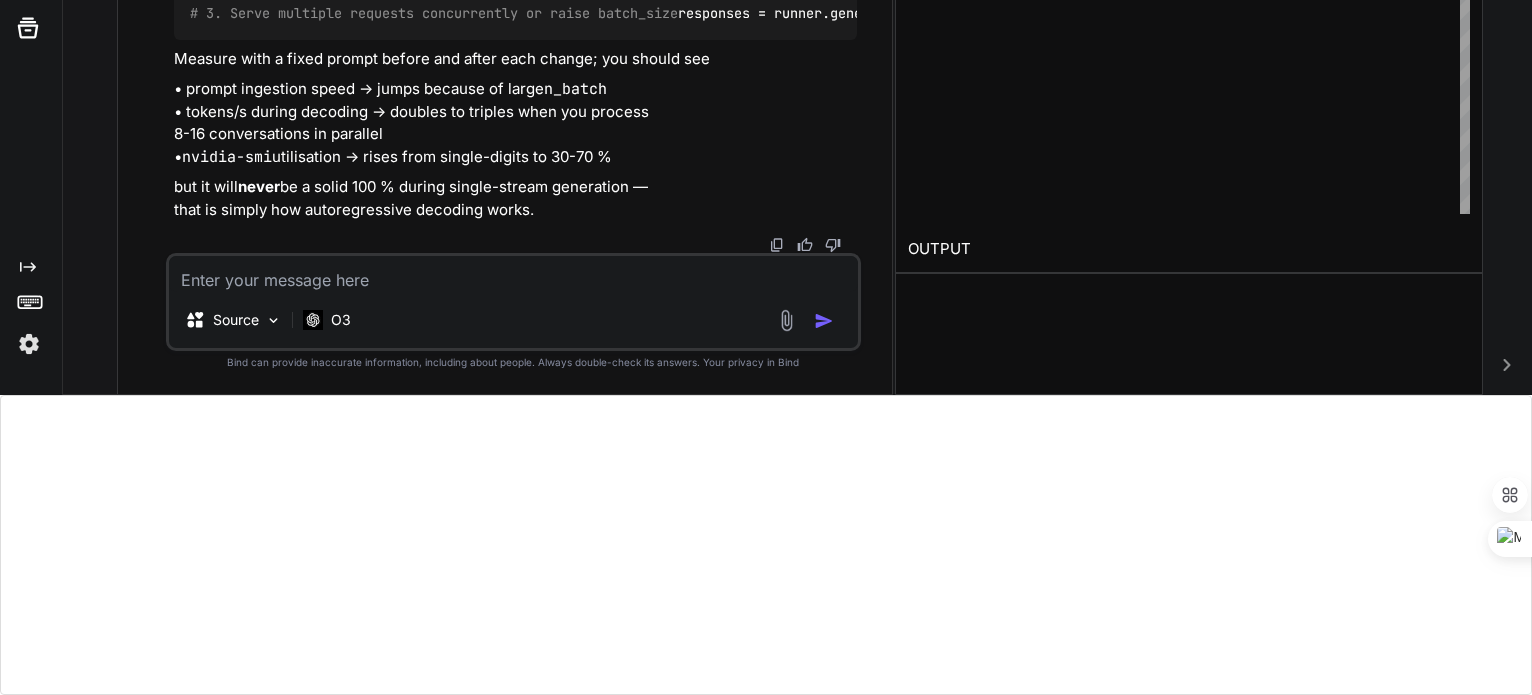 scroll, scrollTop: 77278, scrollLeft: 0, axis: vertical 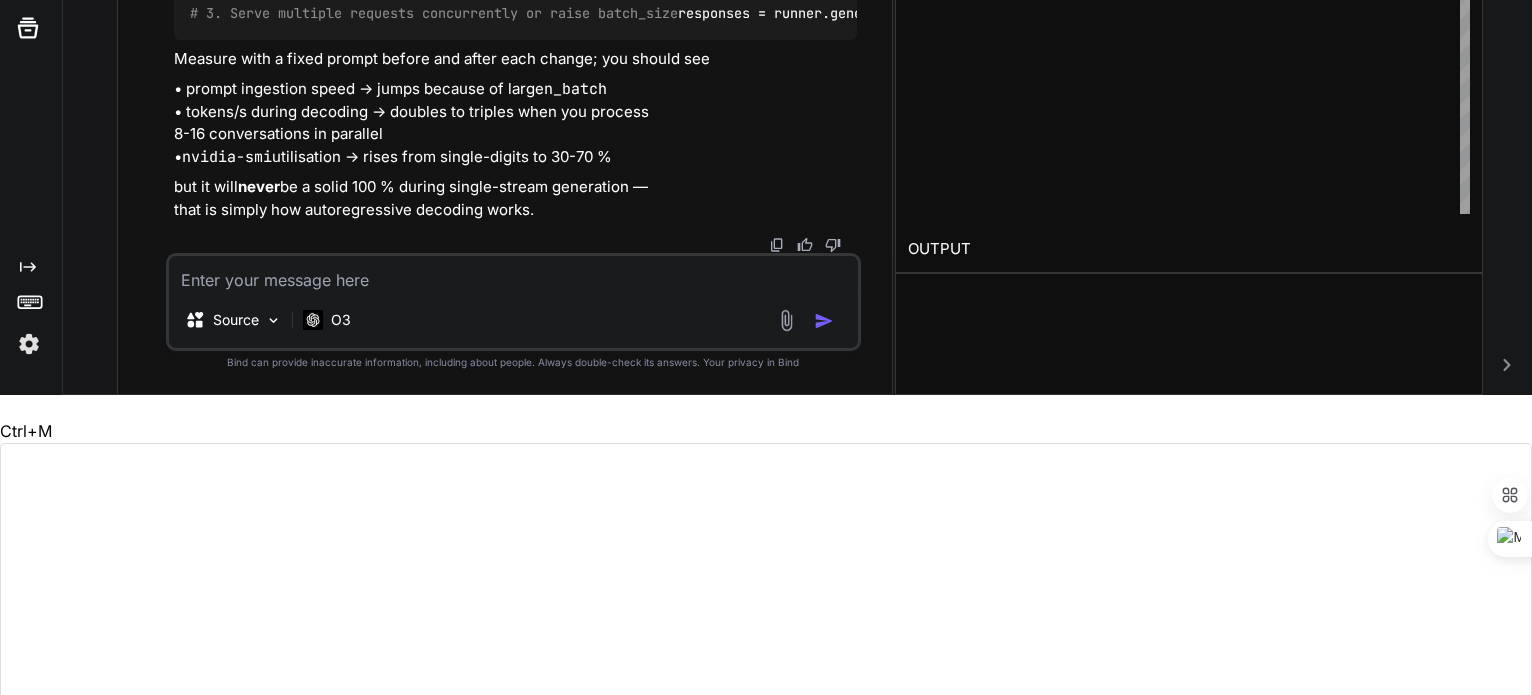drag, startPoint x: 255, startPoint y: 157, endPoint x: 372, endPoint y: 163, distance: 117.15375 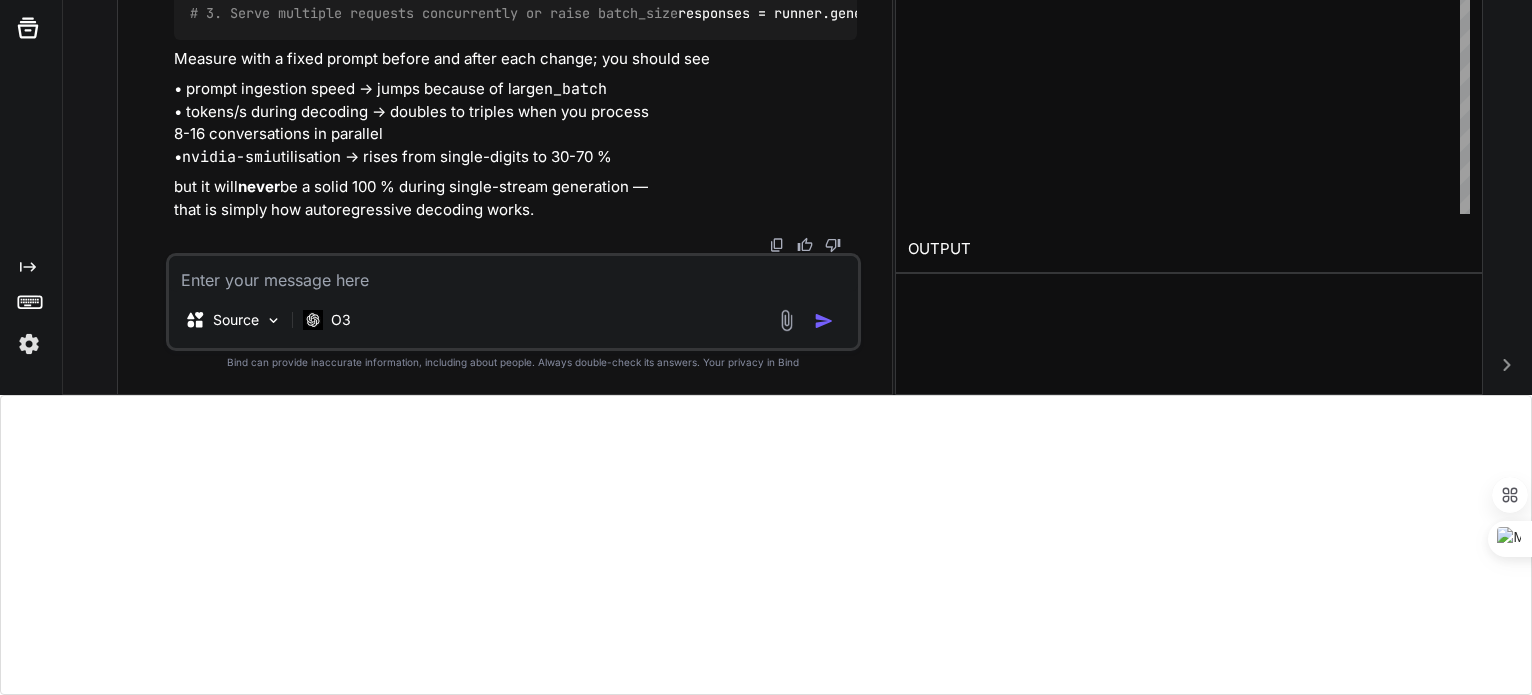 click on "# 1. Give the GPU bigger chunks of work
llm = Llama(
model_path=path,
n_gpu_layers=- 1 ,
main_gpu= 0 ,                # stick to one GPU if possible
n_ctx= 8192 ,
n_batch= 2048 ,              # huge prompt batches
f16_kv= True ,
n_threads=os.cpu_count(),
)
# 2. Enable MMV kernels if you build from source
# cmake -DLLAMA_CUDA:ON -DLLAMA_CUBLAS:ON -DLLAMA_CUDA_FORCE_MMV:ON ..
# 3. Serve multiple requests concurrently or raise batch_size
responses = runner.generate(list_of_16_prompts, batch_size= 16 )" at bounding box center [682, -78] 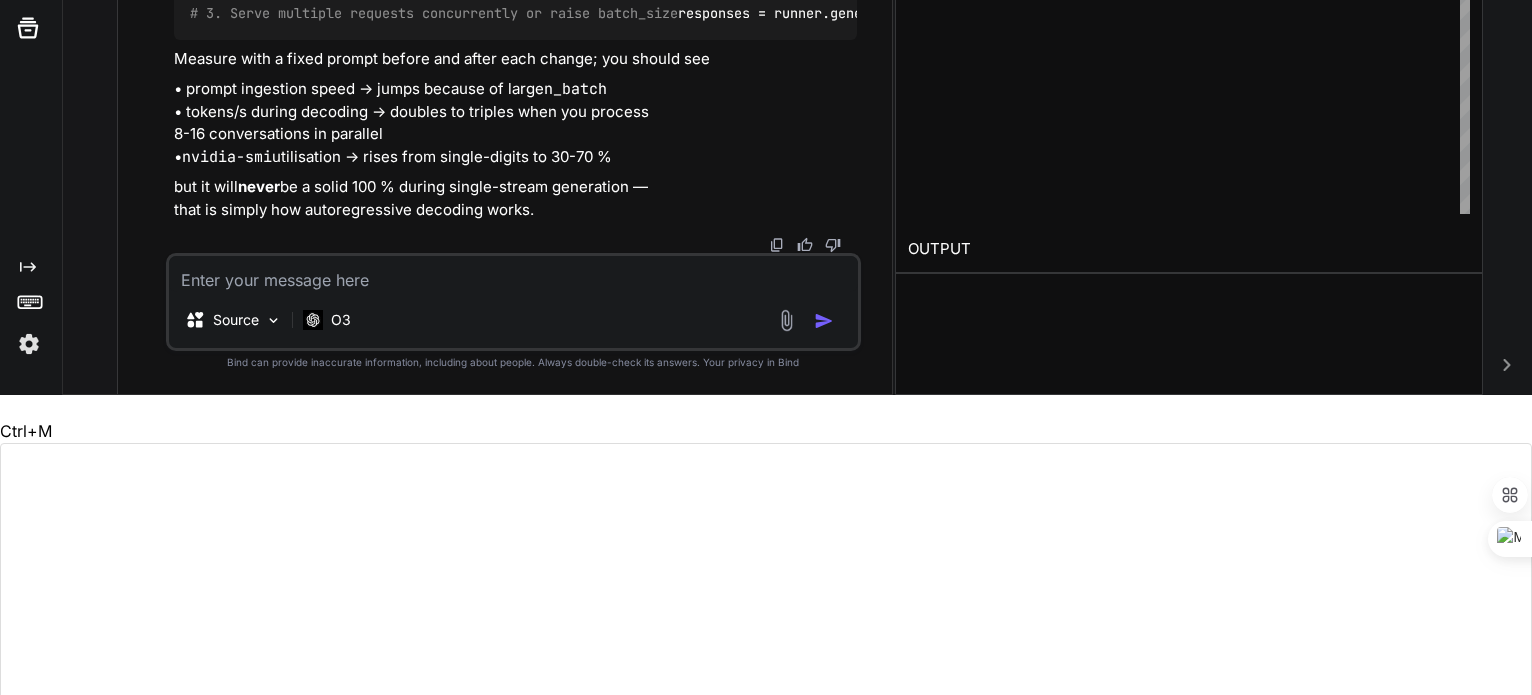 drag, startPoint x: 375, startPoint y: 152, endPoint x: 250, endPoint y: 150, distance: 125.016 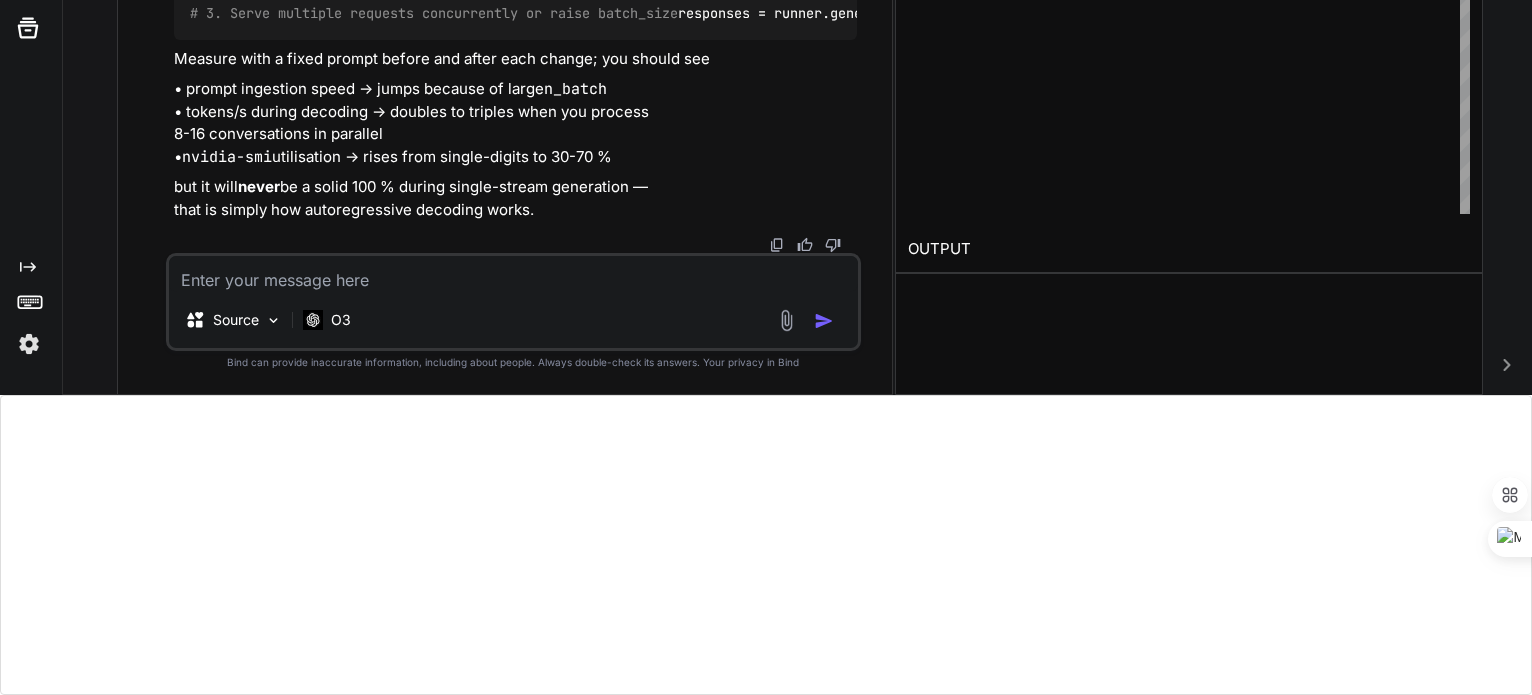 scroll, scrollTop: 75830, scrollLeft: 0, axis: vertical 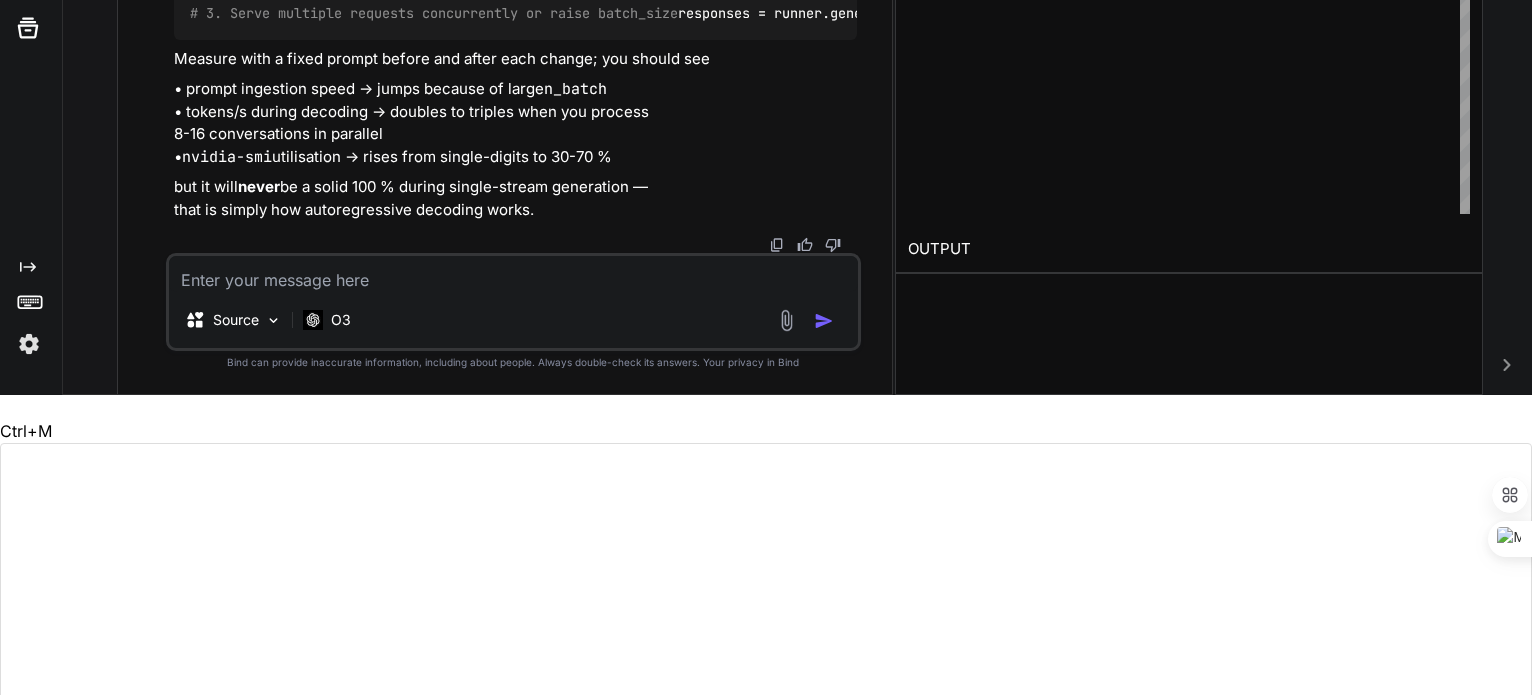 click on "# or 4096 if the card has the RAM" at bounding box center [579, -1406] 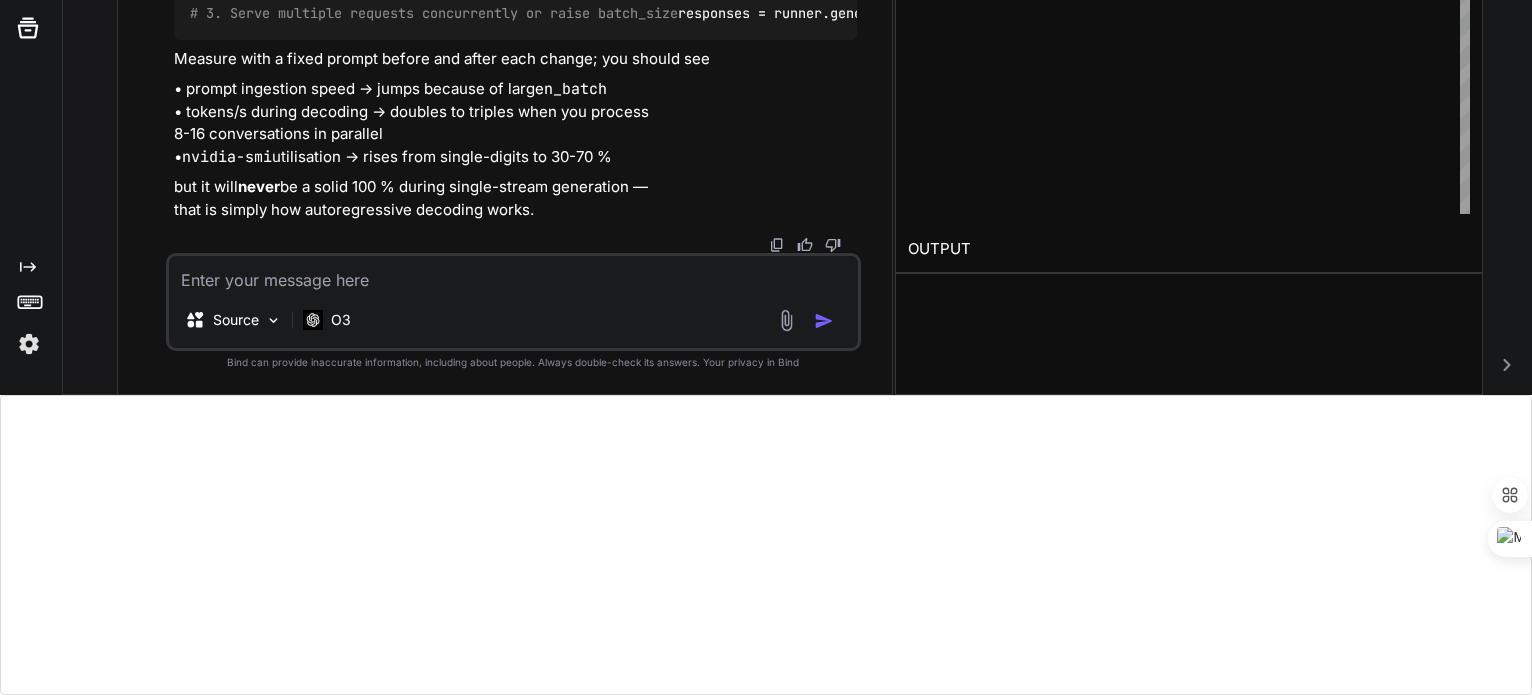 scroll, scrollTop: 77267, scrollLeft: 0, axis: vertical 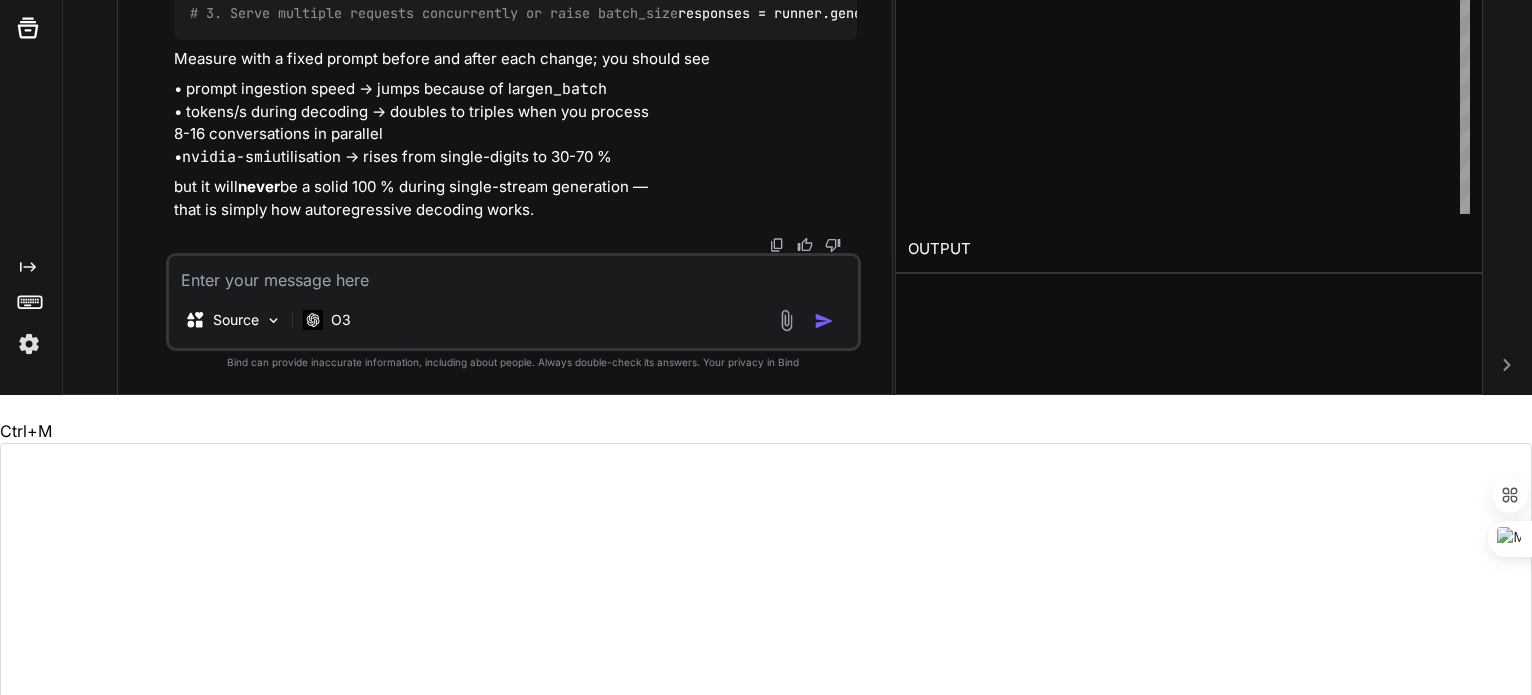 drag, startPoint x: 250, startPoint y: 187, endPoint x: 355, endPoint y: 182, distance: 105.11898 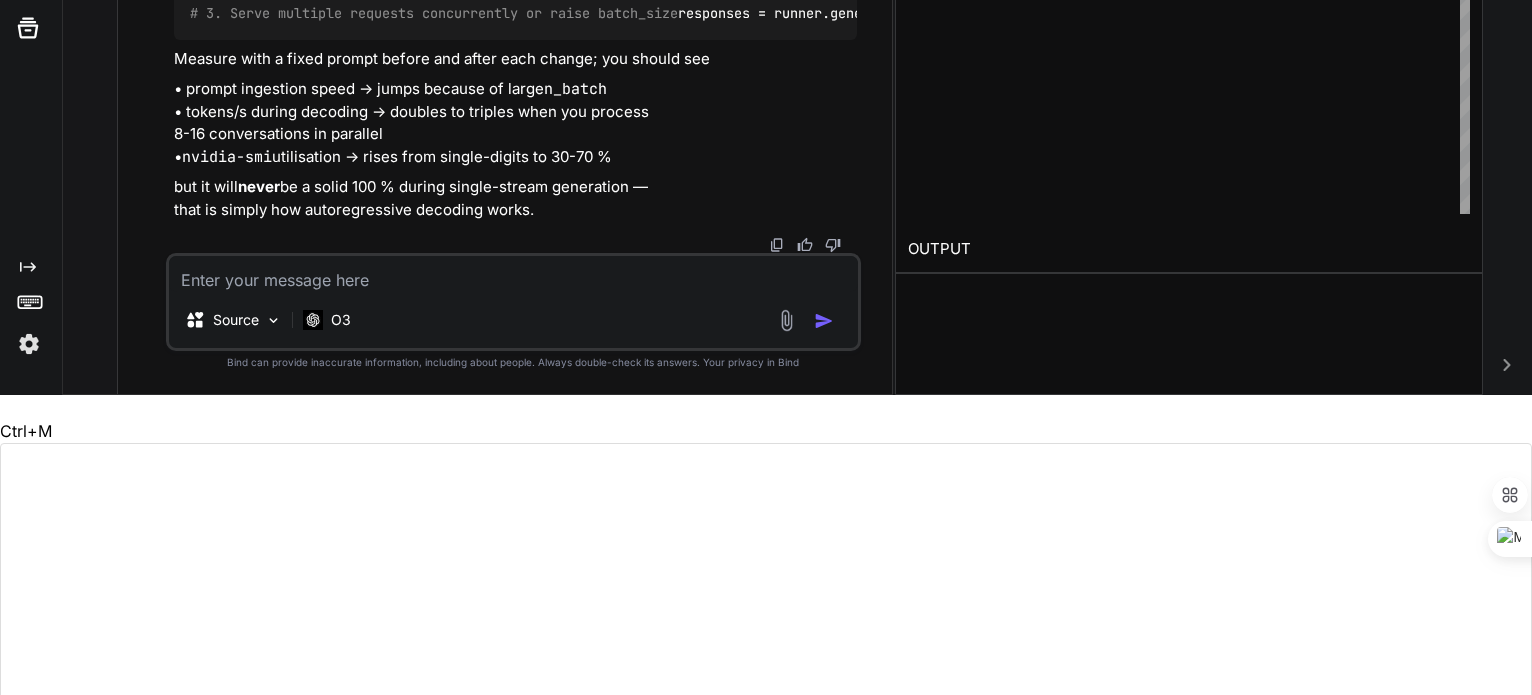 scroll, scrollTop: 77217, scrollLeft: 0, axis: vertical 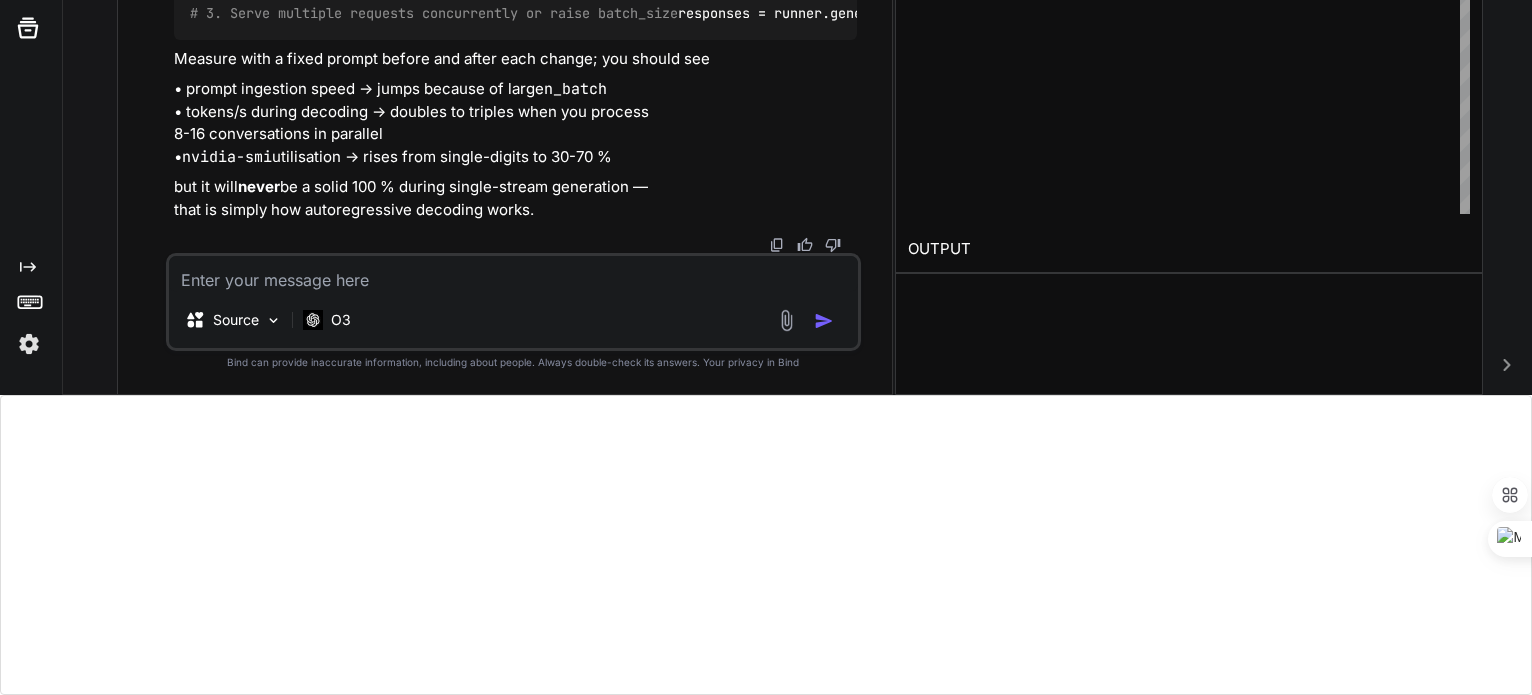 click on "# huge prompt batches" at bounding box center [442, -88] 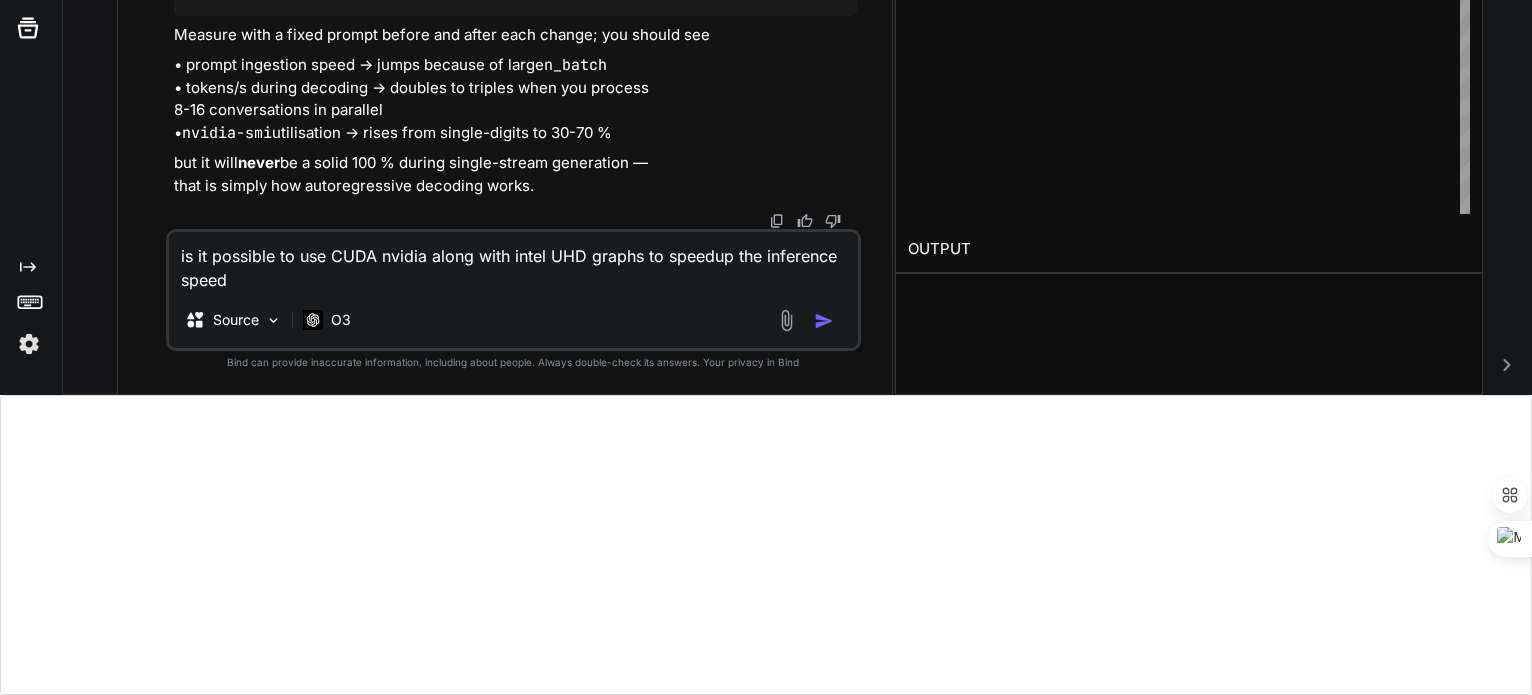 type on "is it possible to use CUDA nvidia along with intel UHD graphs to speedup the inference speed?" 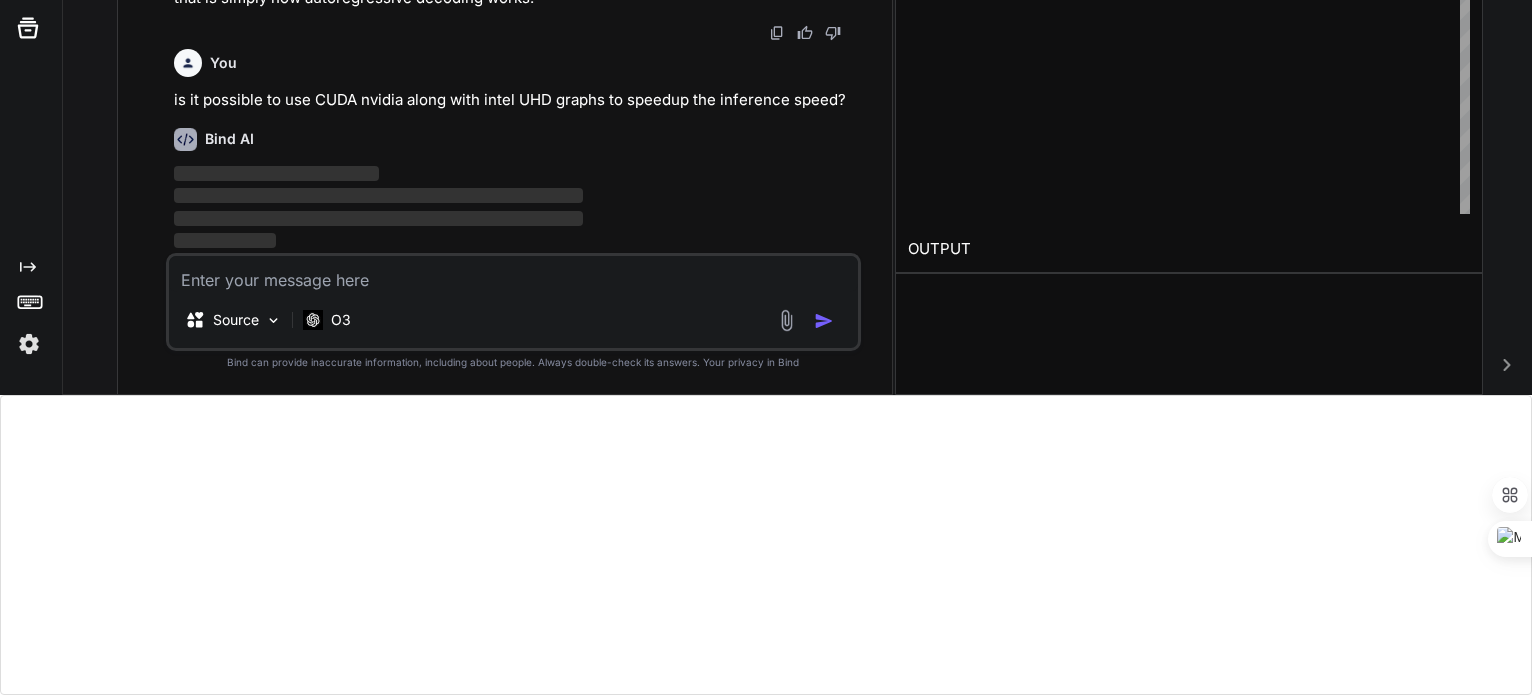 scroll, scrollTop: 77858, scrollLeft: 0, axis: vertical 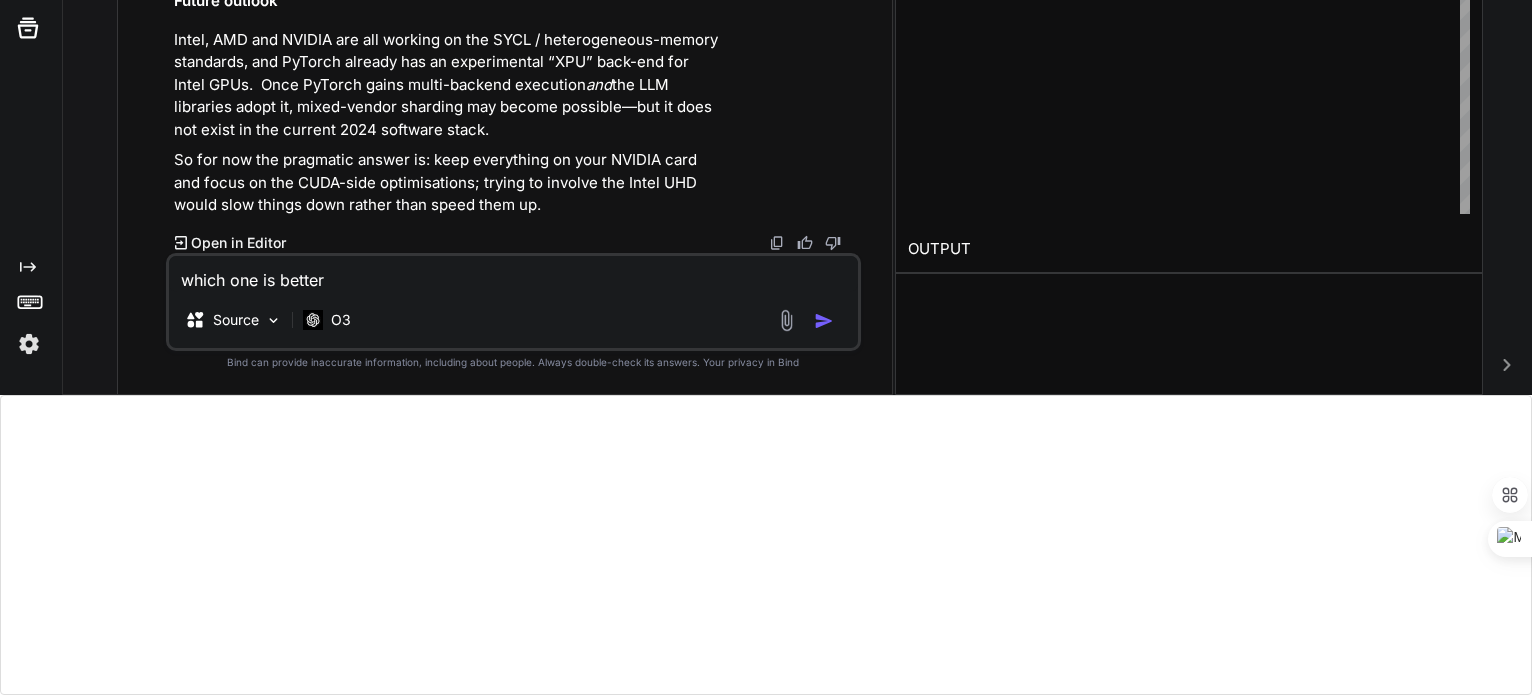 type on "which one is better?" 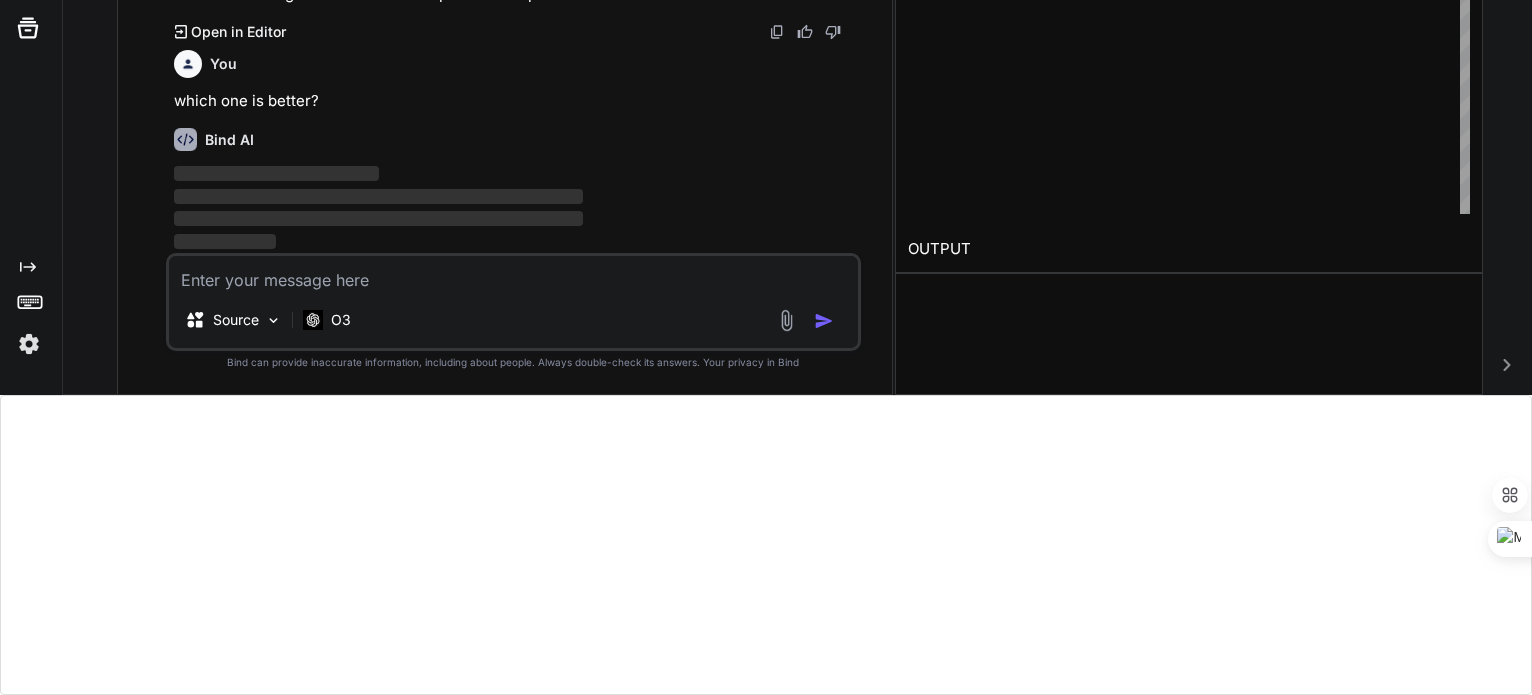 scroll, scrollTop: 79616, scrollLeft: 0, axis: vertical 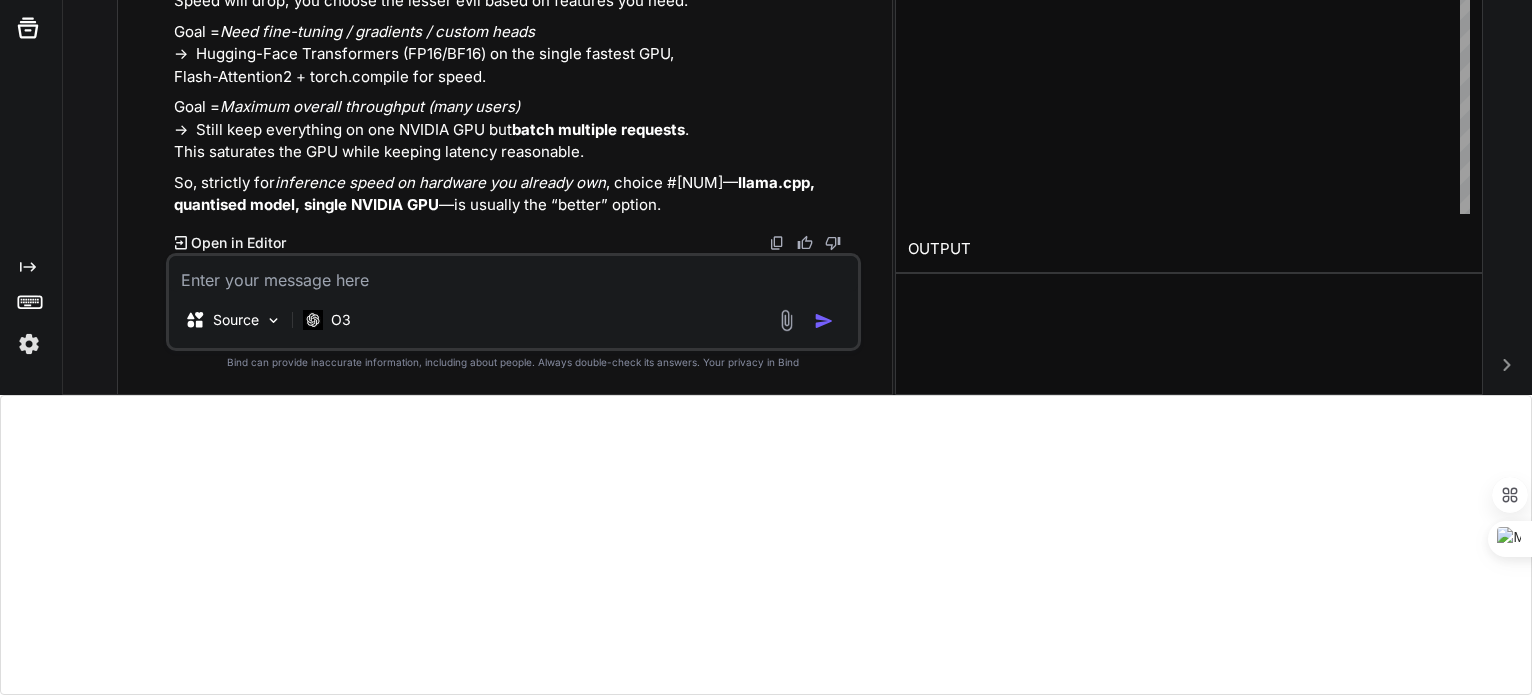 click on "# 1. Give the GPU bigger chunks of work
llm = Llama(
model_path=path,
n_gpu_layers=- 1 ,
main_gpu= 0 ,                # stick to one GPU if possible
n_ctx= 8192 ,
n_batch= 2048 ,              # huge prompt batches
f16_kv= True ,
n_threads=os.cpu_count(),
)
# 2. Enable MMV kernels if you build from source
# cmake -DLLAMA_CUDA:ON -DLLAMA_CUBLAS:ON -DLLAMA_CUDA_FORCE_MMV:ON ..
# 3. Serve multiple requests concurrently or raise batch_size
responses = runner.generate(list_of_16_prompts, batch_size= 16 )" at bounding box center (515, -3090) 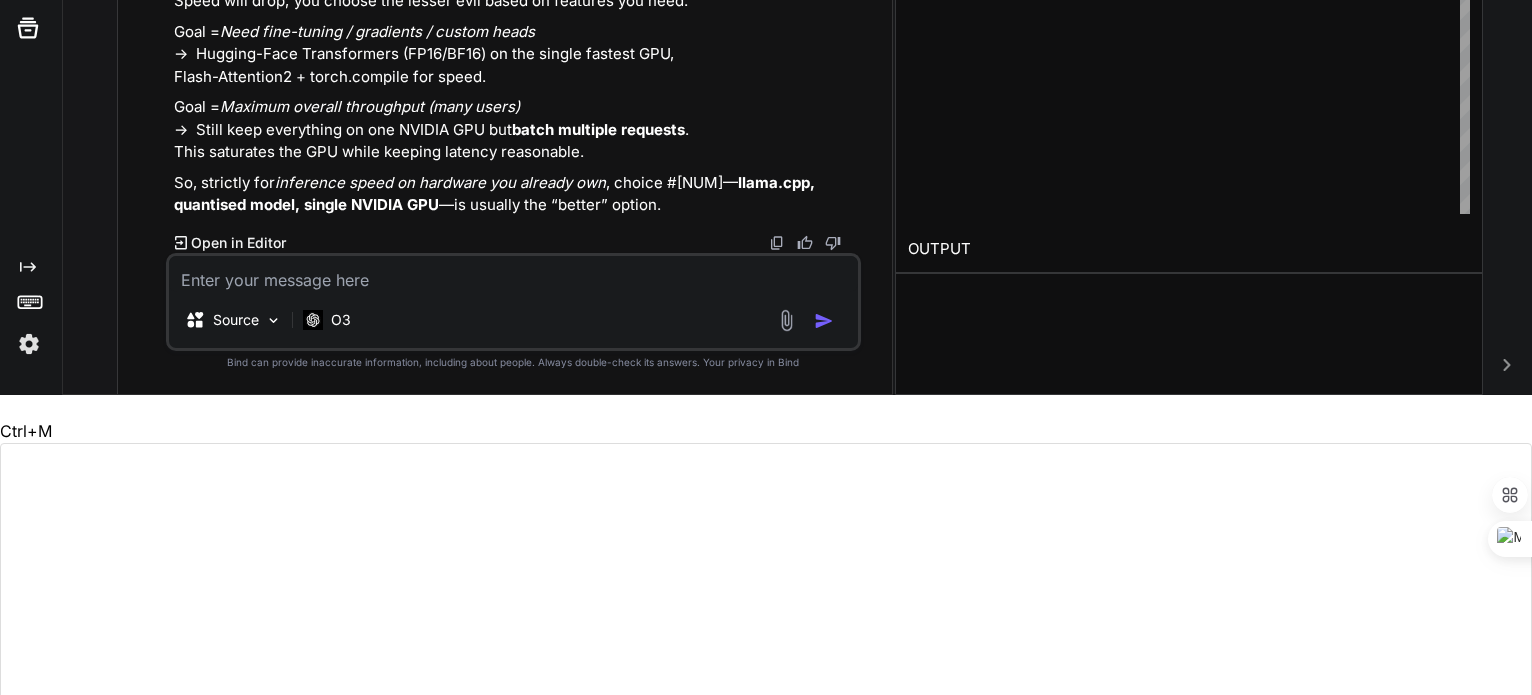 click on "# 1. Give the GPU bigger chunks of work
llm = Llama(
model_path=path,
n_gpu_layers=- 1 ,
main_gpu= 0 ,                # stick to one GPU if possible
n_ctx= 8192 ,
n_batch= 2048 ,              # huge prompt batches
f16_kv= True ,
n_threads=os.cpu_count(),
)
# 2. Enable MMV kernels if you build from source
# cmake -DLLAMA_CUDA:ON -DLLAMA_CUBLAS:ON -DLLAMA_CUDA_FORCE_MMV:ON ..
# 3. Serve multiple requests concurrently or raise batch_size
responses = runner.generate(list_of_16_prompts, batch_size= 16 )" at bounding box center (515, -3090) 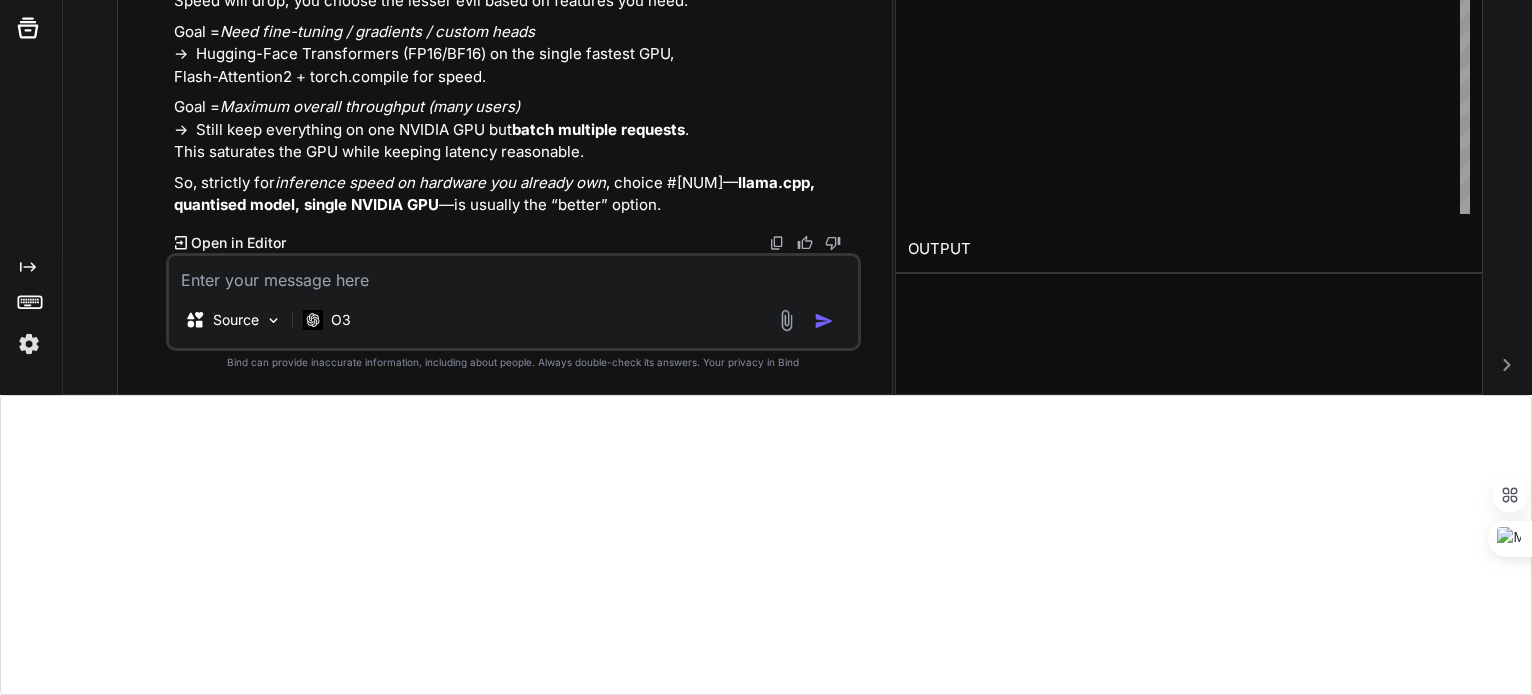 click on "# 1. Give the GPU bigger chunks of work
llm = Llama(
model_path=path,
n_gpu_layers=- 1 ,
main_gpu= 0 ,                # stick to one GPU if possible
n_ctx= 8192 ,
n_batch= 2048 ,              # huge prompt batches
f16_kv= True ,
n_threads=os.cpu_count(),
)
# 2. Enable MMV kernels if you build from source
# cmake -DLLAMA_CUDA:ON -DLLAMA_CUBLAS:ON -DLLAMA_CUDA_FORCE_MMV:ON ..
# 3. Serve multiple requests concurrently or raise batch_size
responses = runner.generate(list_of_16_prompts, batch_size= 16 )" at bounding box center (682, -3090) 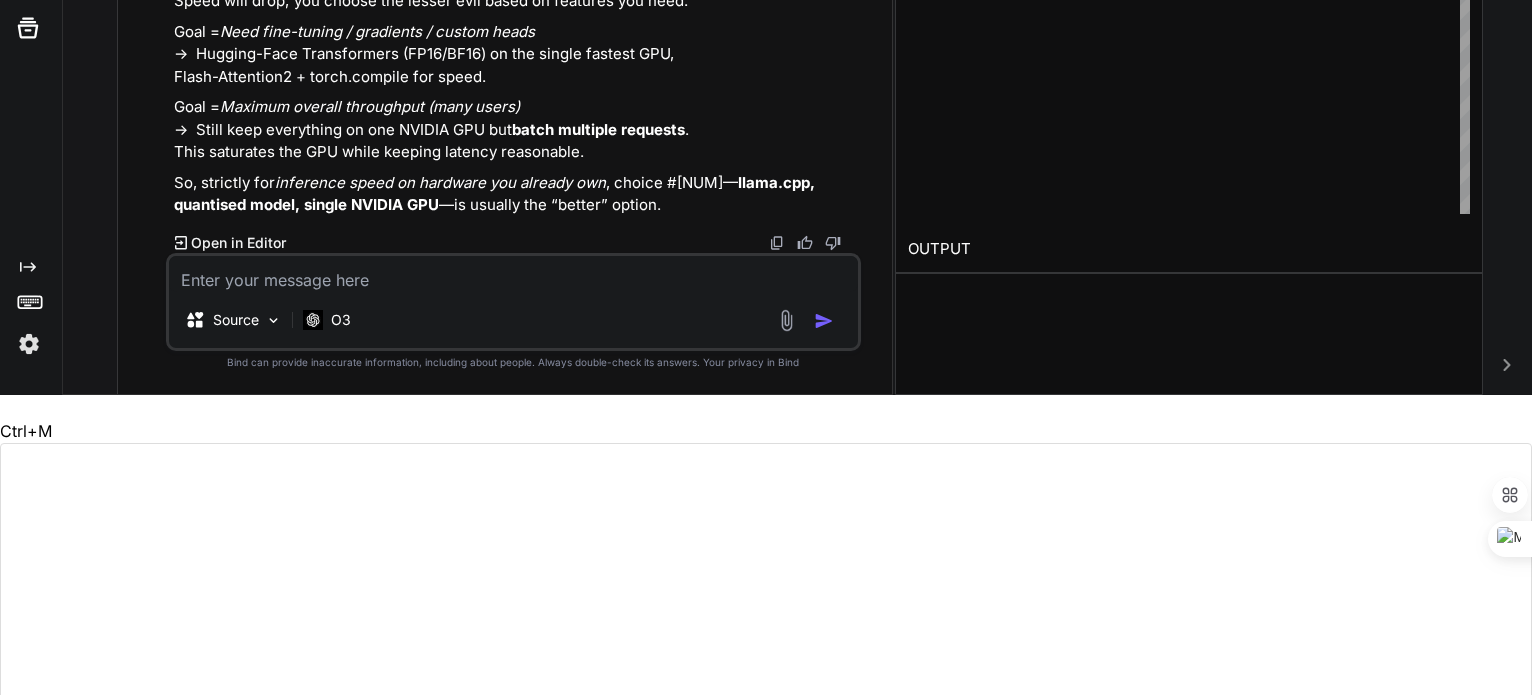 drag, startPoint x: 337, startPoint y: 97, endPoint x: 452, endPoint y: 93, distance: 115.06954 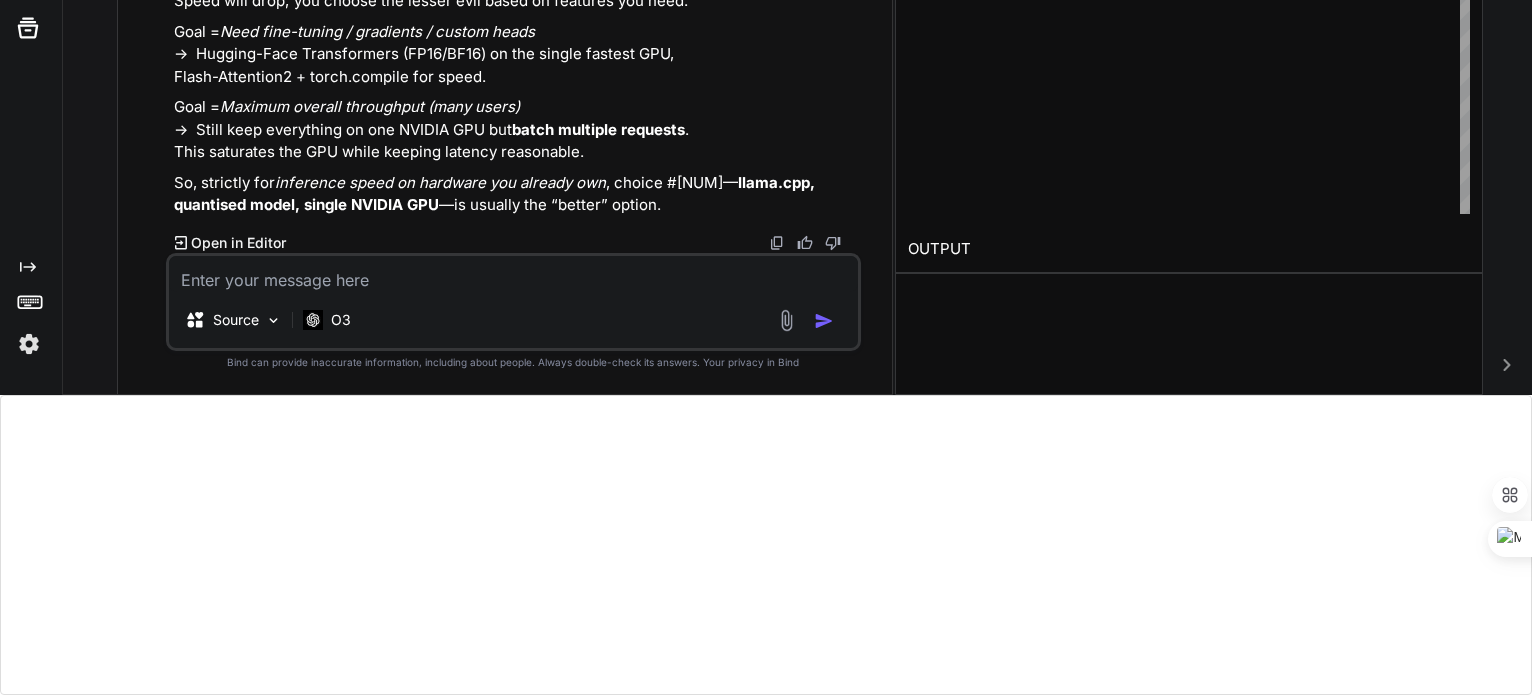 scroll, scrollTop: 77442, scrollLeft: 0, axis: vertical 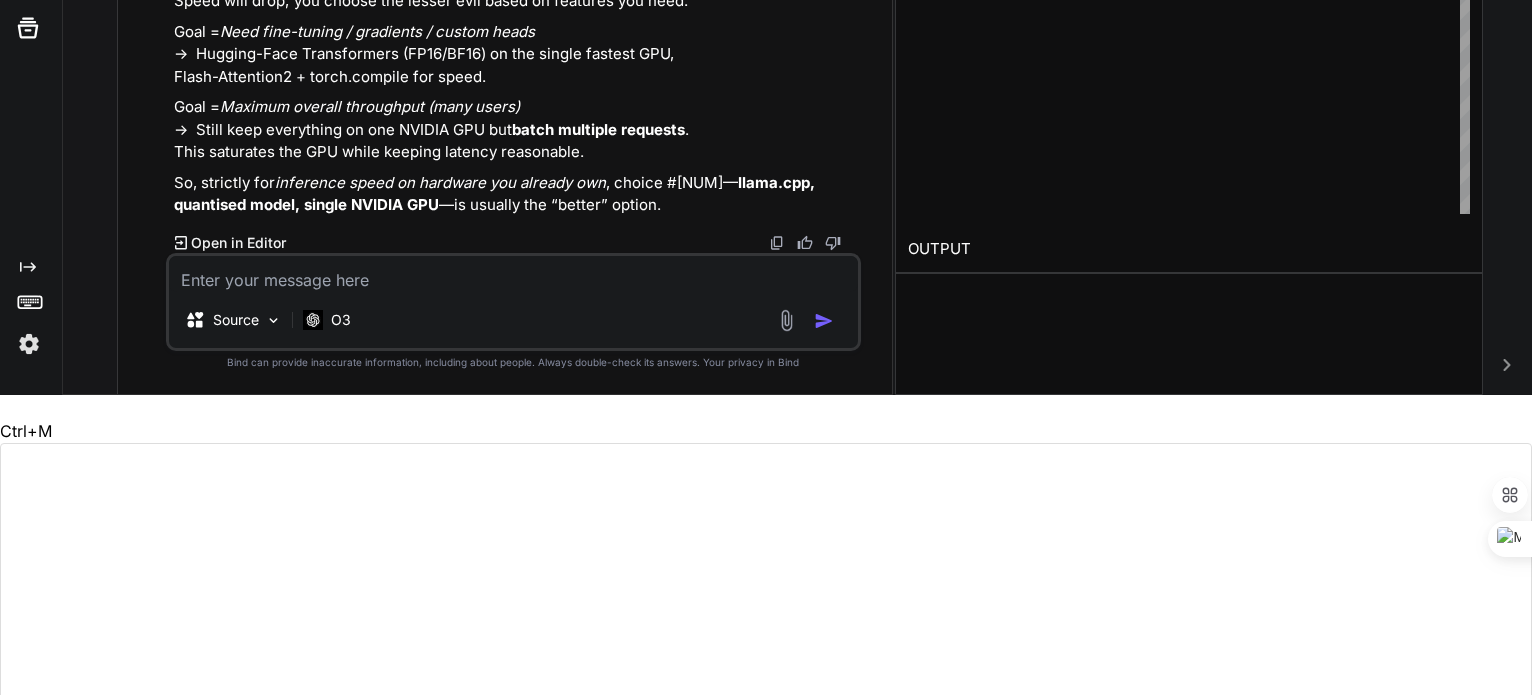 drag, startPoint x: 246, startPoint y: 114, endPoint x: 507, endPoint y: 107, distance: 261.09384 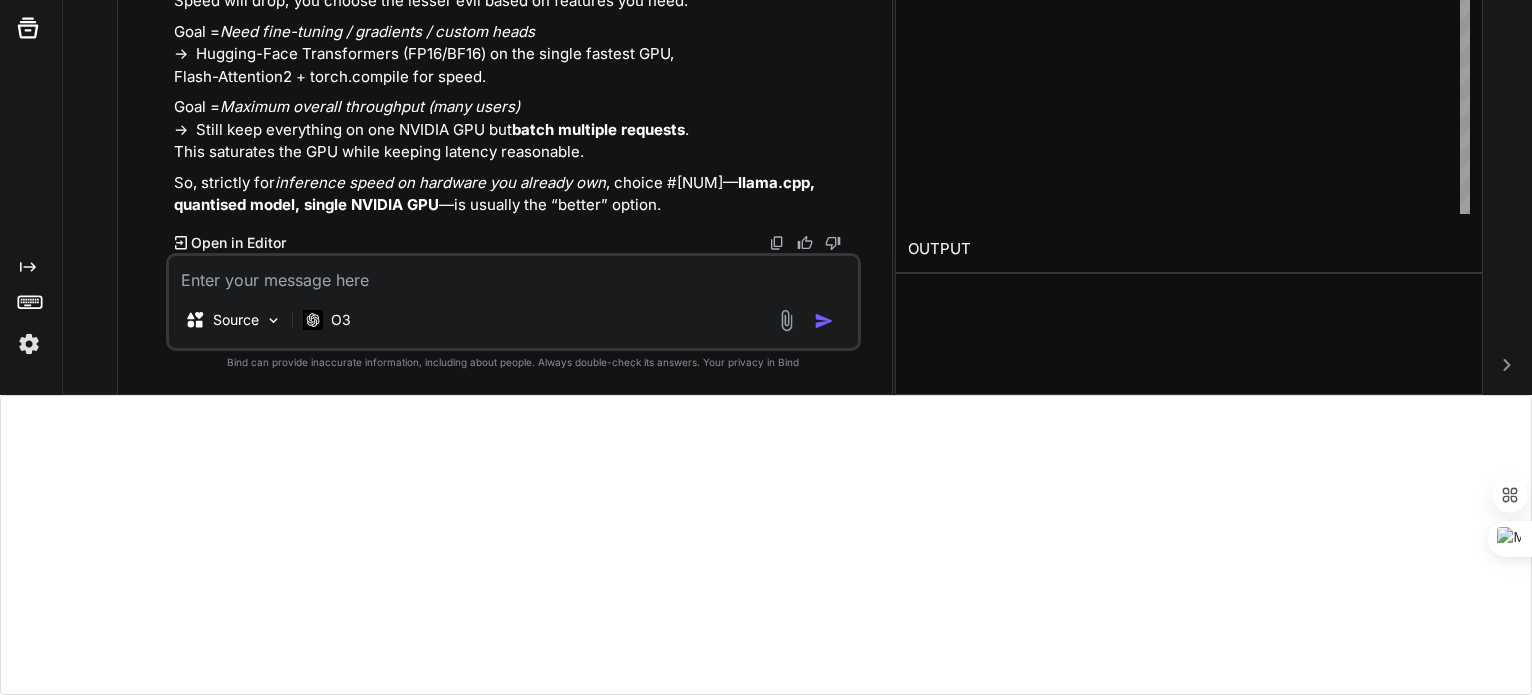 scroll, scrollTop: 81558, scrollLeft: 0, axis: vertical 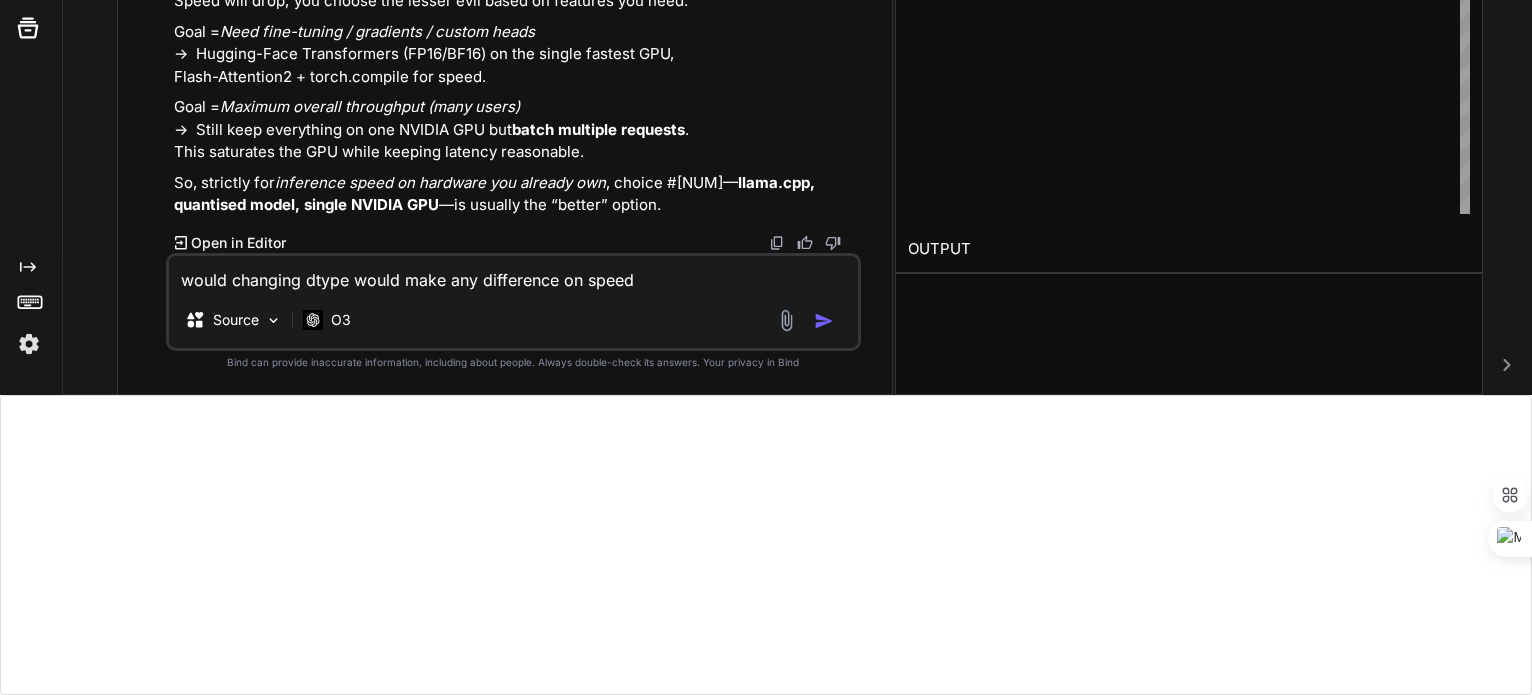 type on "would changing dtype would make any difference on speed?" 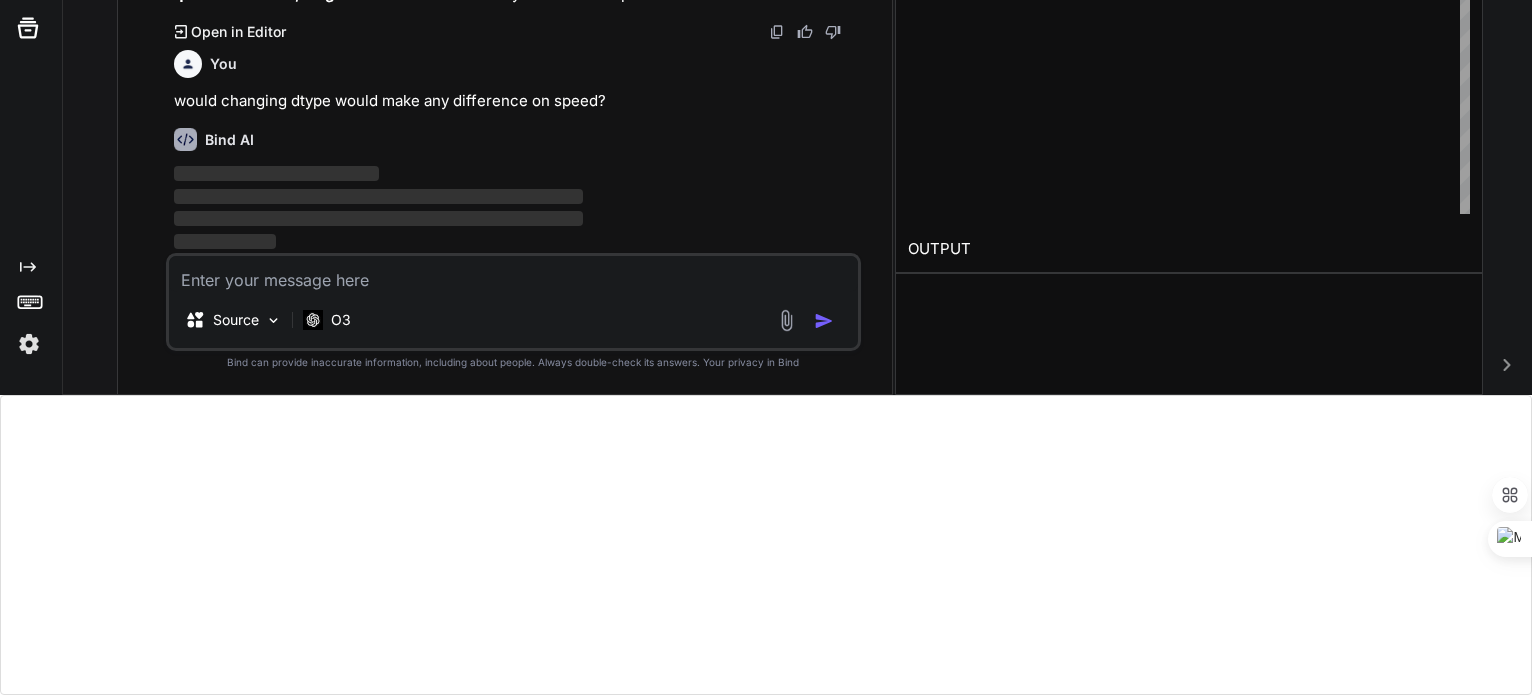 scroll, scrollTop: 81770, scrollLeft: 0, axis: vertical 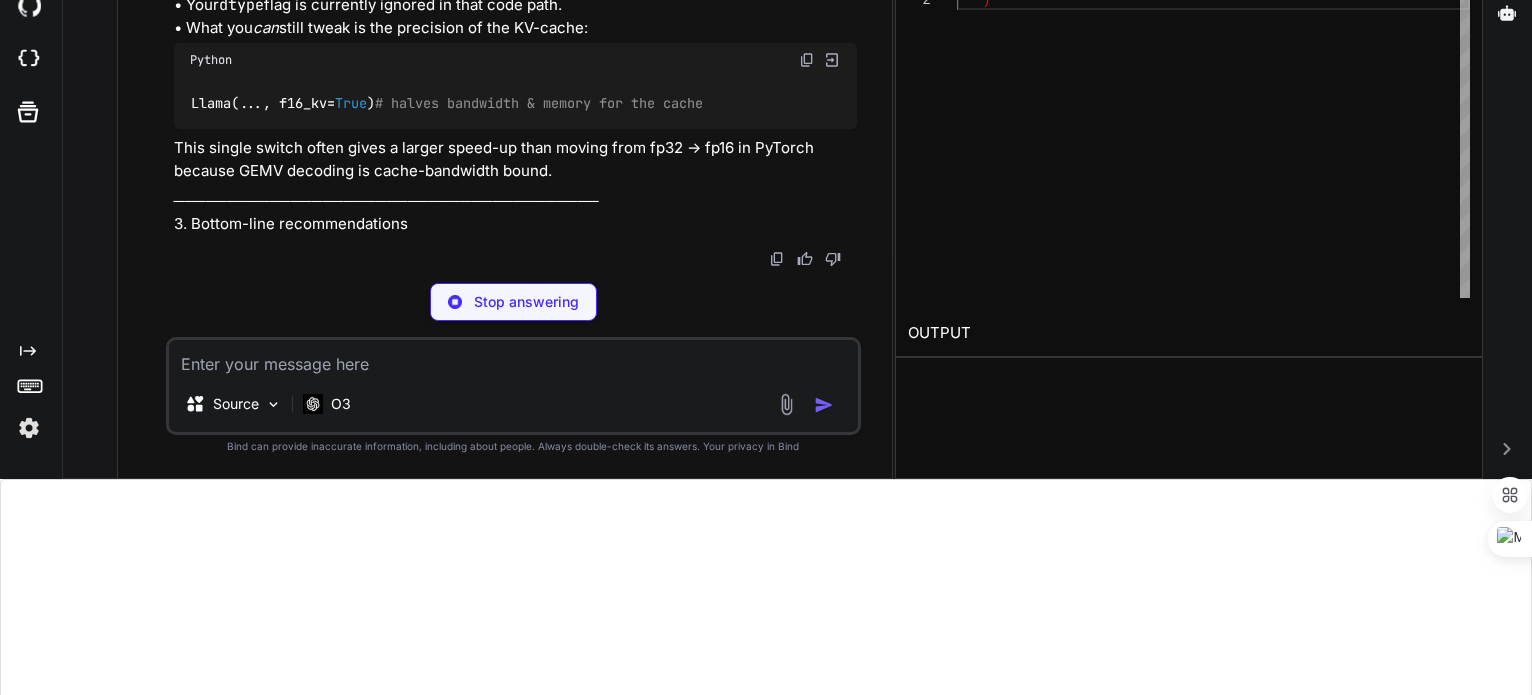 click on "Bind AI" at bounding box center (515, -1090) 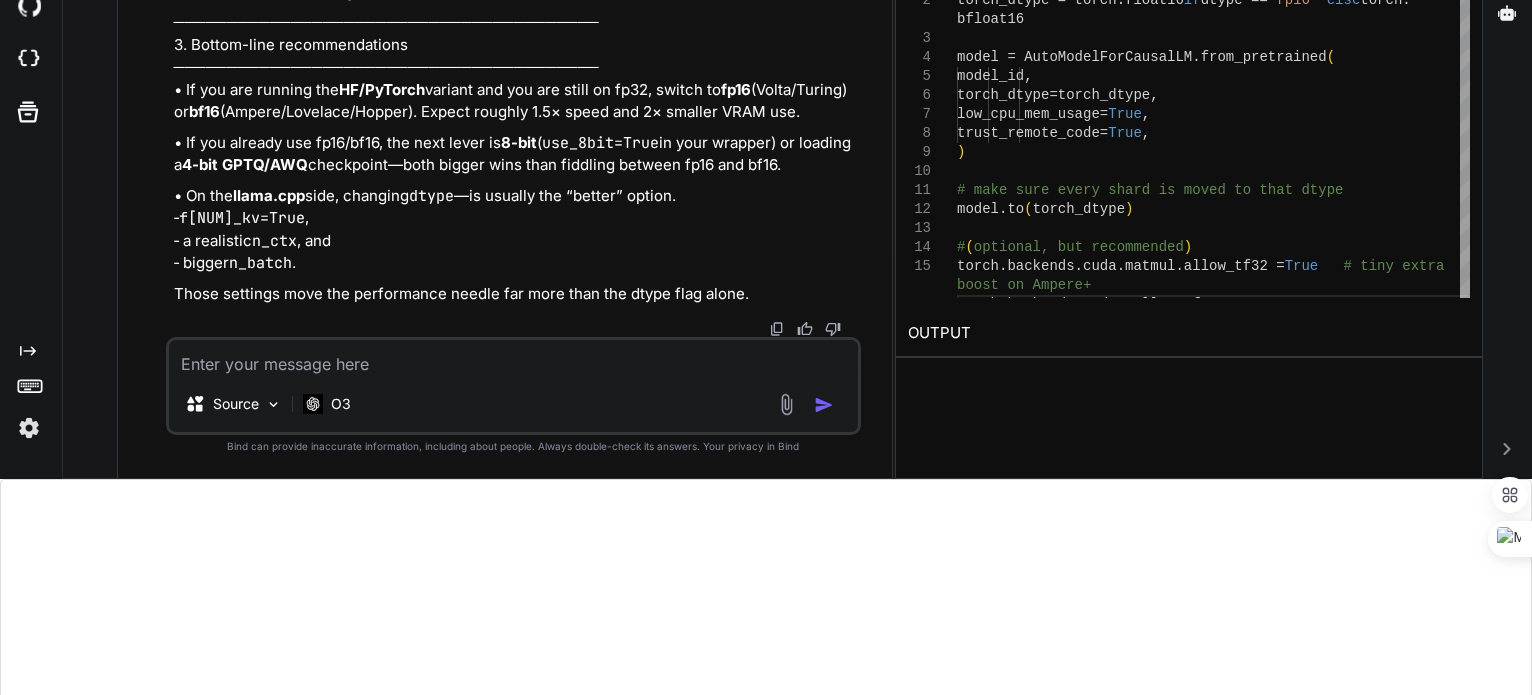scroll, scrollTop: 83028, scrollLeft: 0, axis: vertical 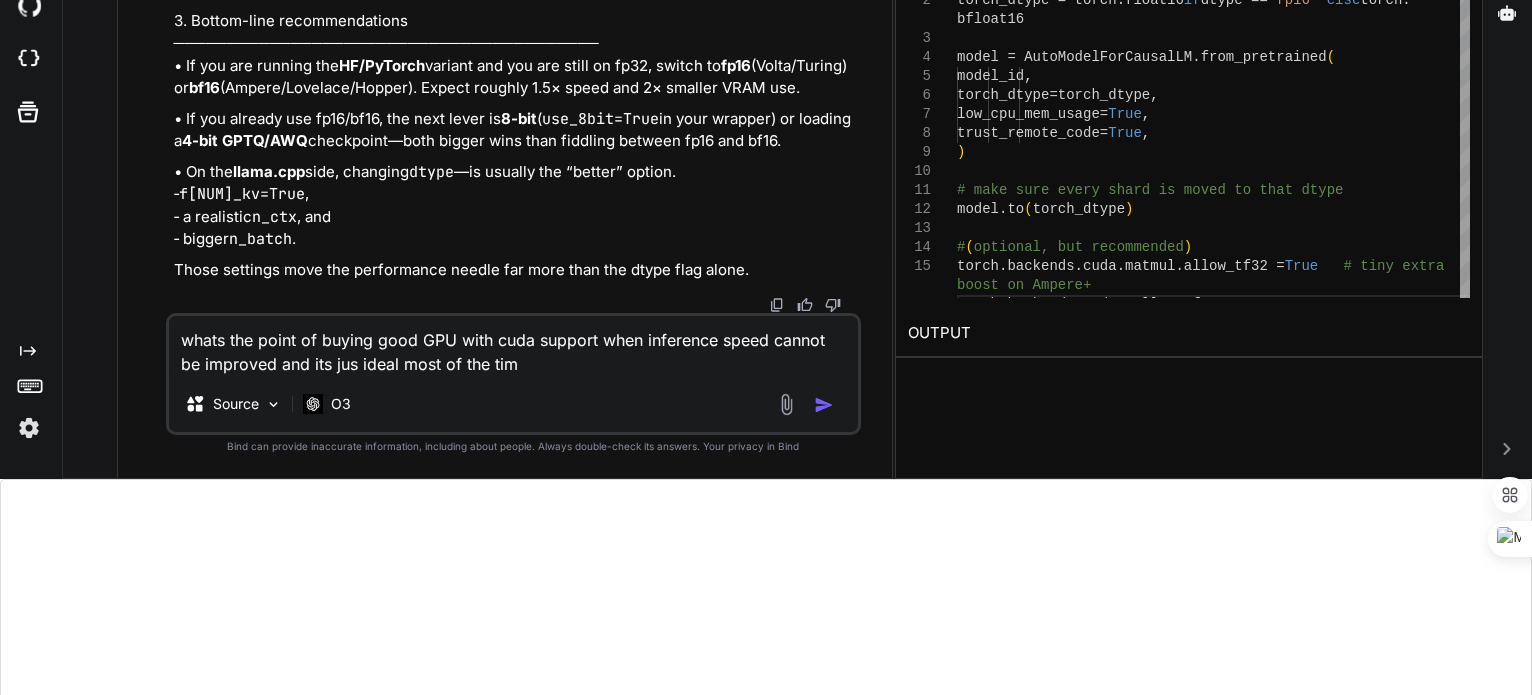 type on "whats the point of buying good GPU with cuda support when inference speed cannot be improved and its jus ideal most of the time" 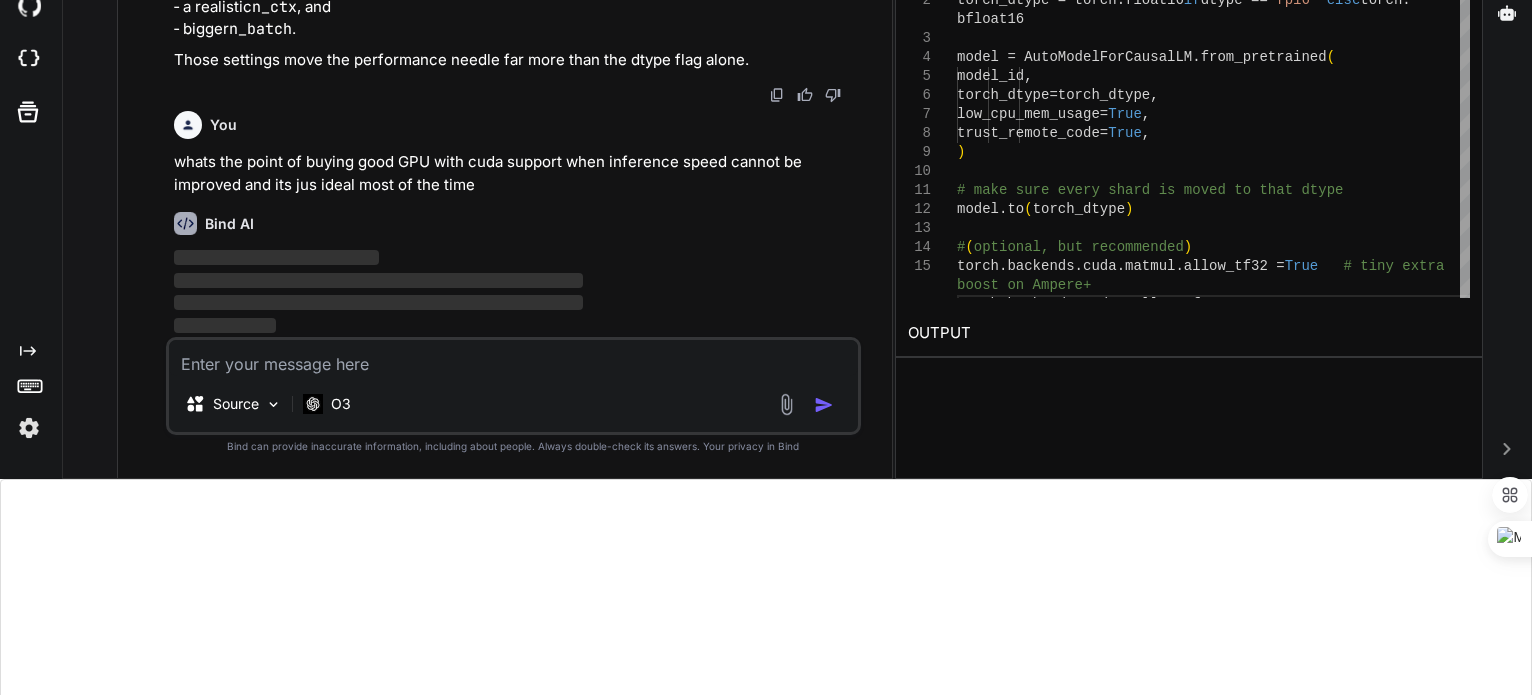 scroll, scrollTop: 83149, scrollLeft: 0, axis: vertical 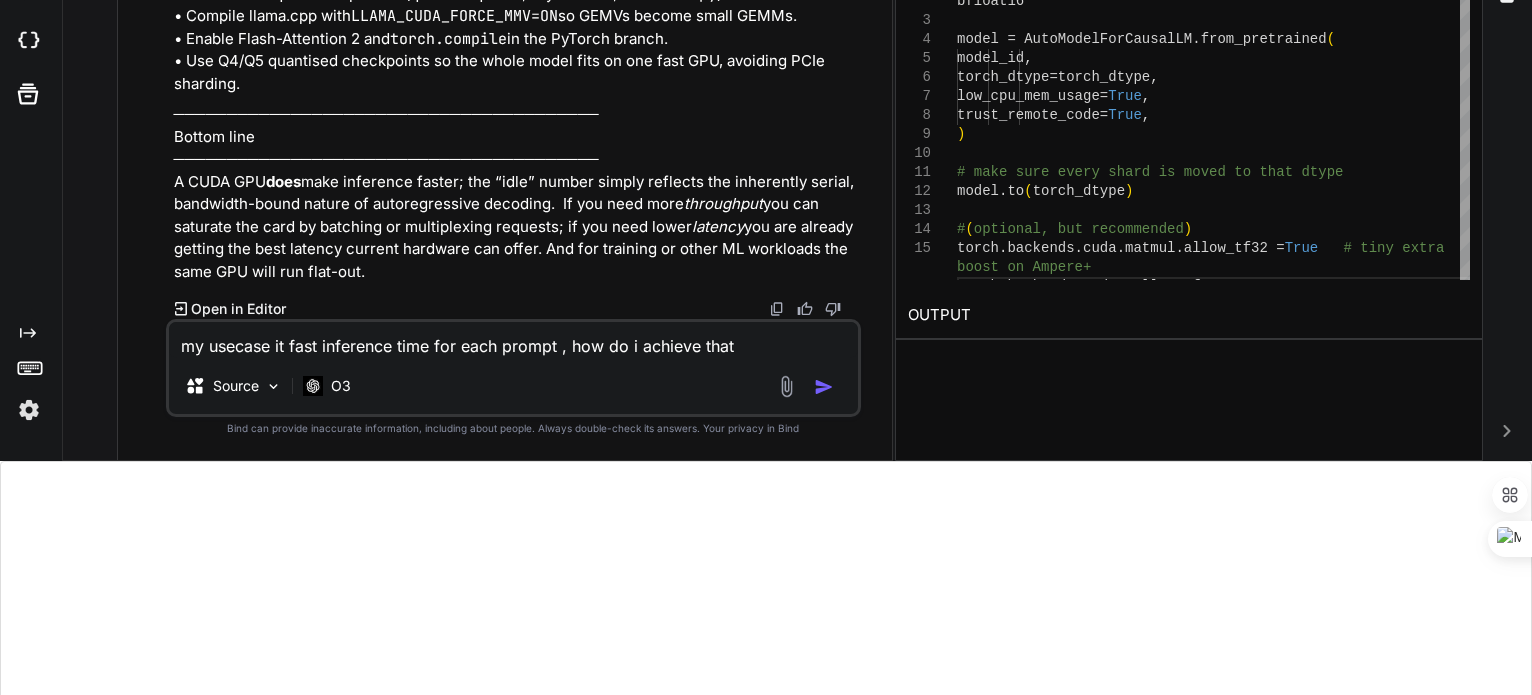 type on "my usecase it fast inference time for each prompt , how do i achieve that?" 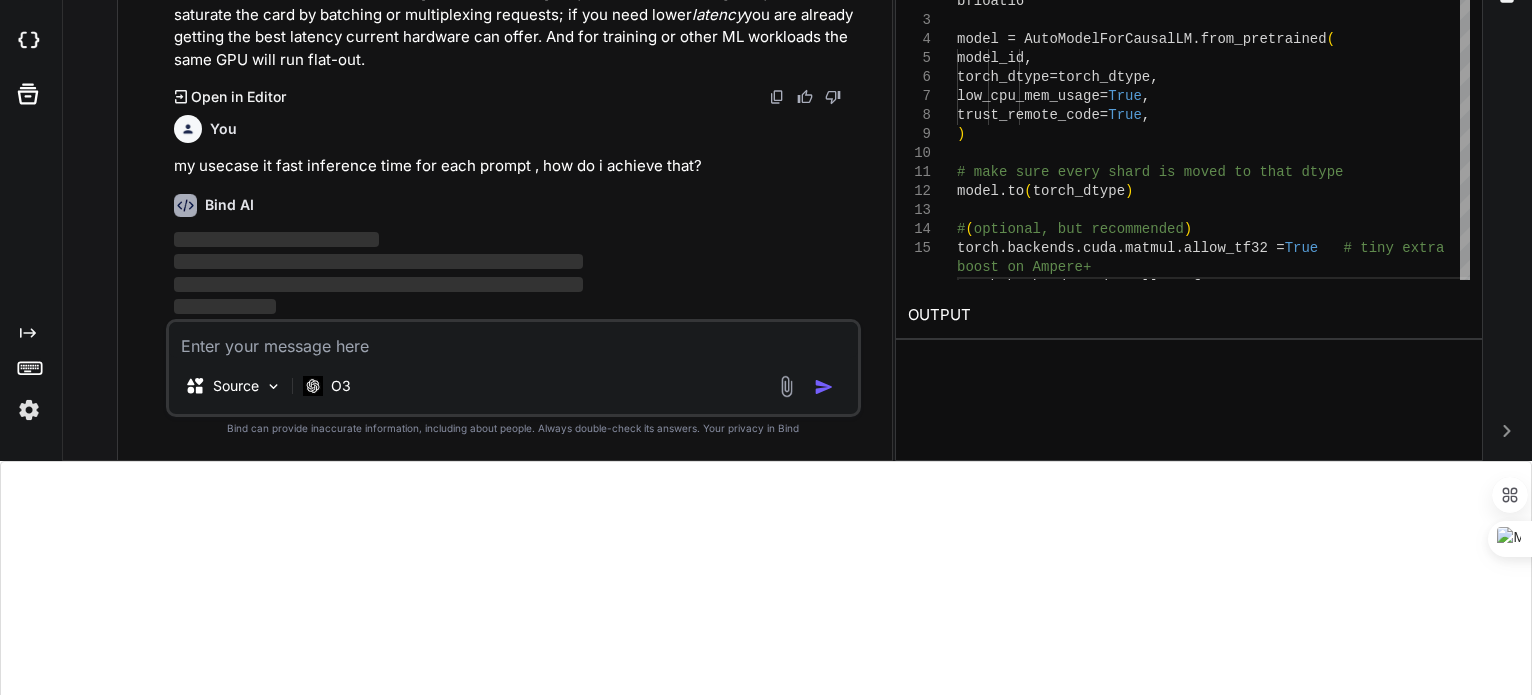 scroll, scrollTop: 290, scrollLeft: 0, axis: vertical 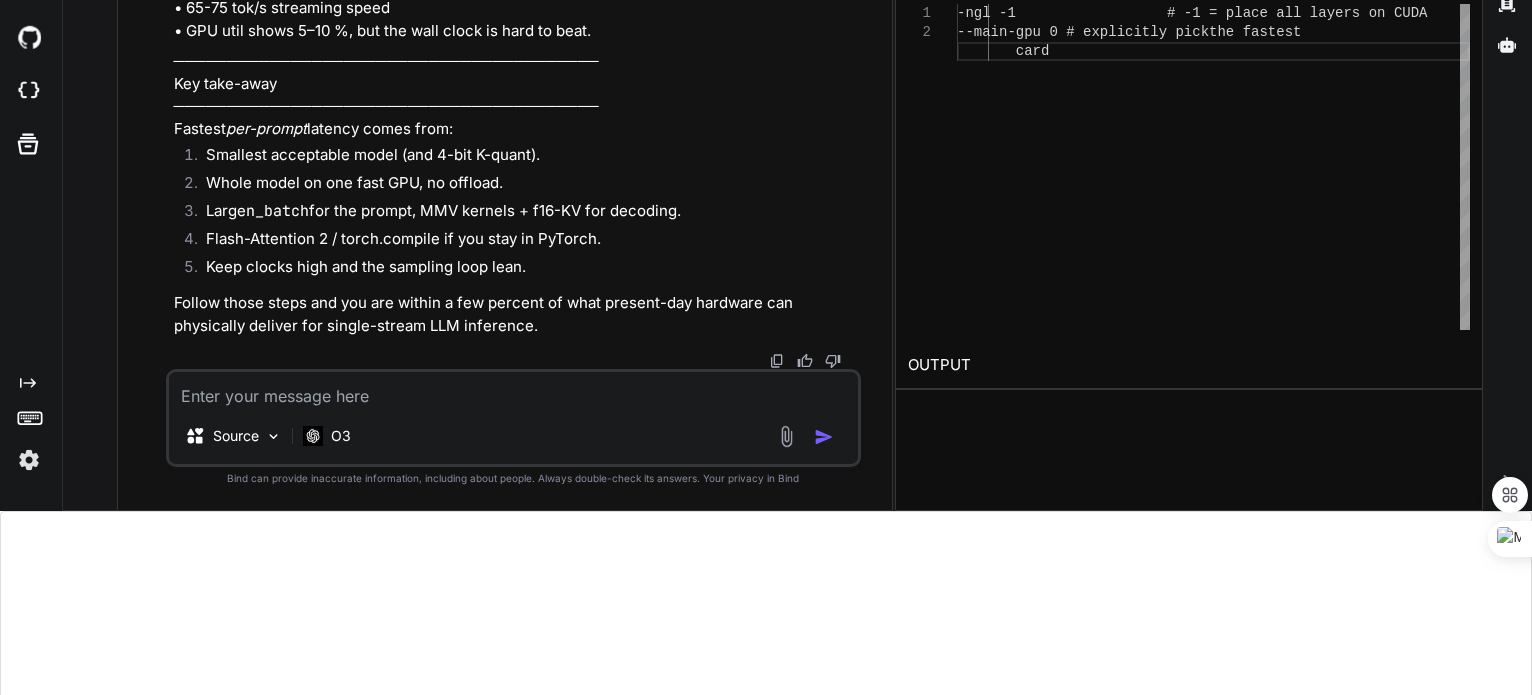 click on "• Pin one OS thread per physical core for llama.cpp:
OMP_NUM_THREADS=$(nproc) ./main …" at bounding box center [515, -864] 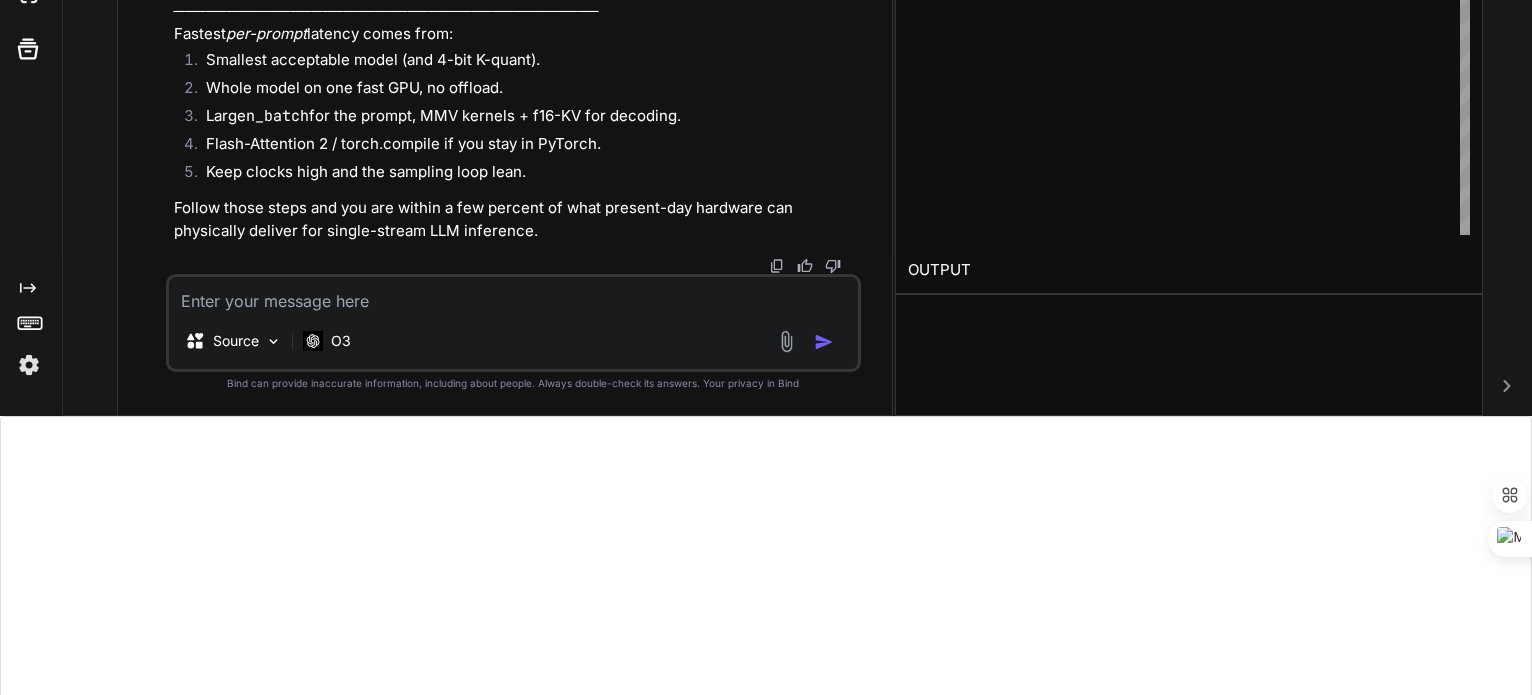scroll, scrollTop: 290, scrollLeft: 0, axis: vertical 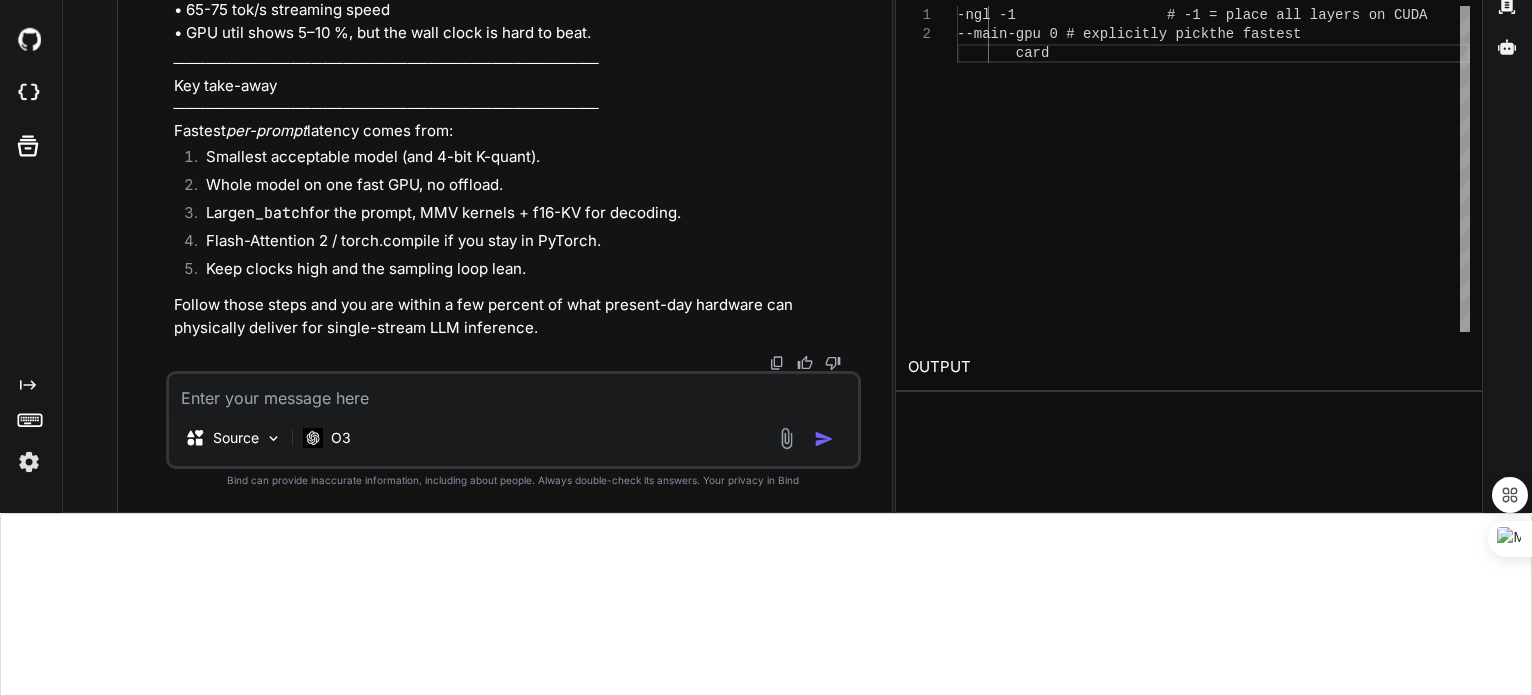click at bounding box center (513, 392) 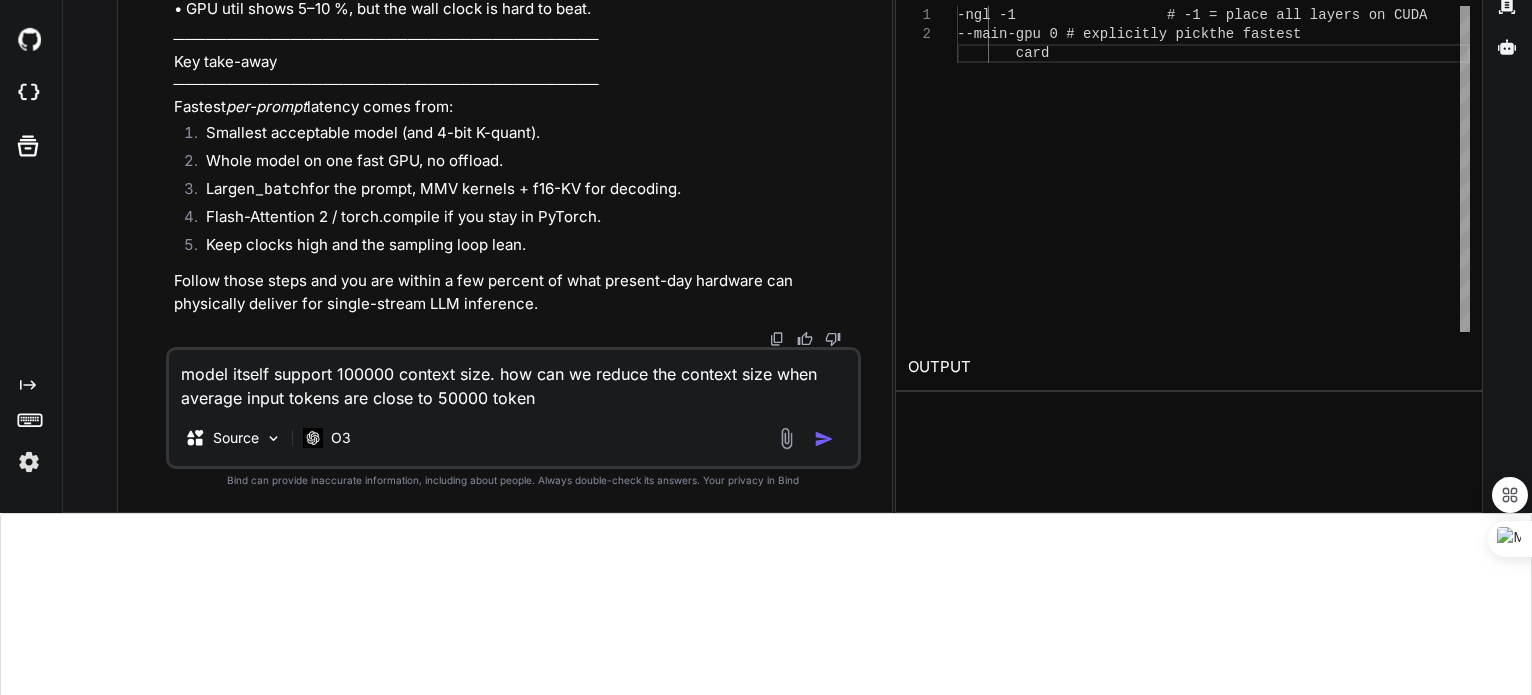 type on "model itself support 100000 context size. how can we reduce the context size when average input tokens are close to 50000 tokens" 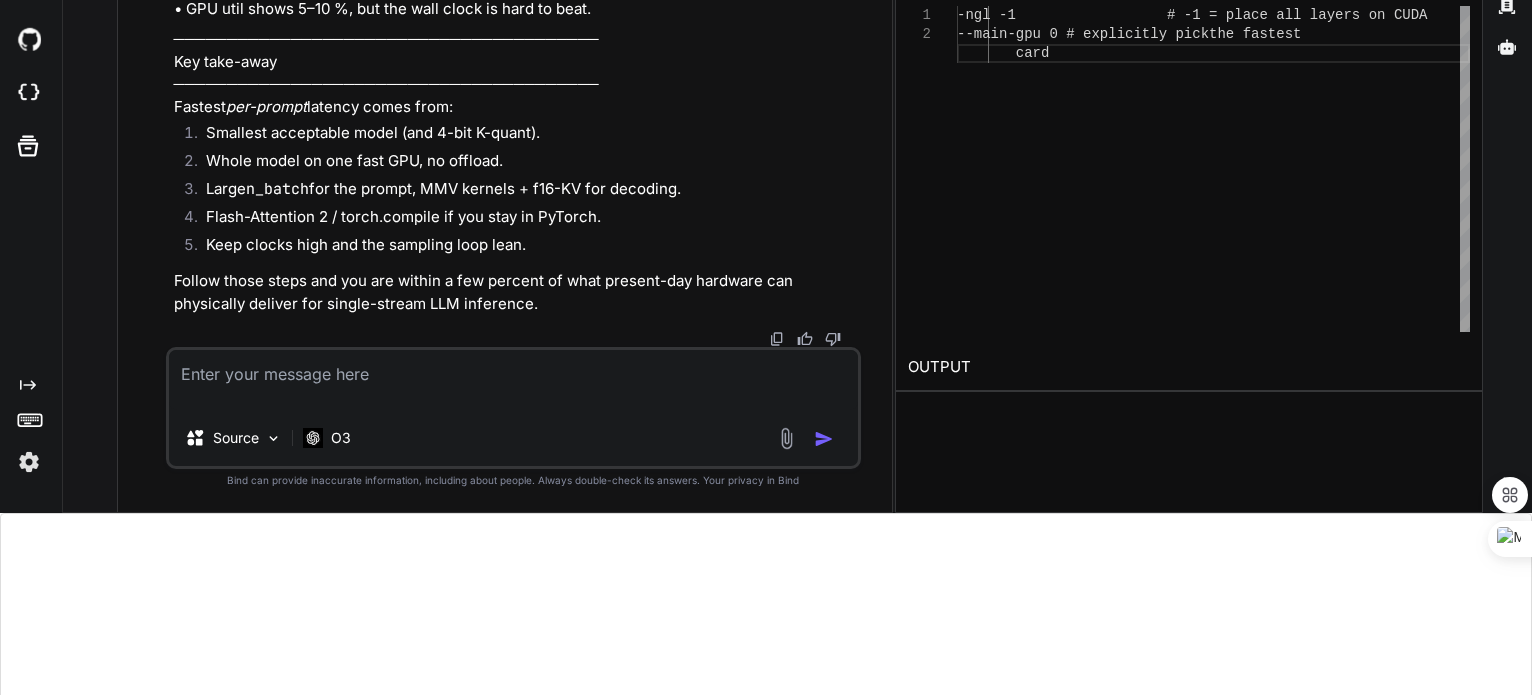 scroll, scrollTop: 207, scrollLeft: 0, axis: vertical 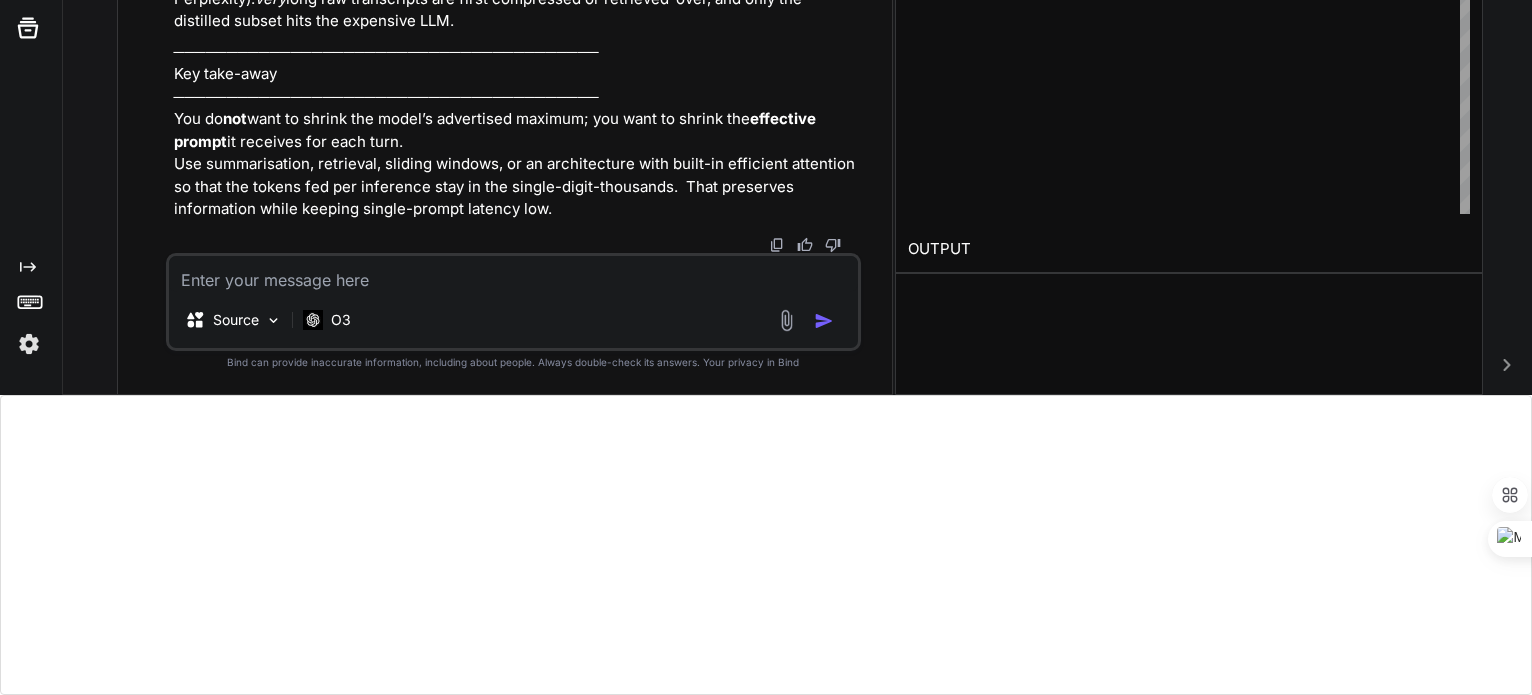 click at bounding box center (513, 274) 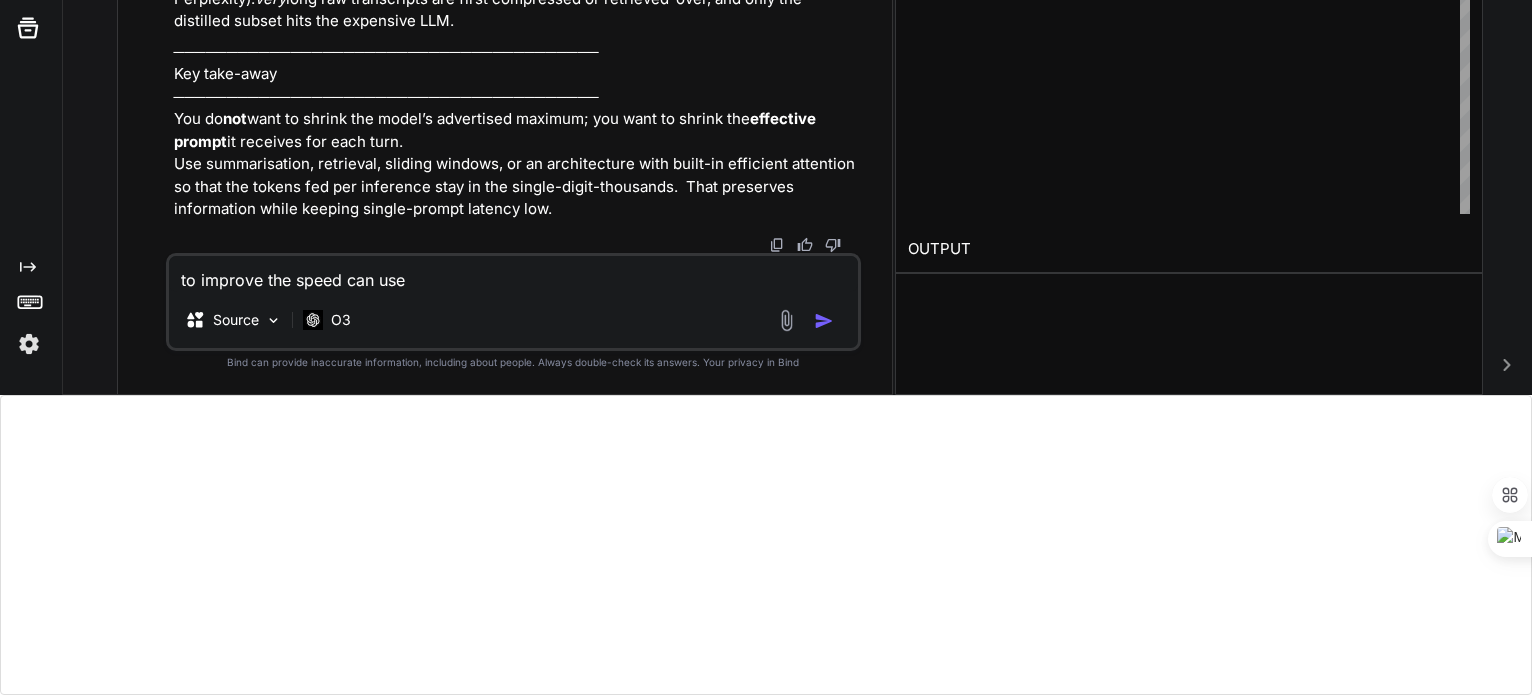 paste on "BitsAndBytesConfig" 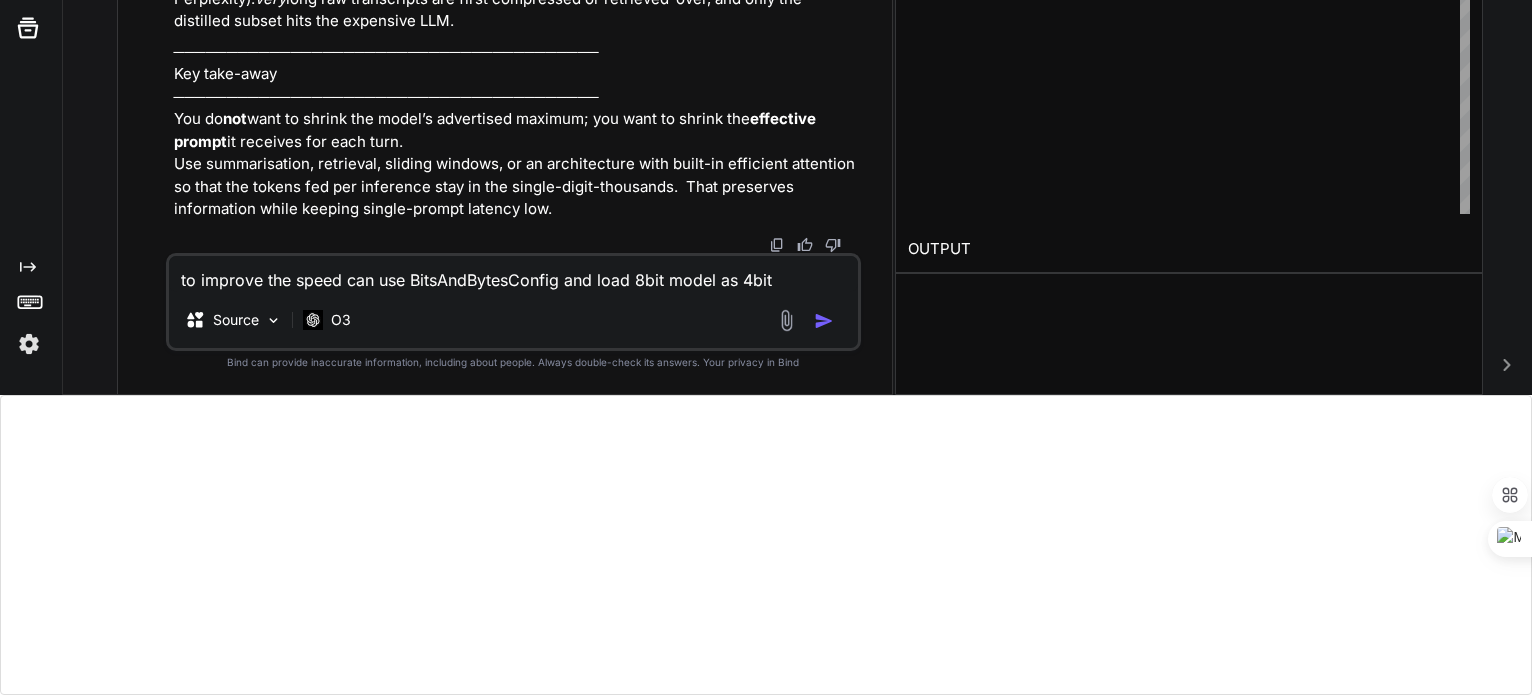 type on "to improve the speed can use BitsAndBytesConfig and load 8bit model as 4bit?" 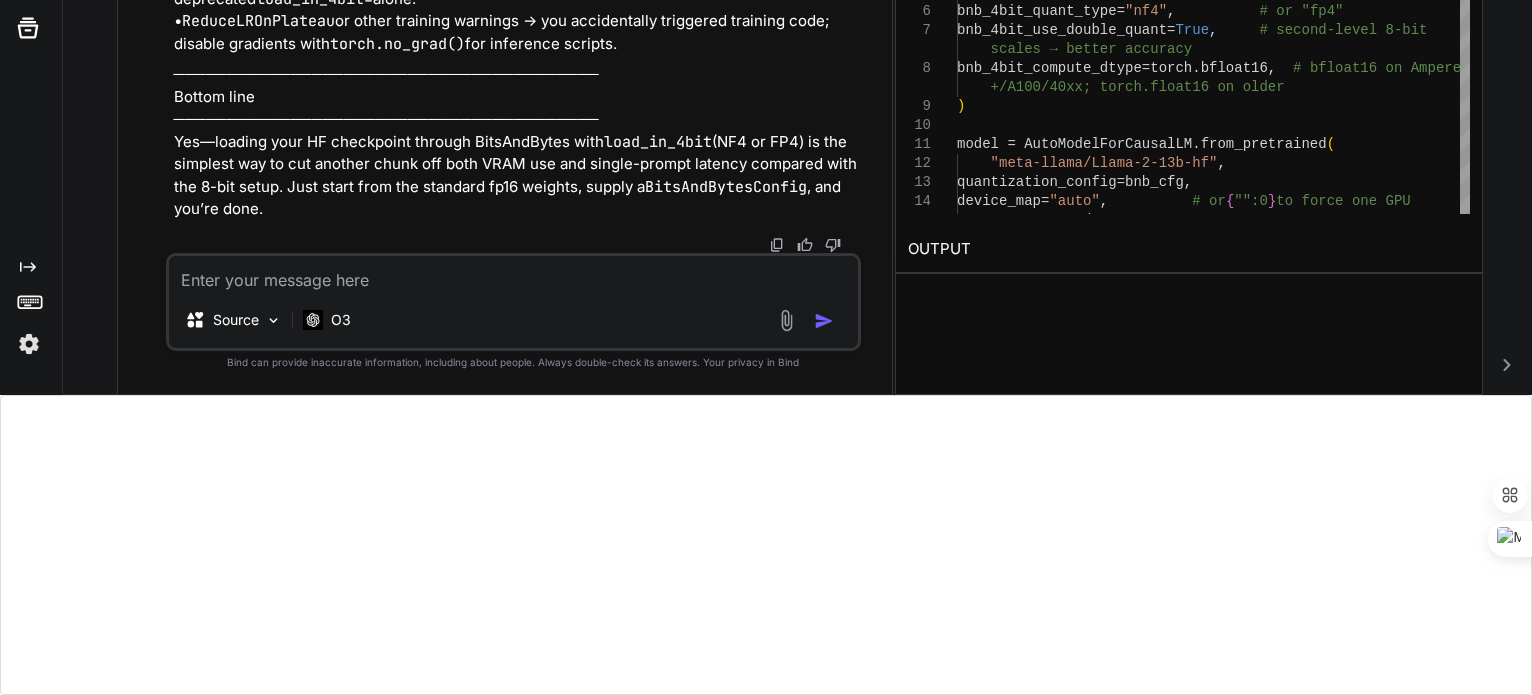 scroll, scrollTop: 96153, scrollLeft: 0, axis: vertical 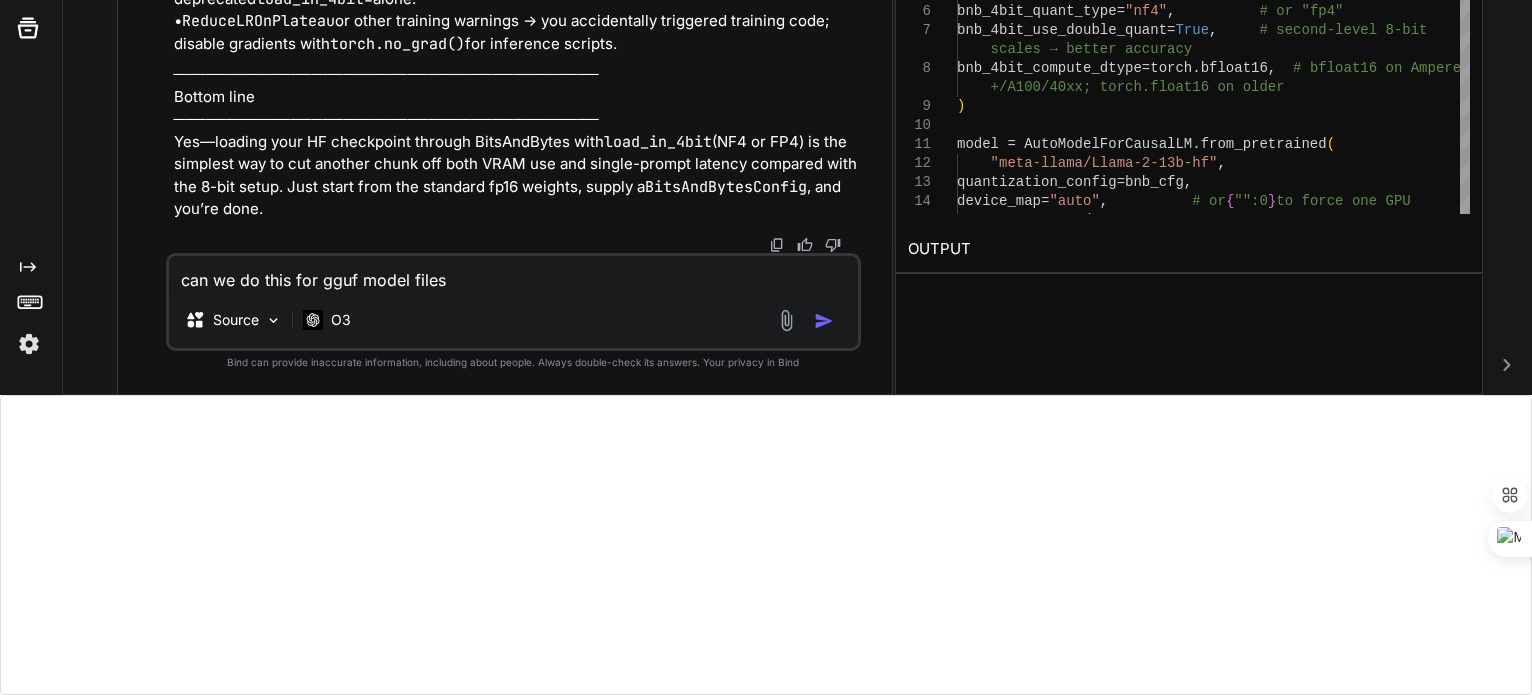 type on "can we do this for gguf model files?" 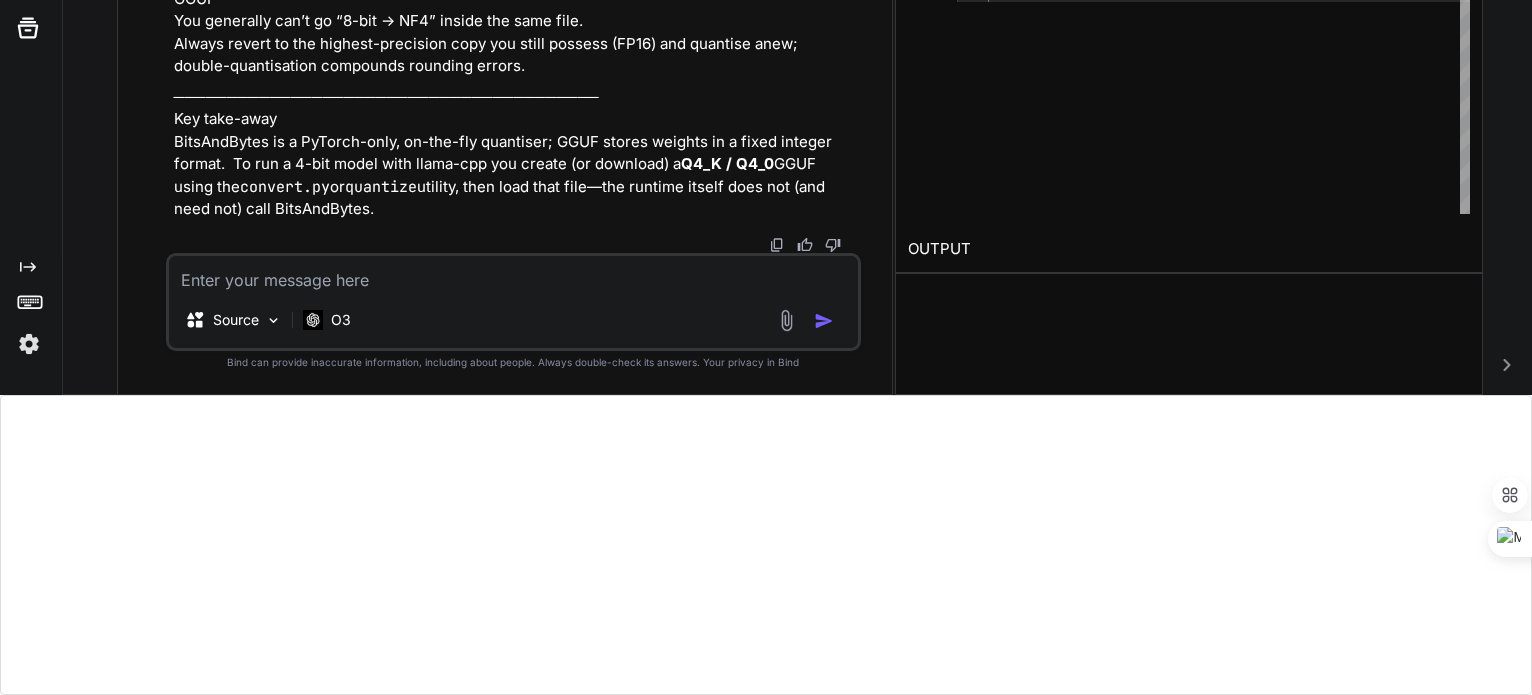 scroll, scrollTop: 97011, scrollLeft: 0, axis: vertical 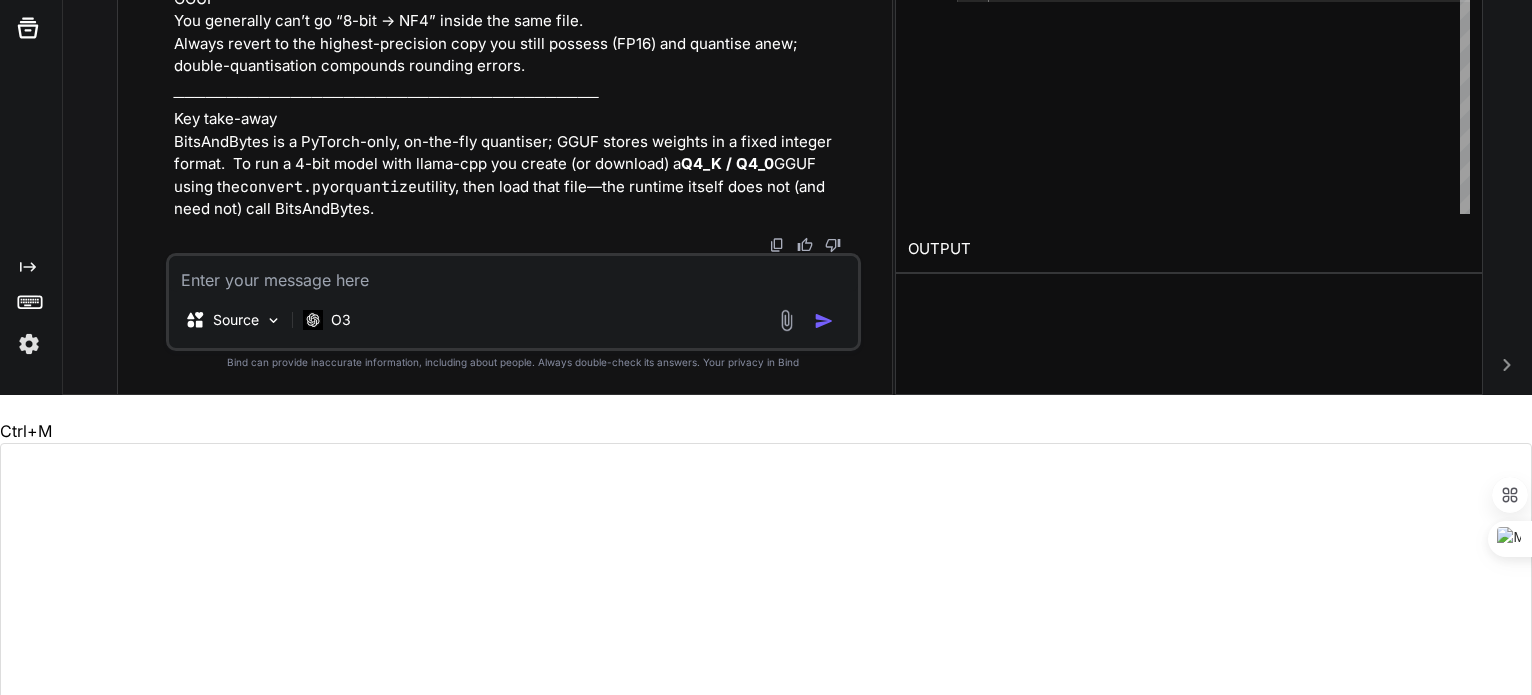 drag, startPoint x: 190, startPoint y: 129, endPoint x: 472, endPoint y: 189, distance: 288.31232 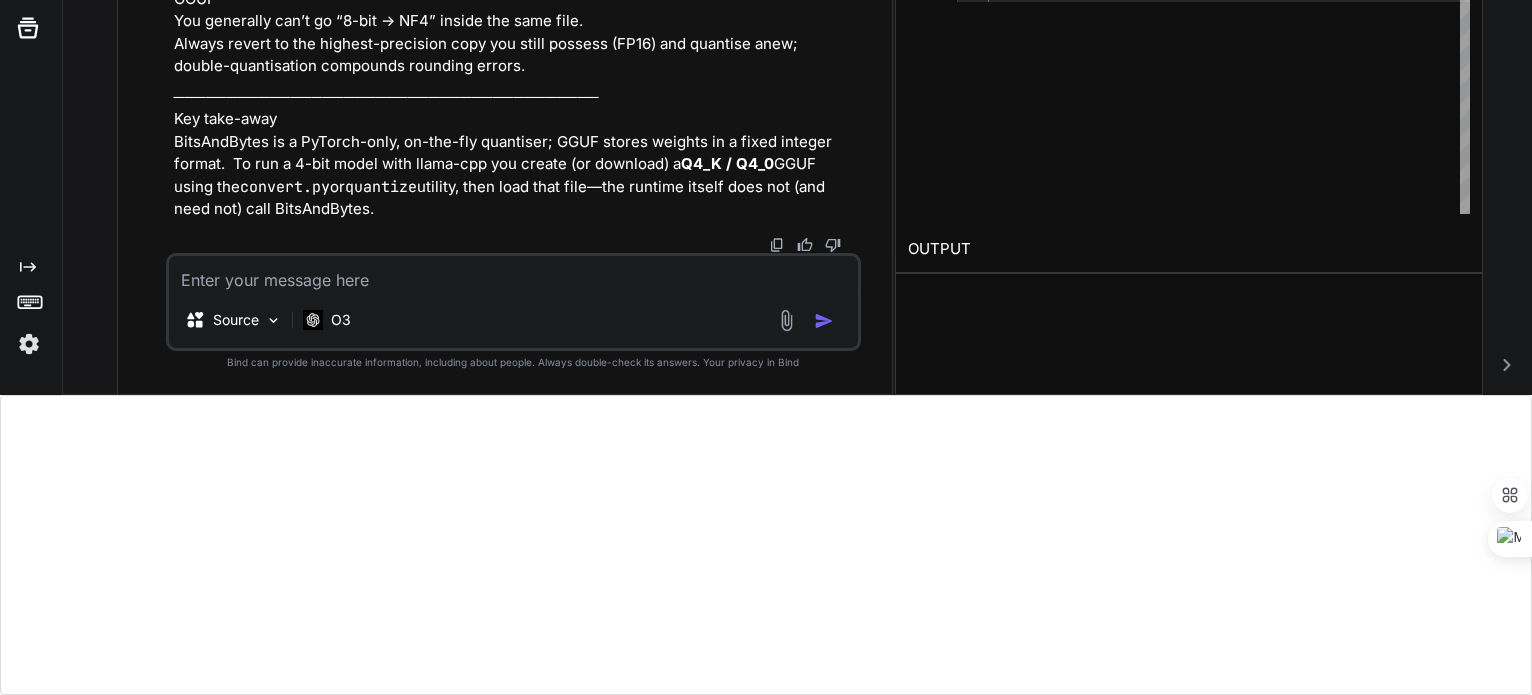 click at bounding box center (513, 274) 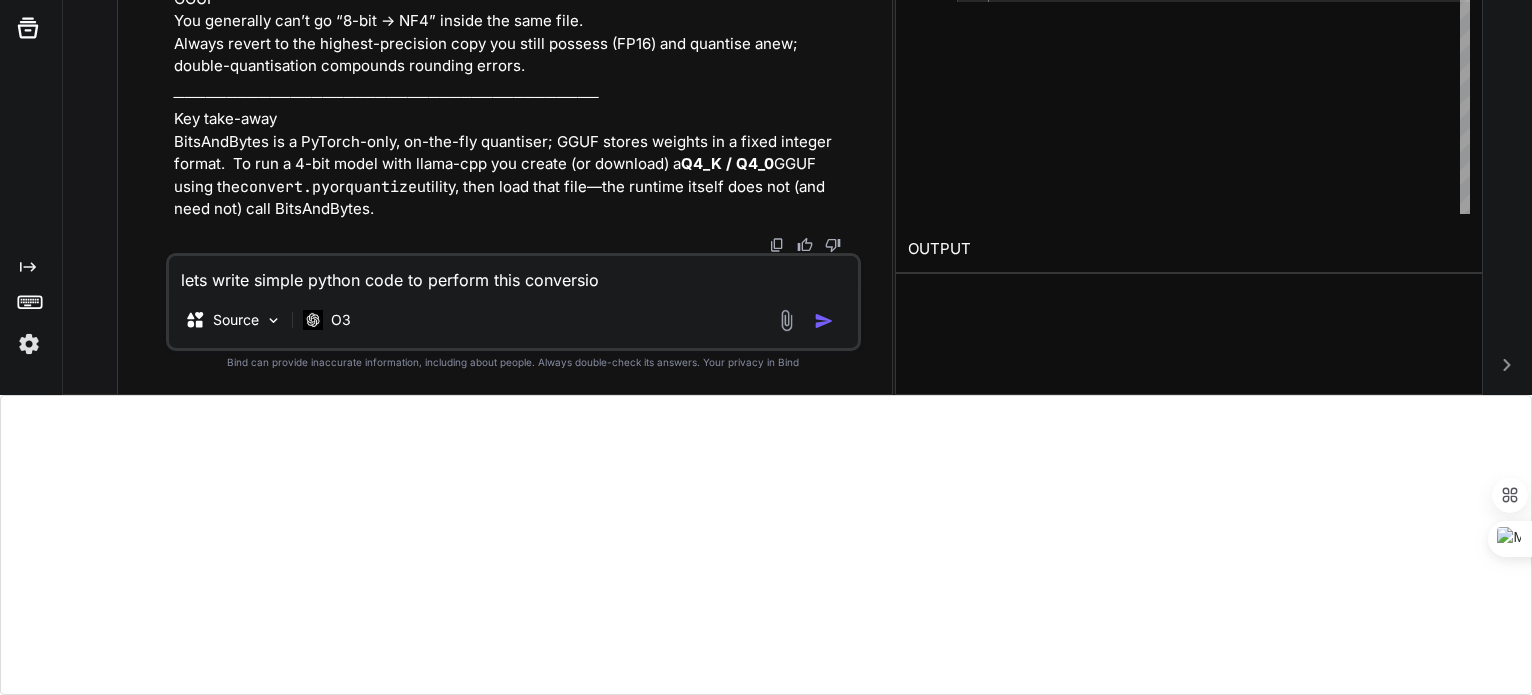 type on "lets write simple python code to perform this conversion" 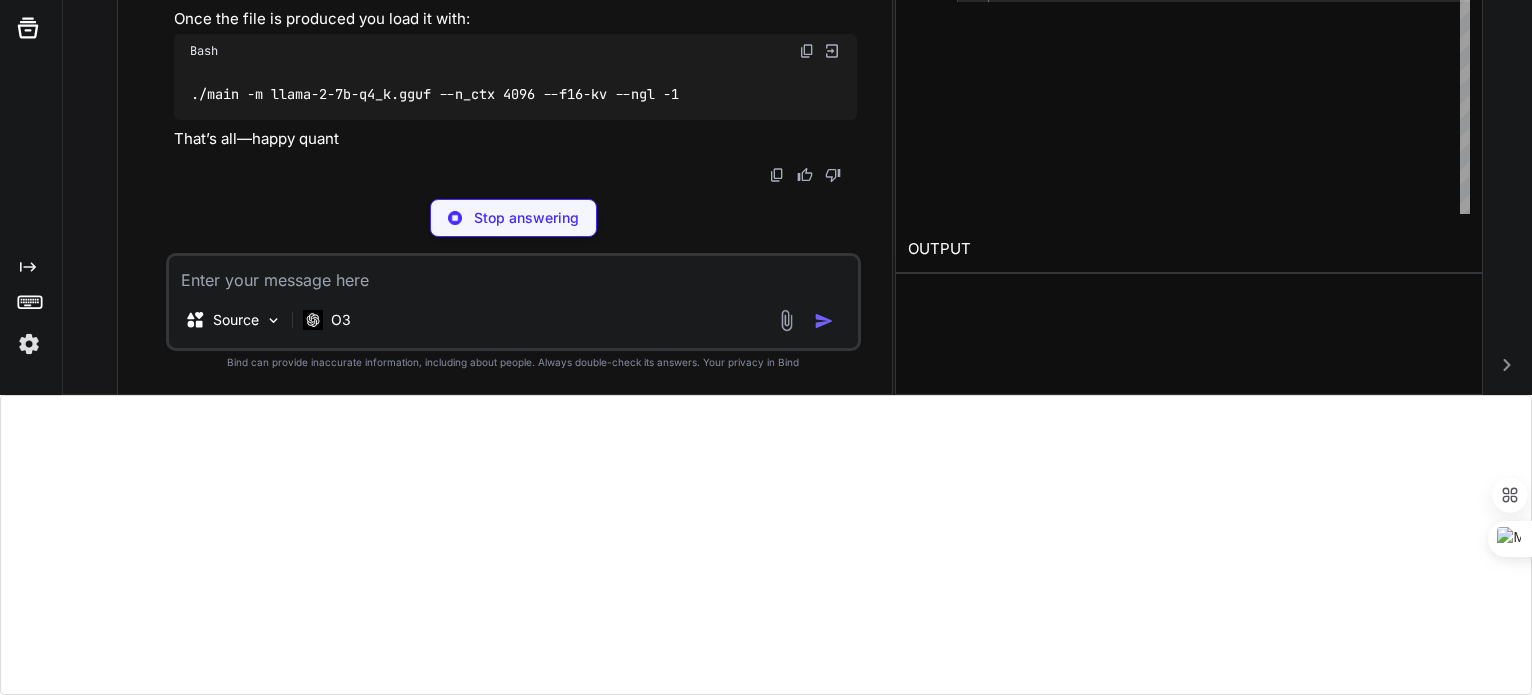 scroll, scrollTop: 101268, scrollLeft: 0, axis: vertical 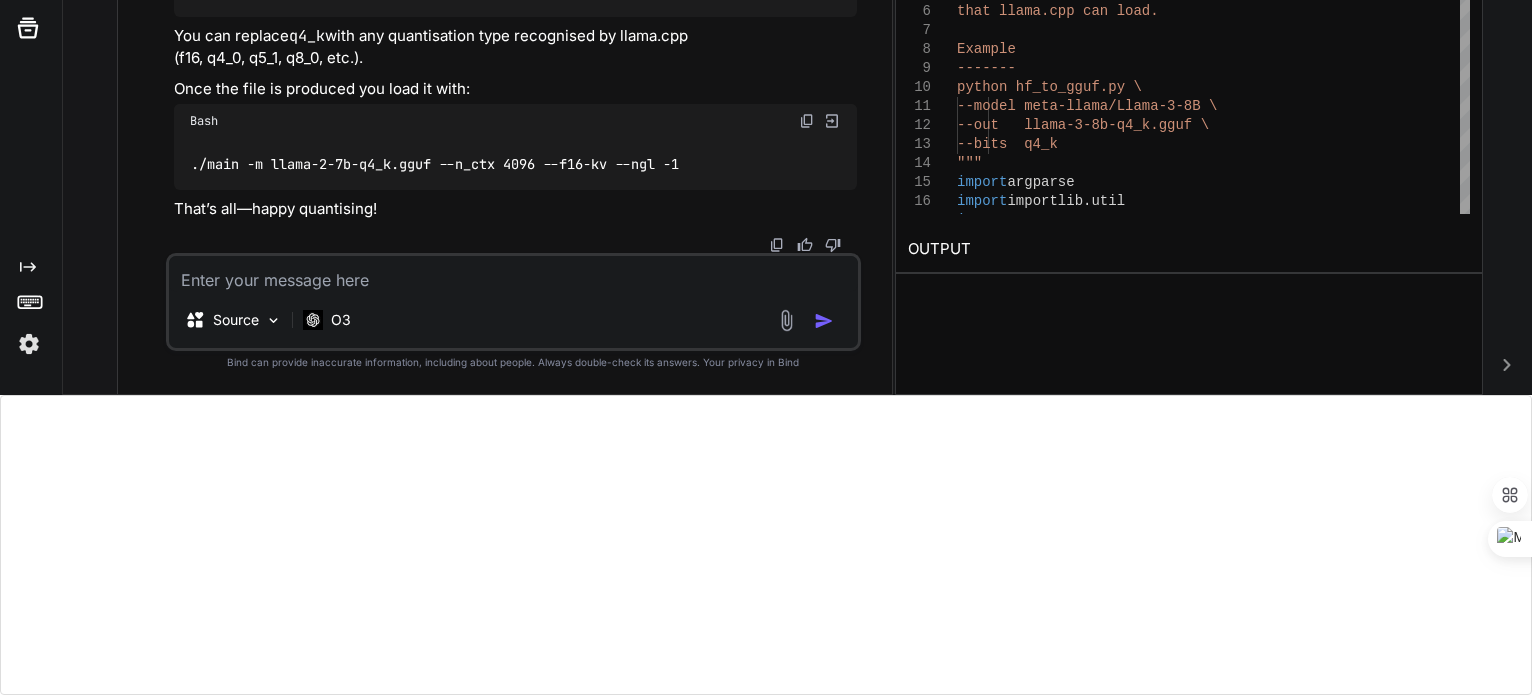click at bounding box center (513, 274) 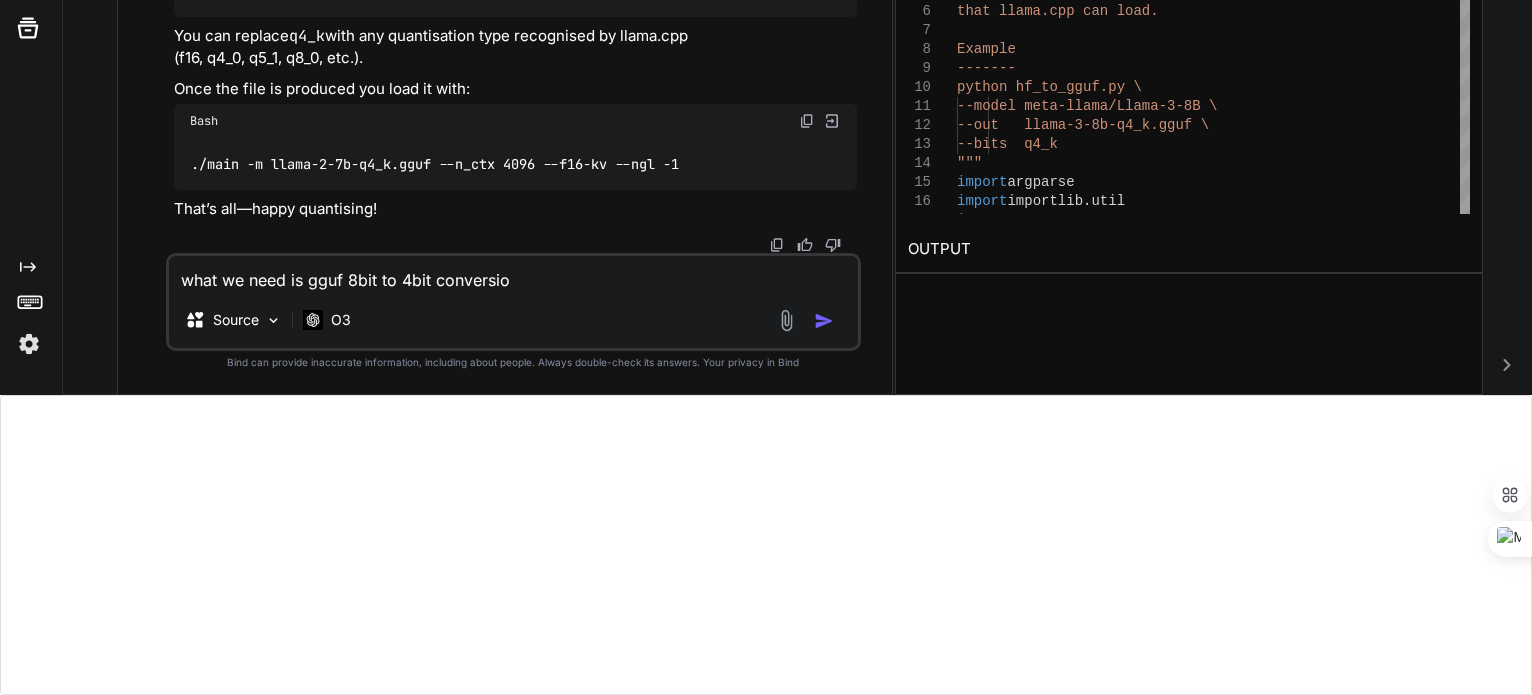 type on "what we need is gguf 8bit to 4bit conversion" 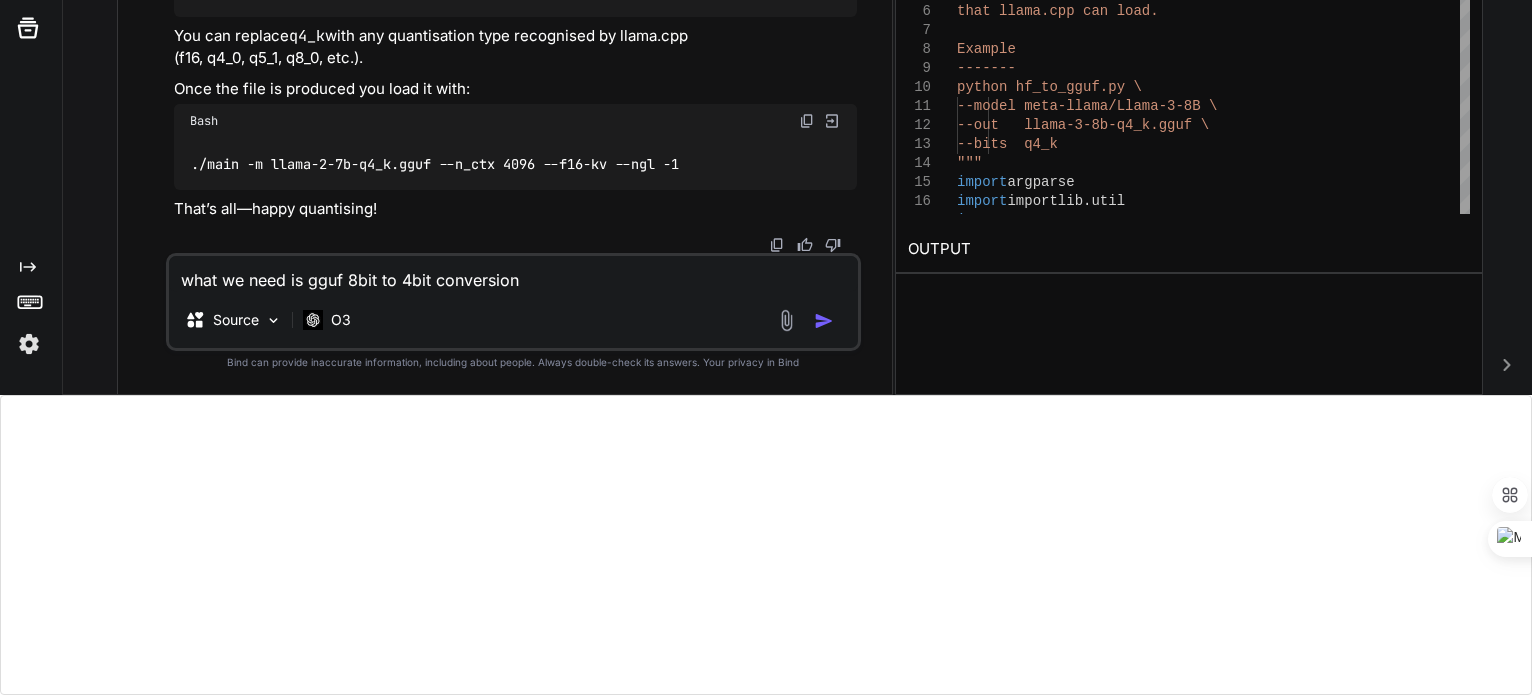 type 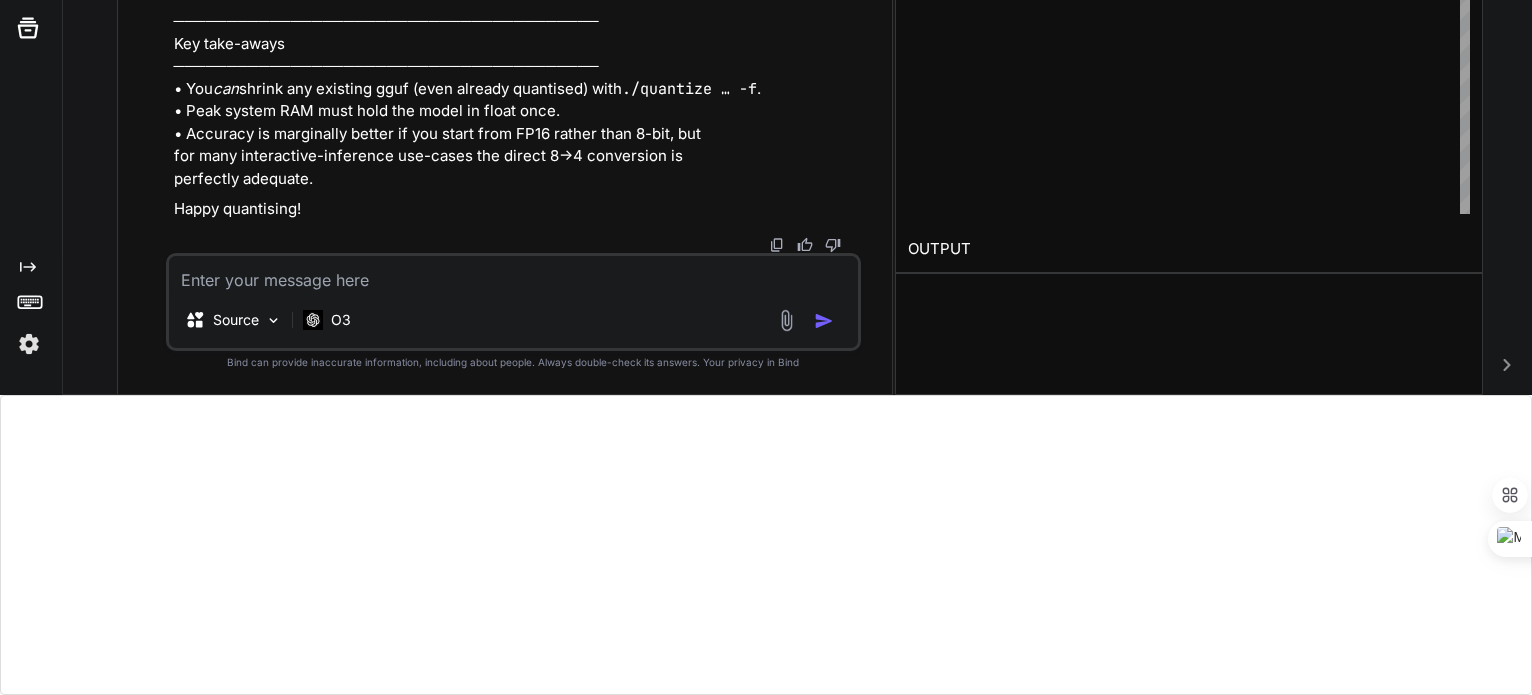 scroll, scrollTop: 101934, scrollLeft: 0, axis: vertical 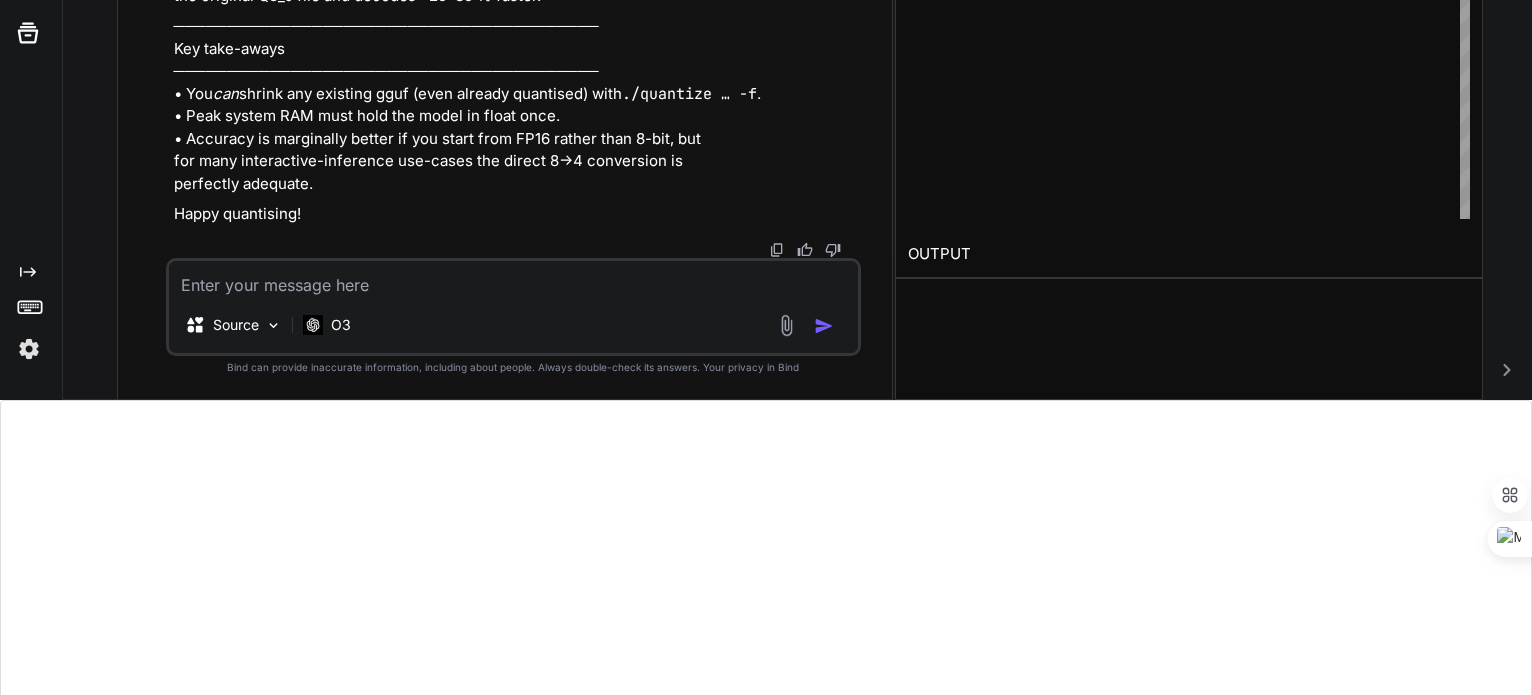 click at bounding box center [807, -332] 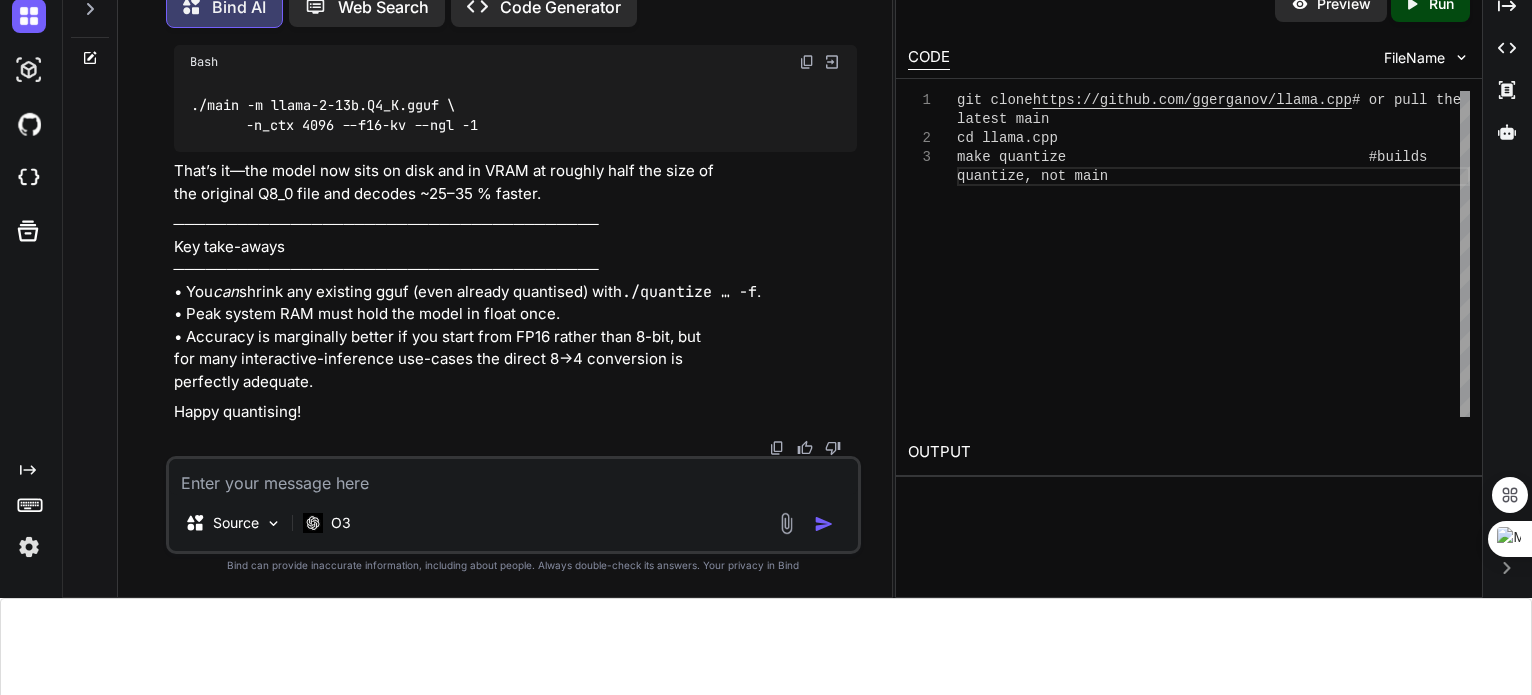scroll, scrollTop: 96, scrollLeft: 0, axis: vertical 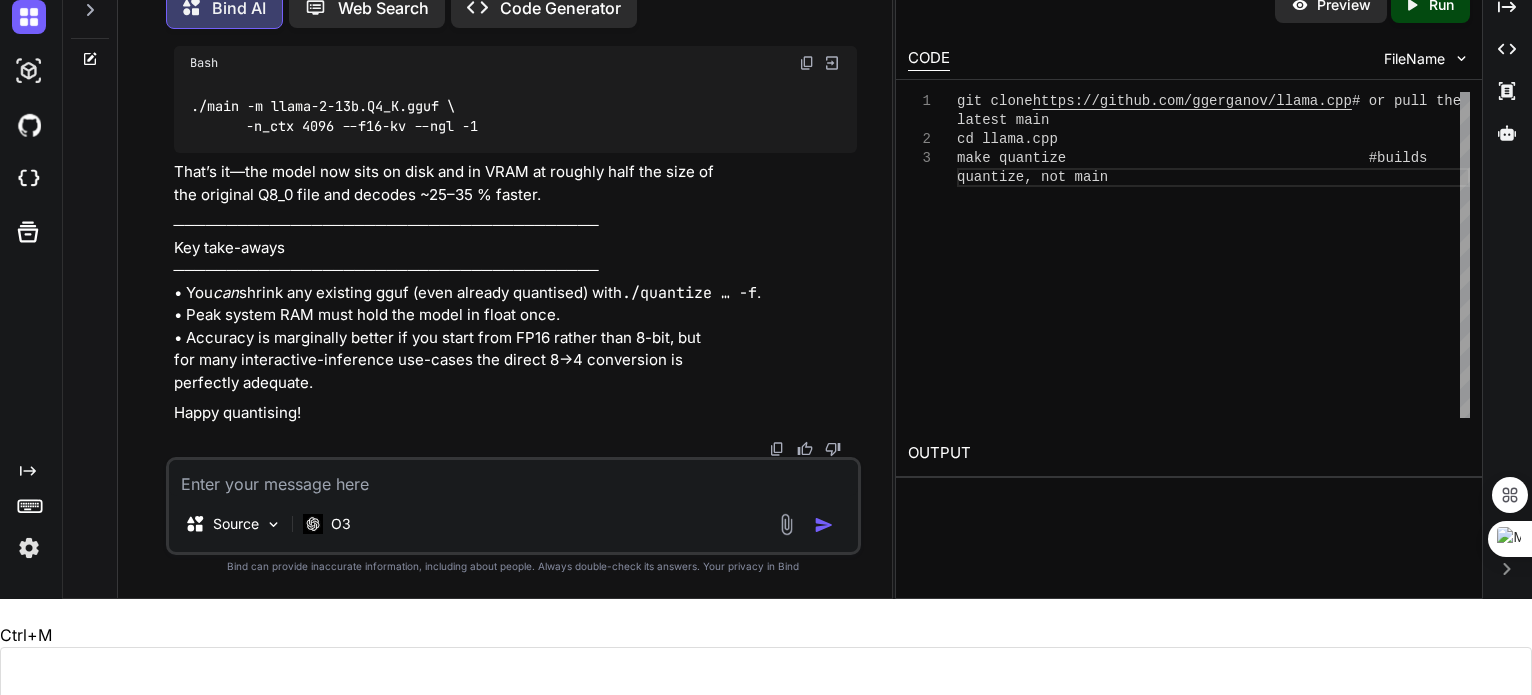 drag, startPoint x: 583, startPoint y: 146, endPoint x: 182, endPoint y: 136, distance: 401.12466 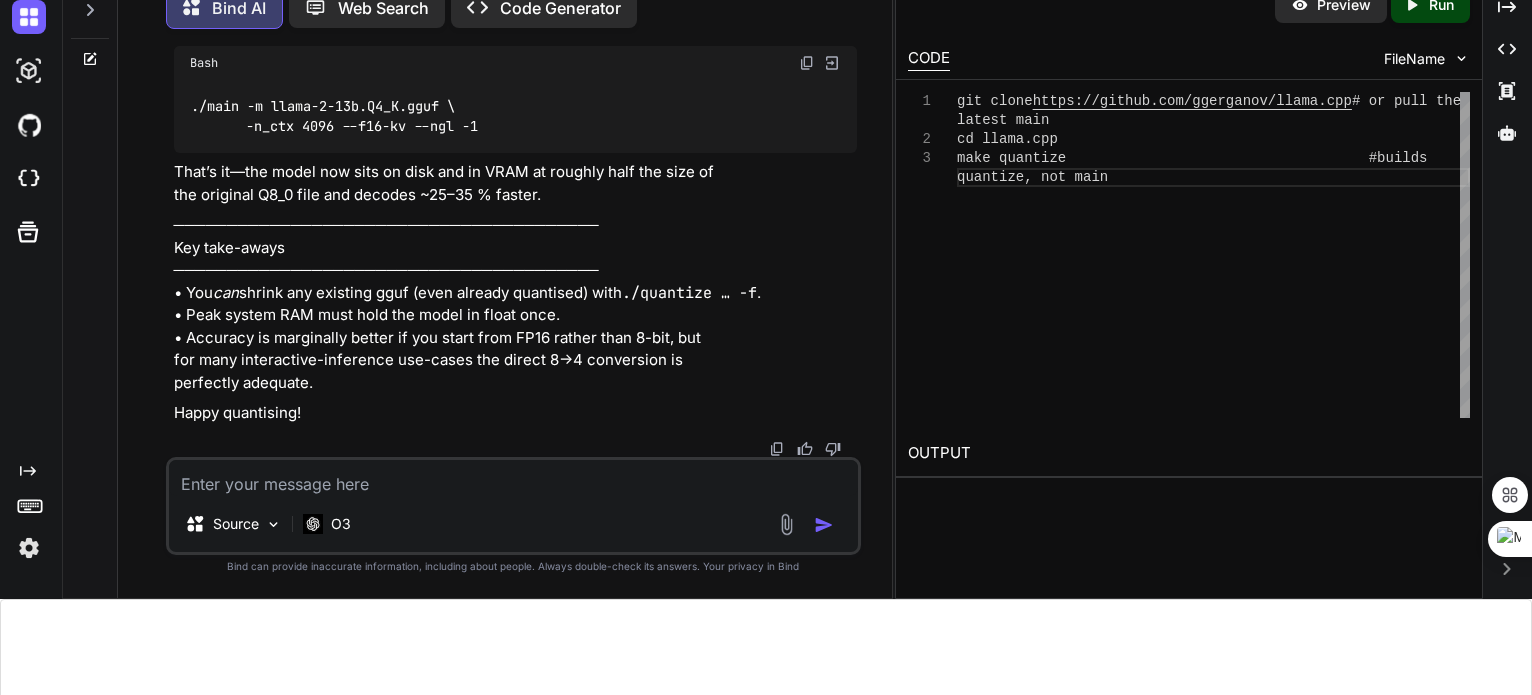 click on "git  clone  https://github.com/ggerganov/llama.cpp   # or pull the latest main
cd  llama.cpp
make quantize                                     # builds quantize, not main" at bounding box center [474, -1525] 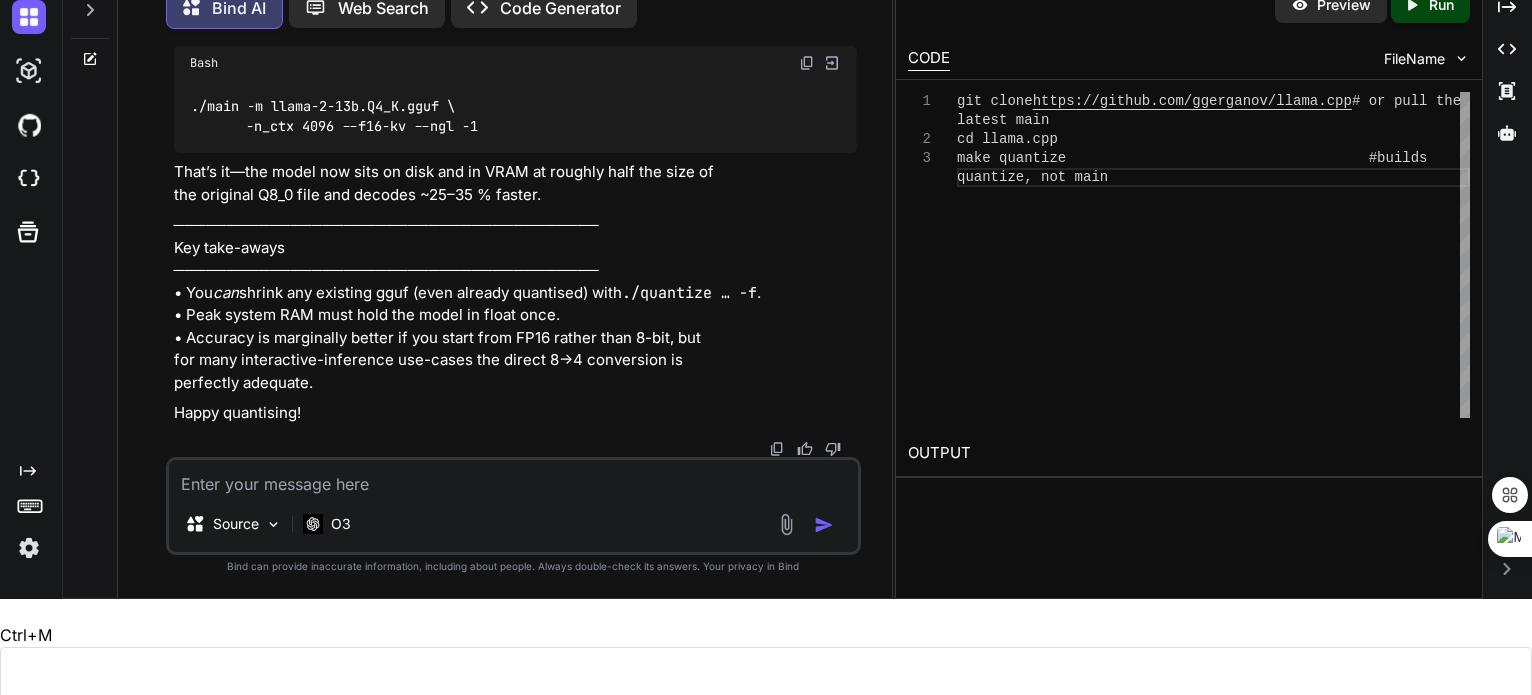 drag, startPoint x: 304, startPoint y: 179, endPoint x: 180, endPoint y: 180, distance: 124.004036 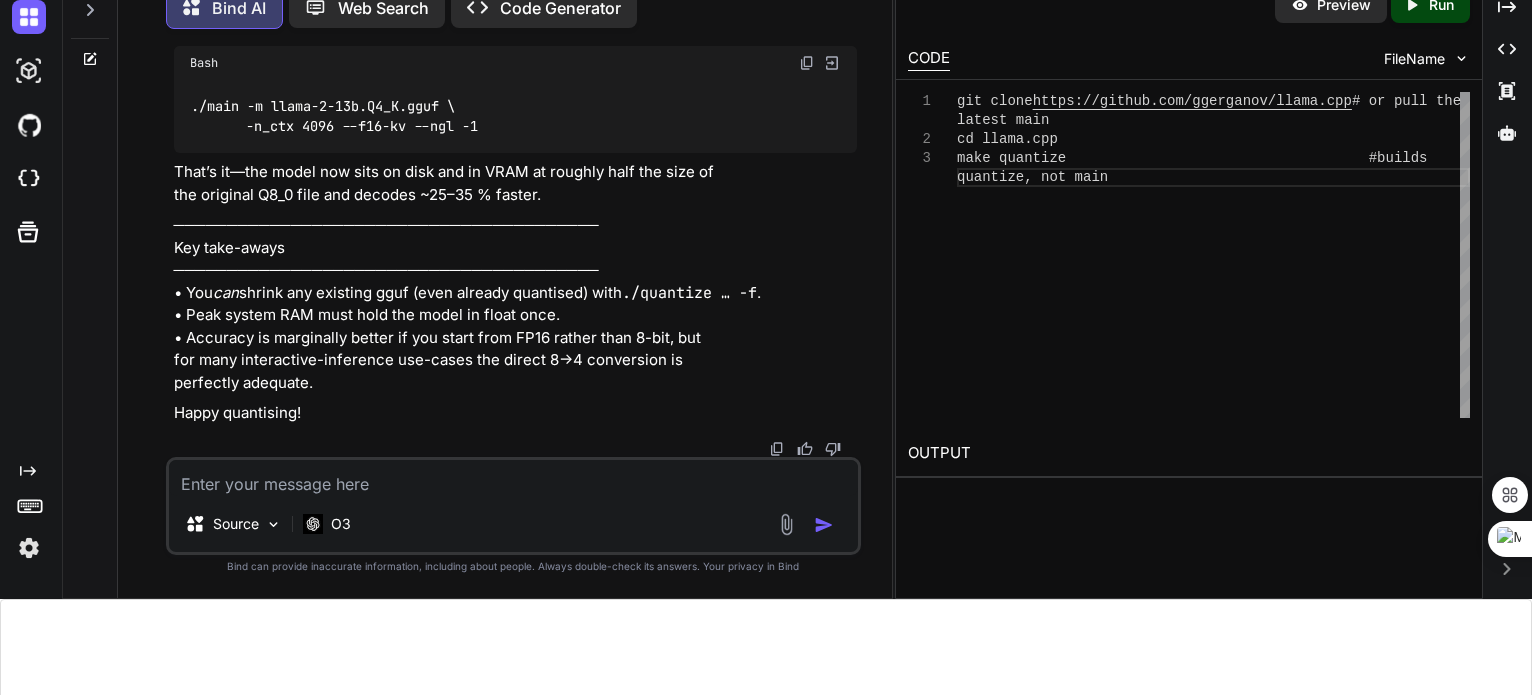 scroll, scrollTop: 103908, scrollLeft: 0, axis: vertical 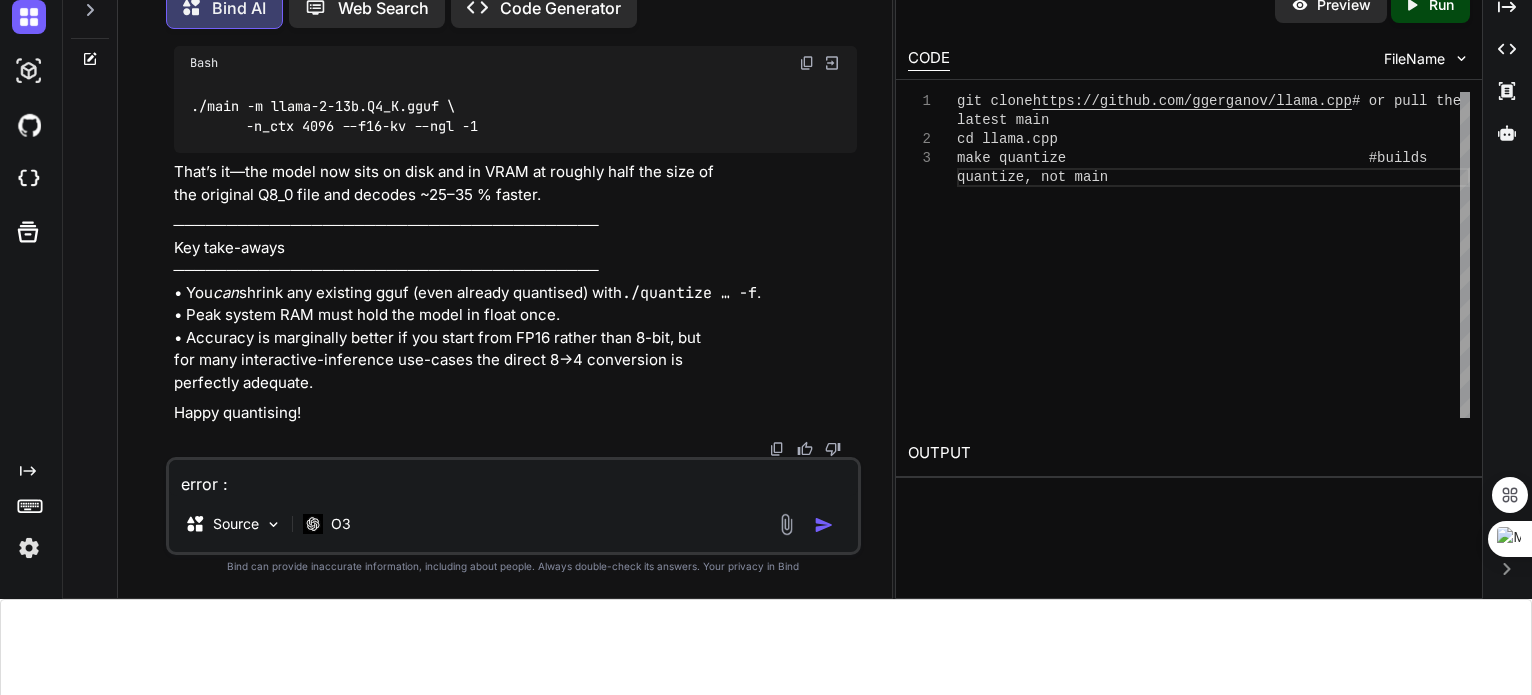 paste on "The term 'make' is not recognized as the name of a cmdlet, function, script file, or operable program. Check the spelling of the name, or if a path was
included, verify that the path is correct and try again." 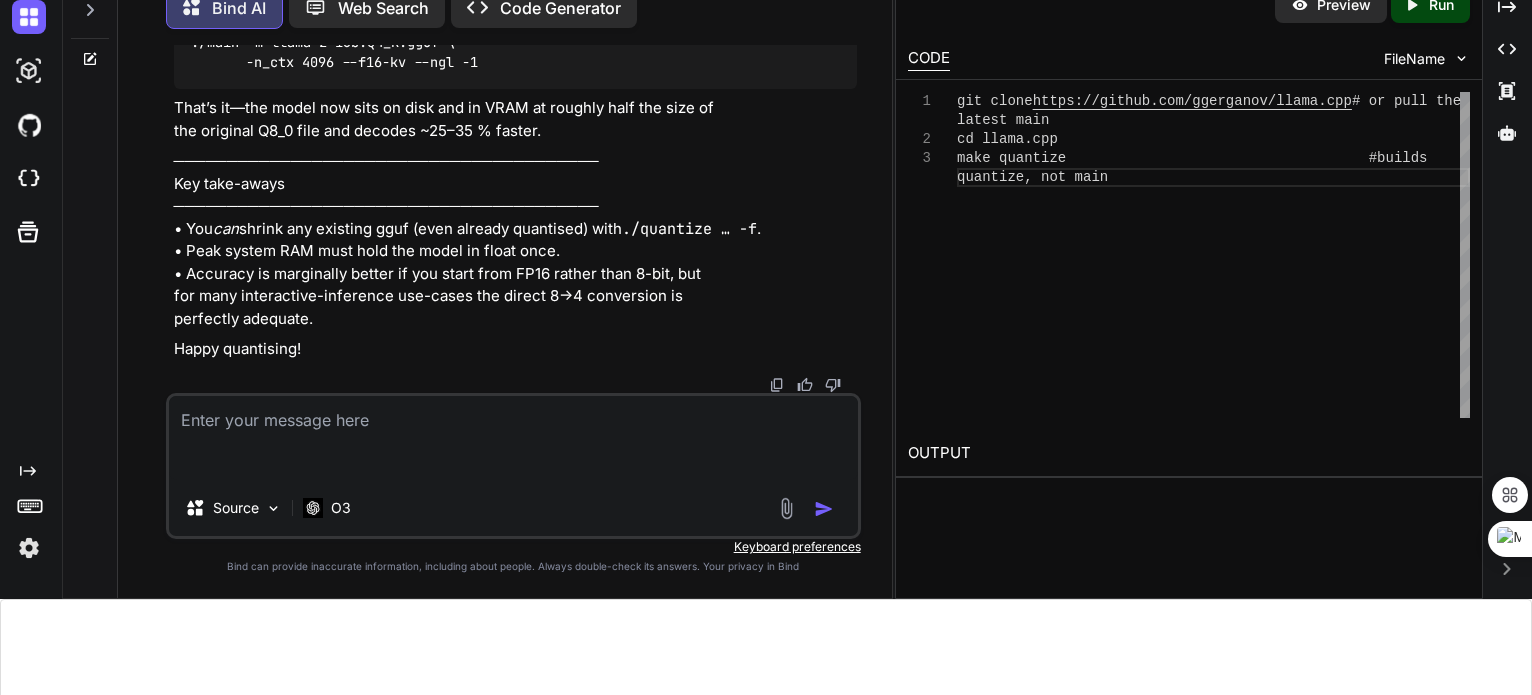scroll, scrollTop: 120, scrollLeft: 0, axis: vertical 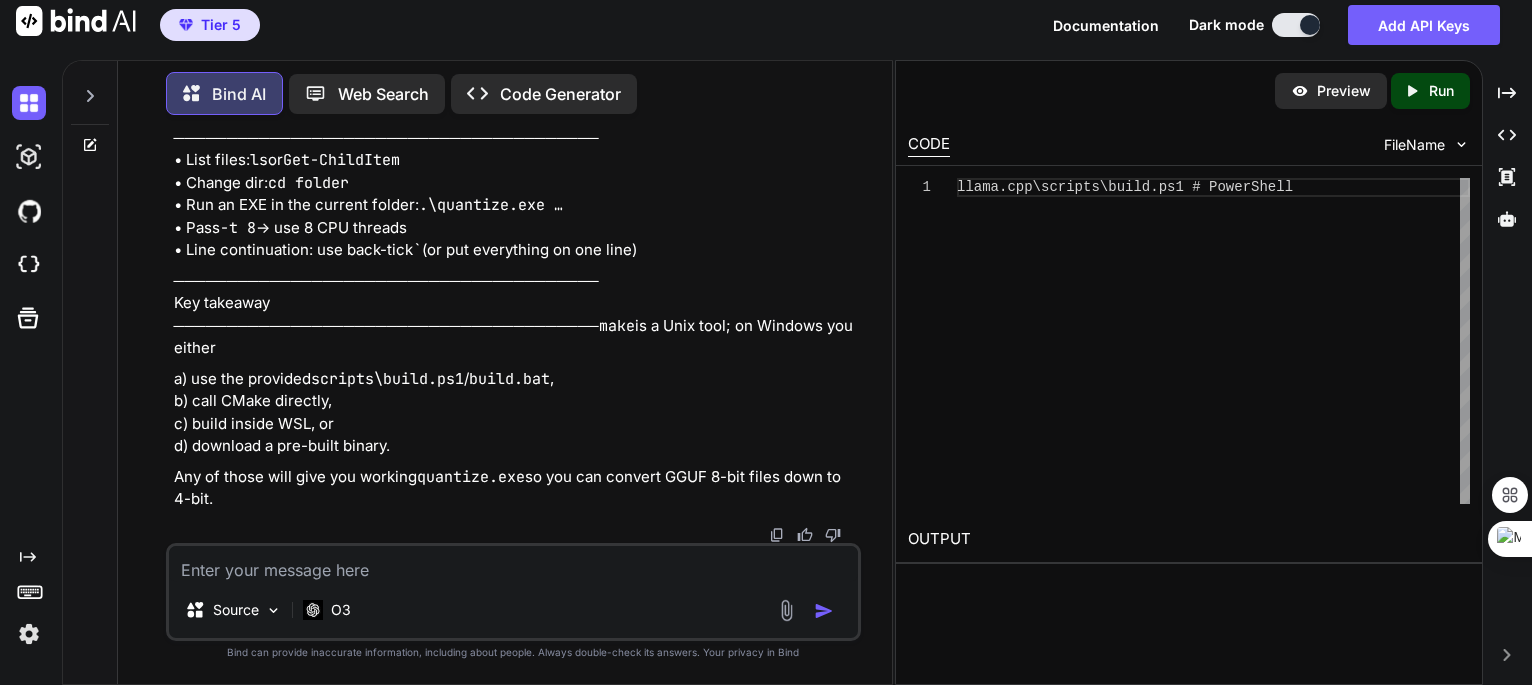 drag, startPoint x: 189, startPoint y: 333, endPoint x: 766, endPoint y: 323, distance: 577.0867 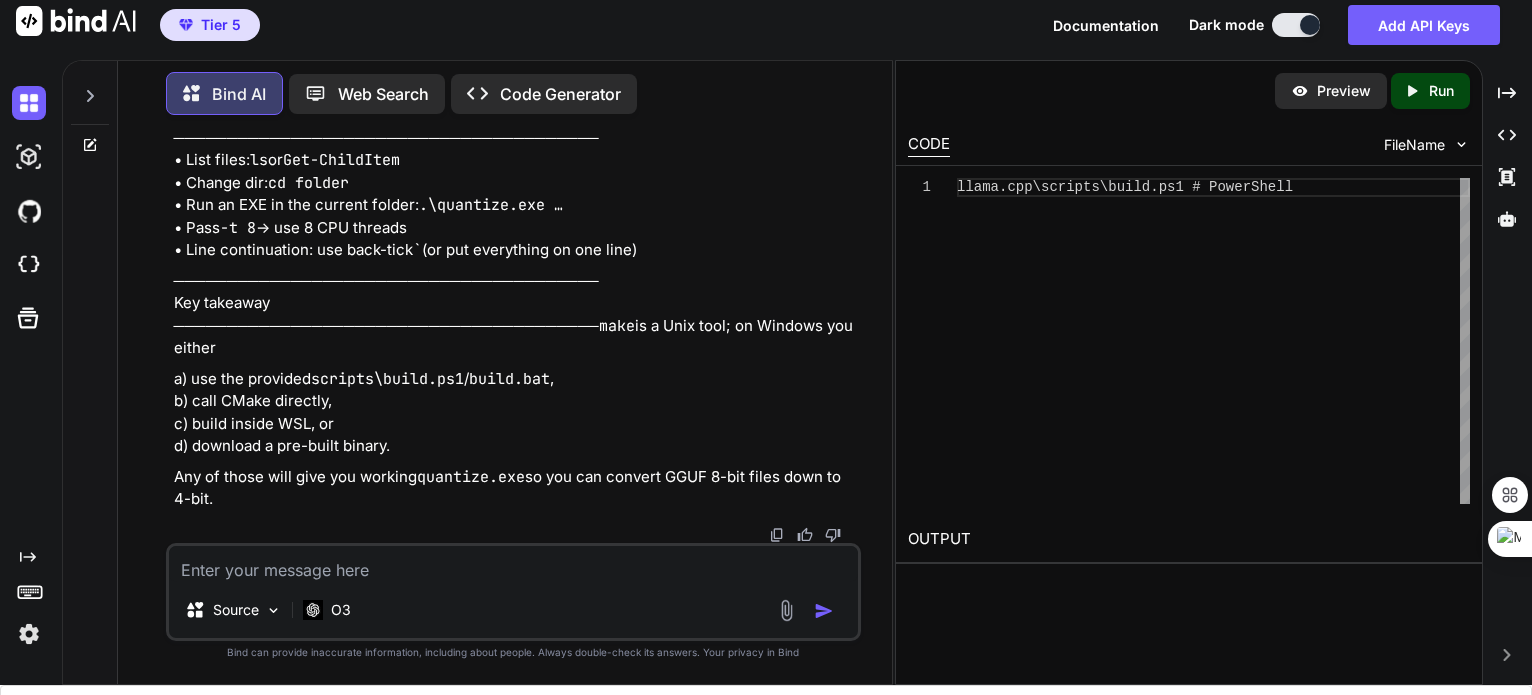 scroll, scrollTop: 104674, scrollLeft: 0, axis: vertical 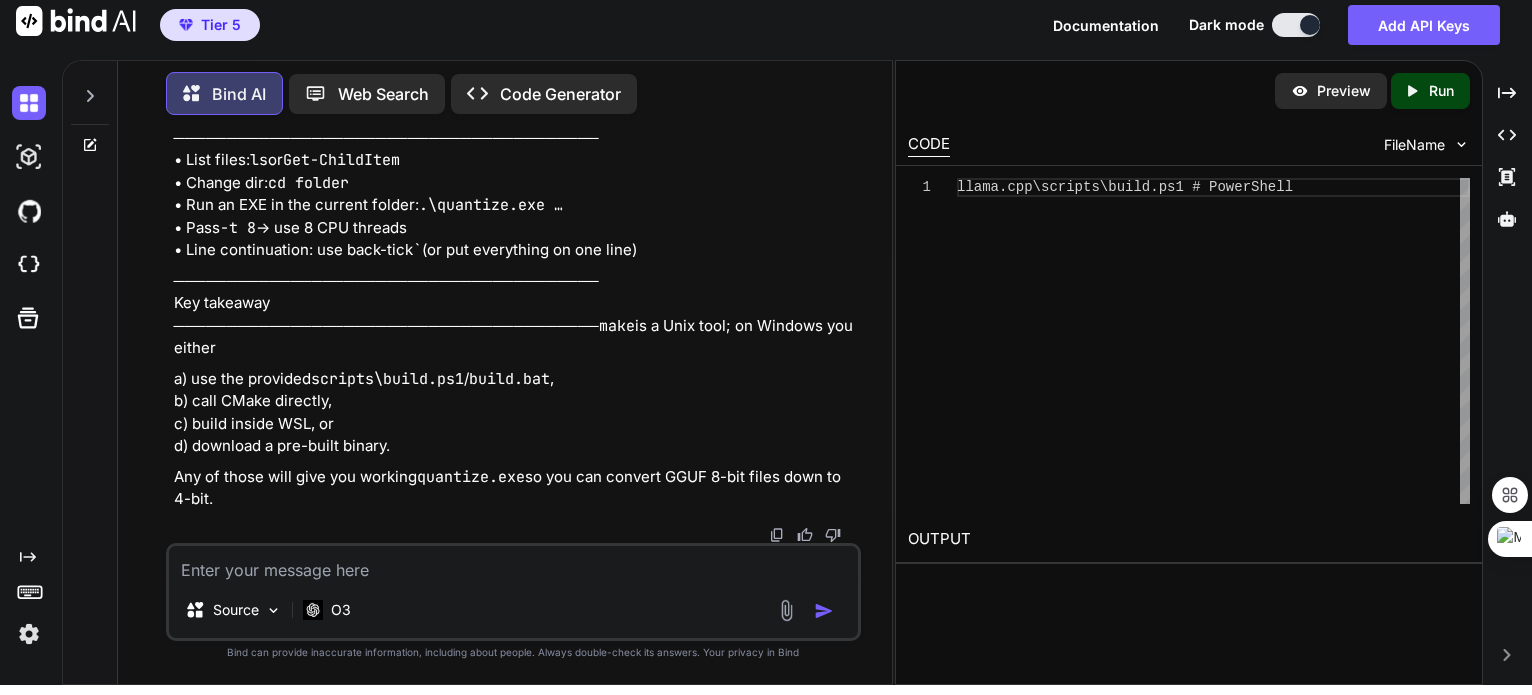 drag, startPoint x: 763, startPoint y: 413, endPoint x: 170, endPoint y: 419, distance: 593.03033 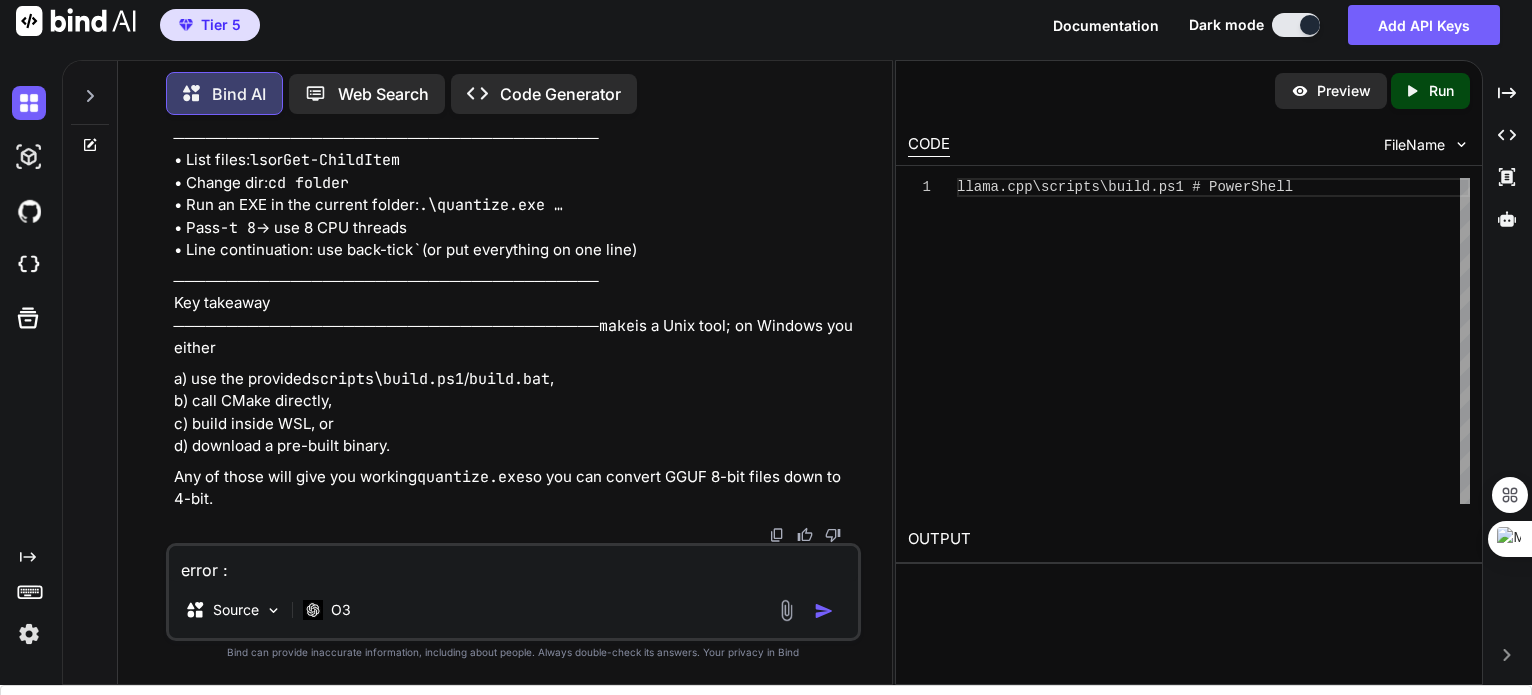 paste on "The term 'pwsh' is not recognized as the name of a cmdlet, function, script file, or operable program. Check the spelling of the name, or if a path was
included, verify that the path is correct and try again." 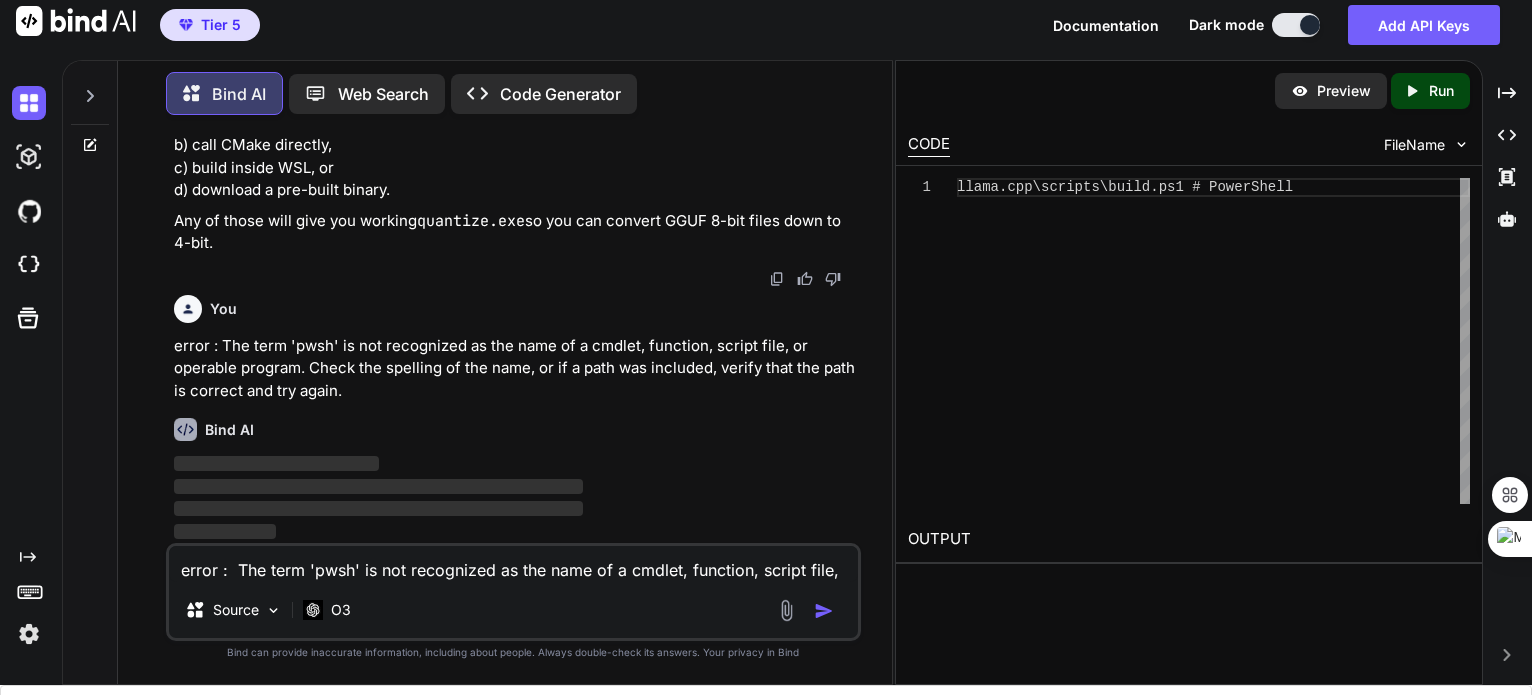 type 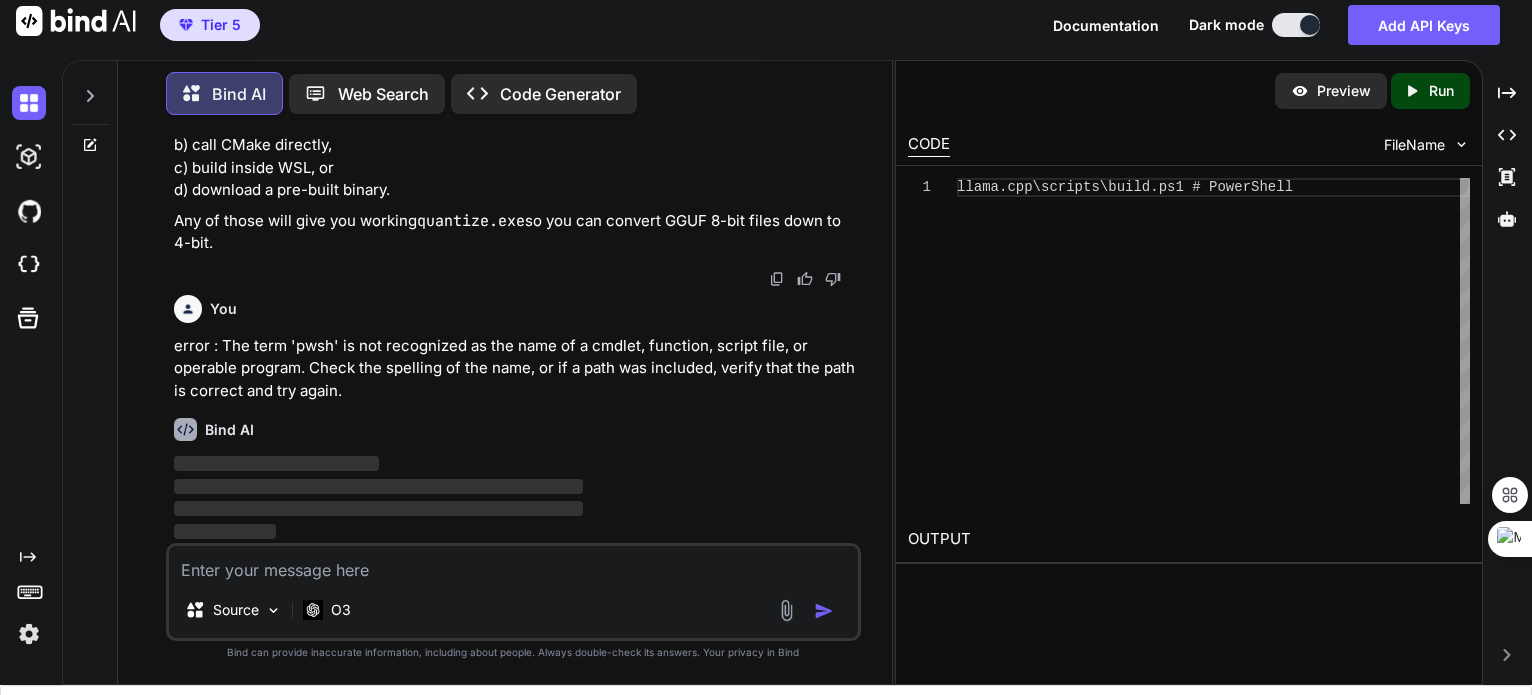 scroll, scrollTop: 102, scrollLeft: 0, axis: vertical 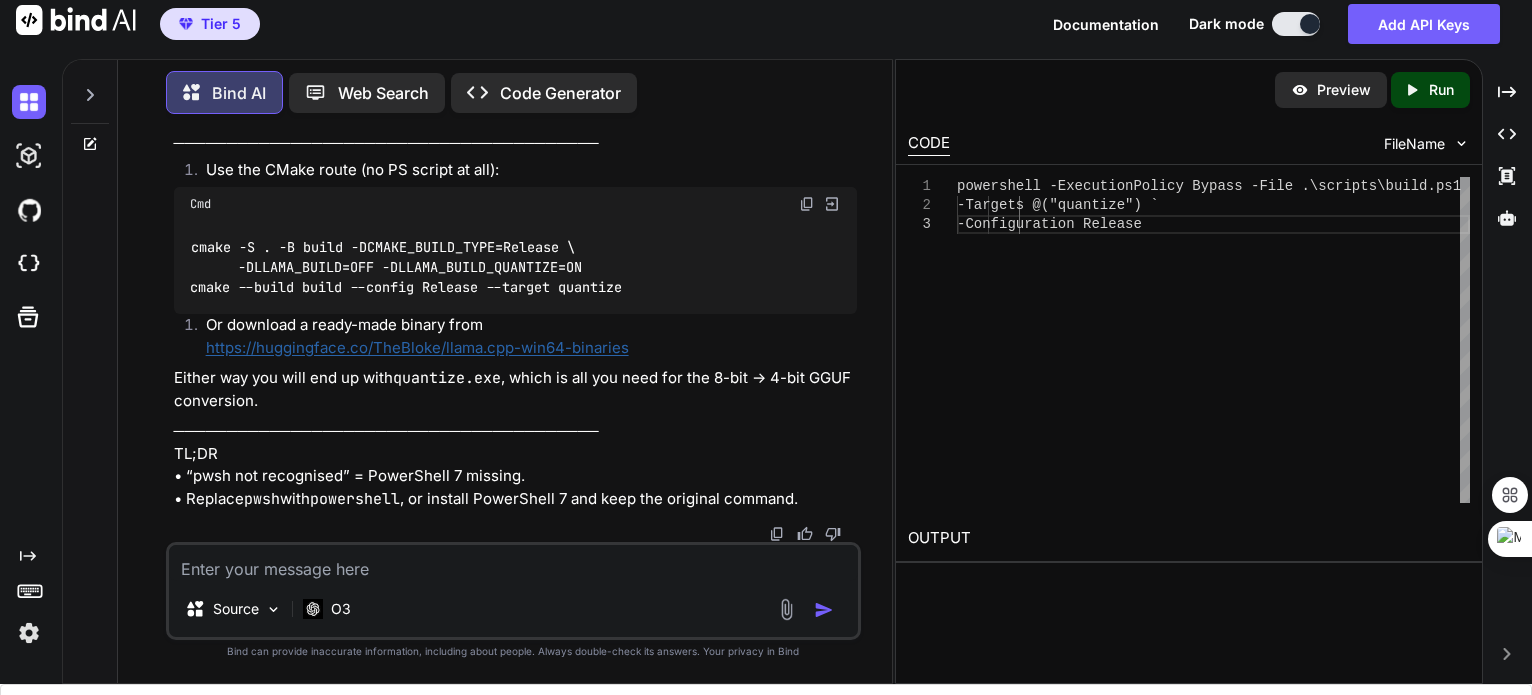 click at bounding box center (807, -825) 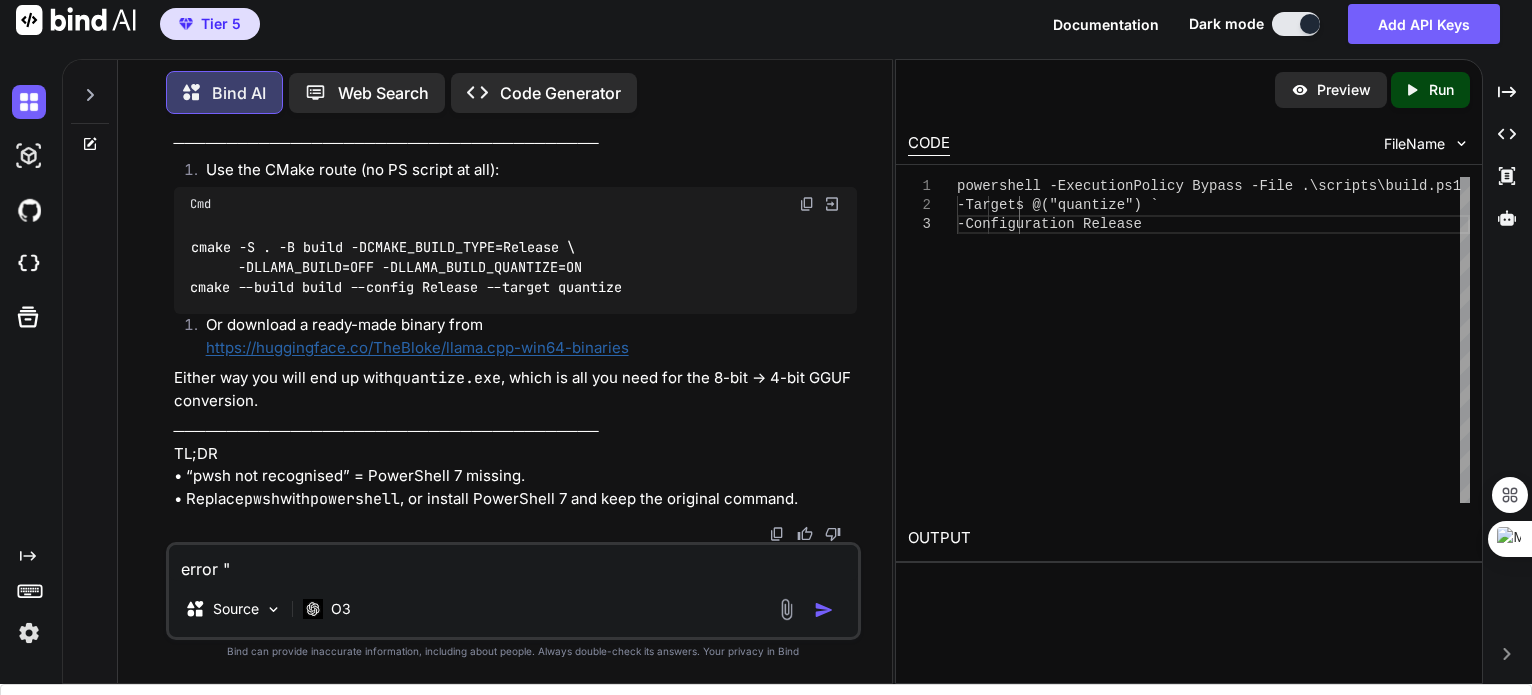 paste on "The argument '.\scripts\build.ps1' to the -File parameter does not exist. Provide the path to an existing '.ps1' file as an argument to the -File parameter.
Windows PowerShell" 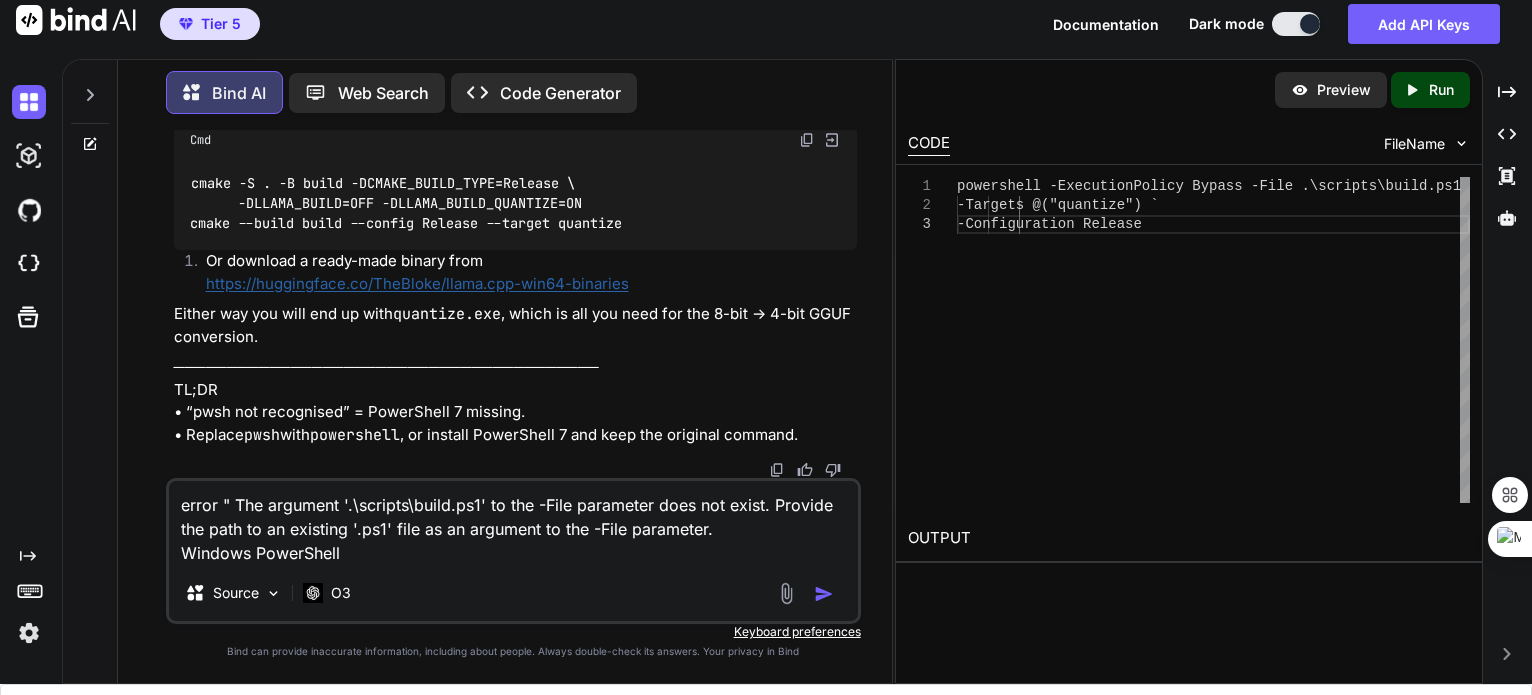 type 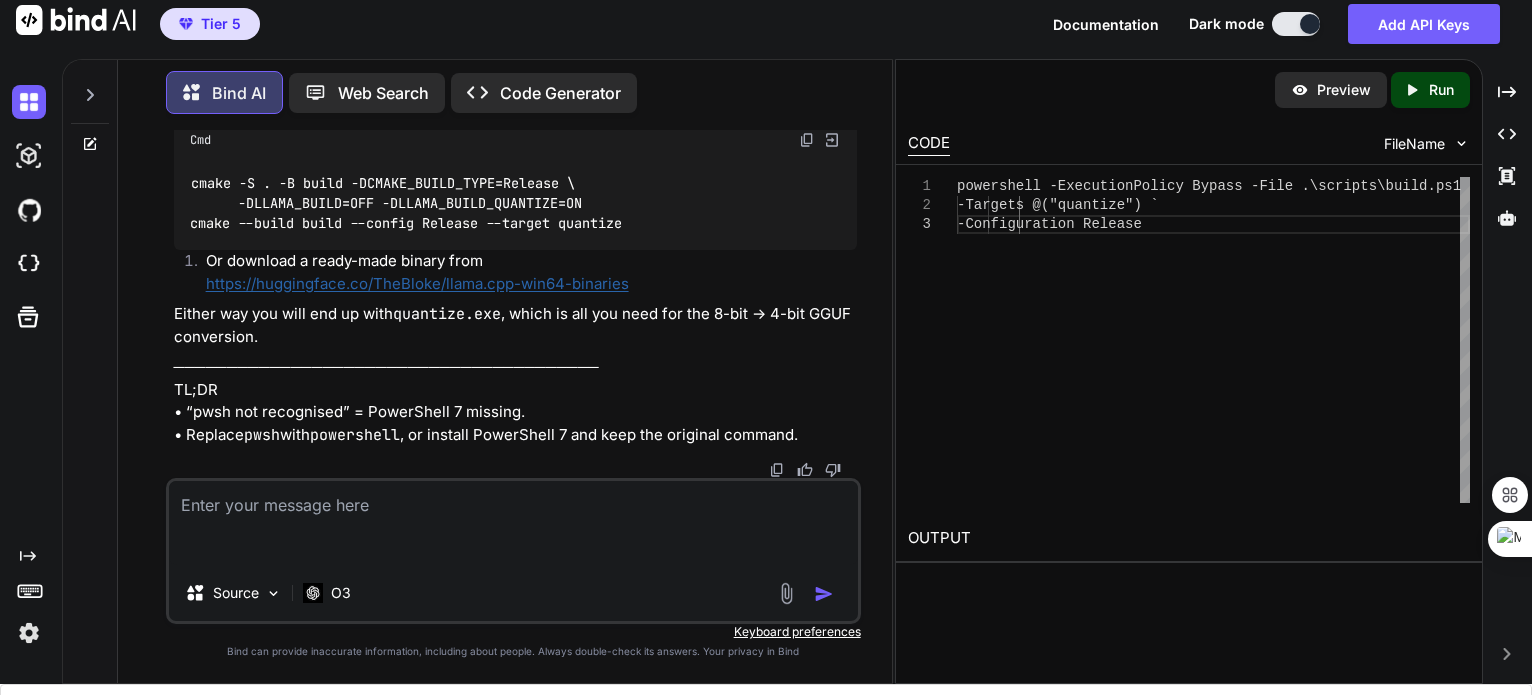 scroll, scrollTop: 107354, scrollLeft: 0, axis: vertical 